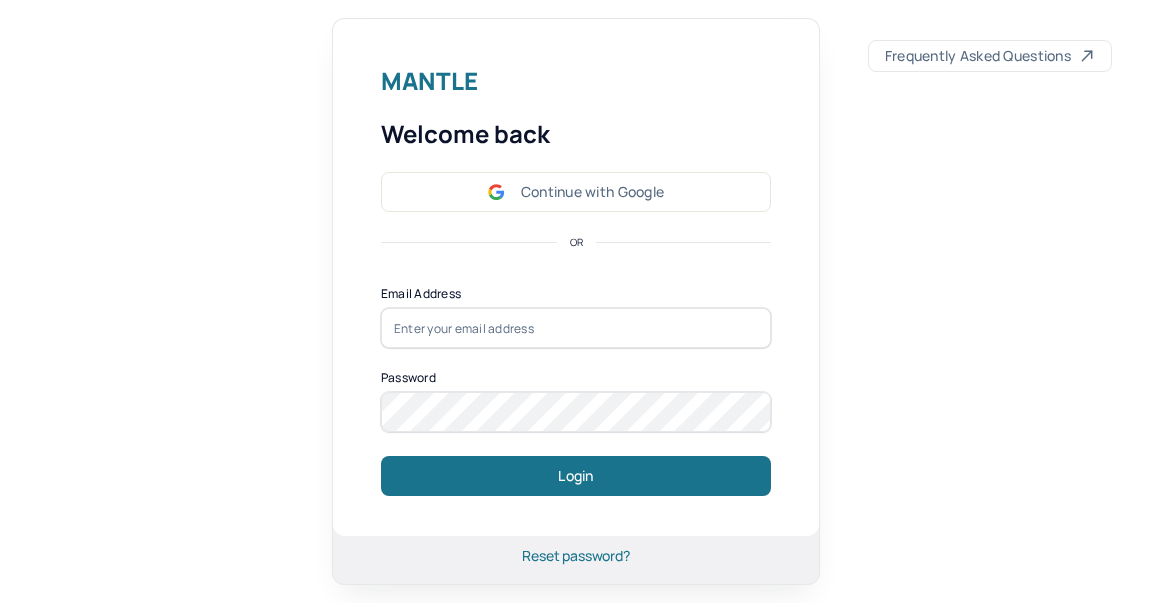 scroll, scrollTop: 0, scrollLeft: 0, axis: both 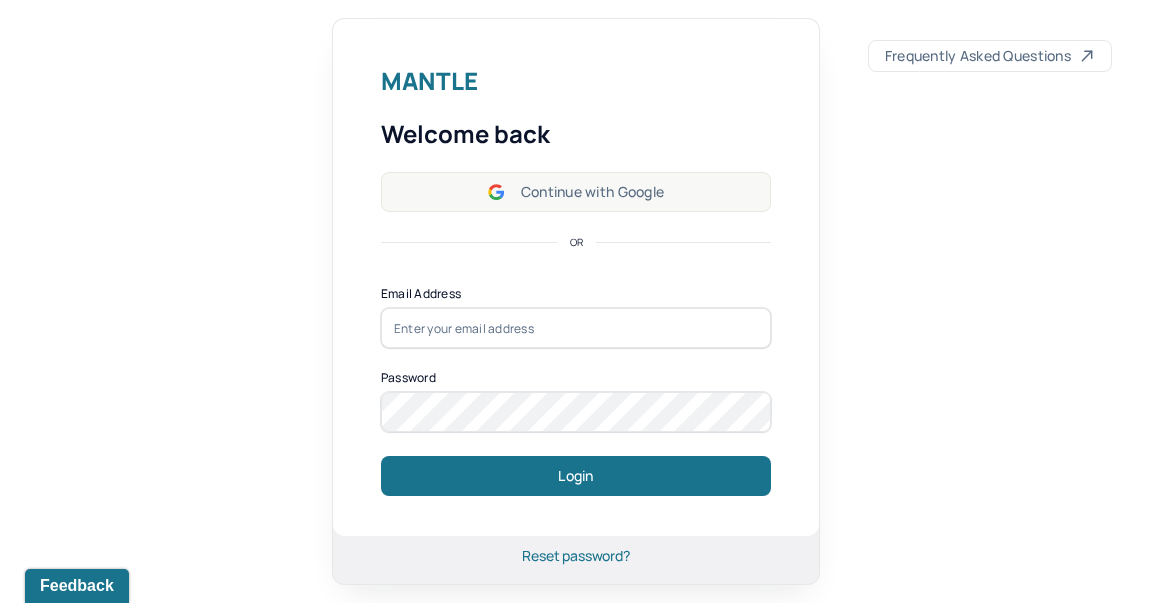 click on "Continue with Google" at bounding box center (576, 192) 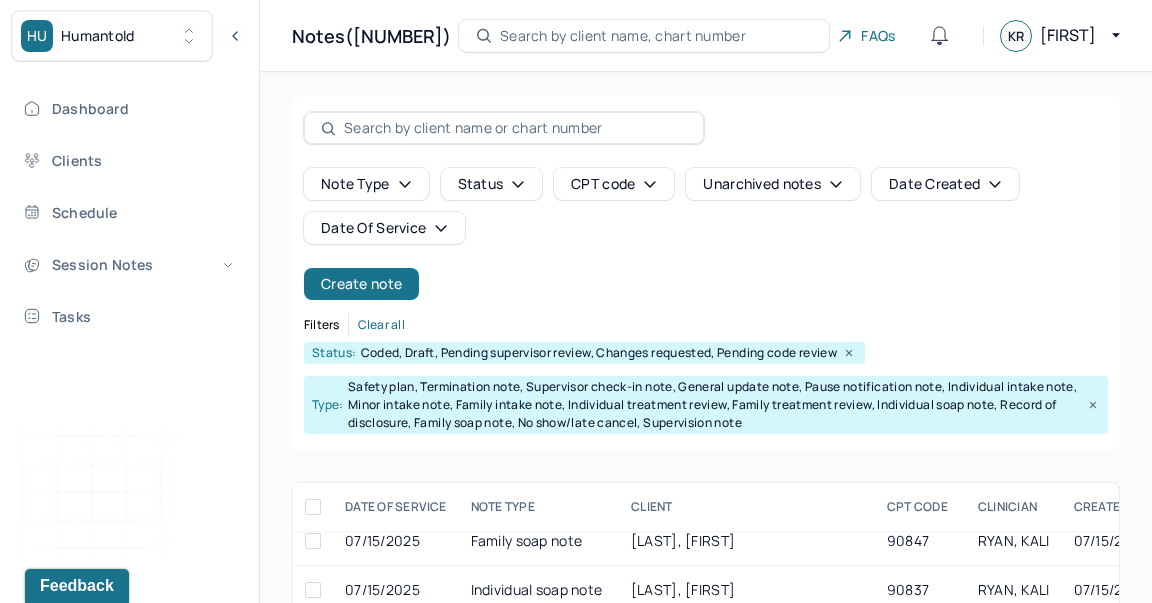 scroll, scrollTop: 0, scrollLeft: 0, axis: both 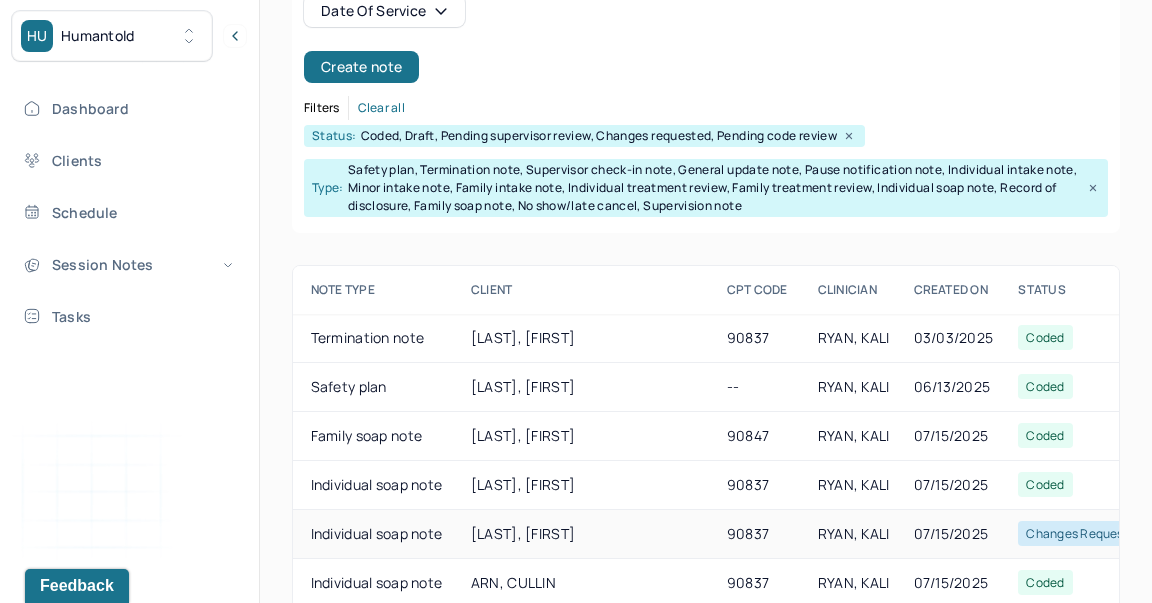click on "[LAST], [FIRST]" at bounding box center [587, 534] 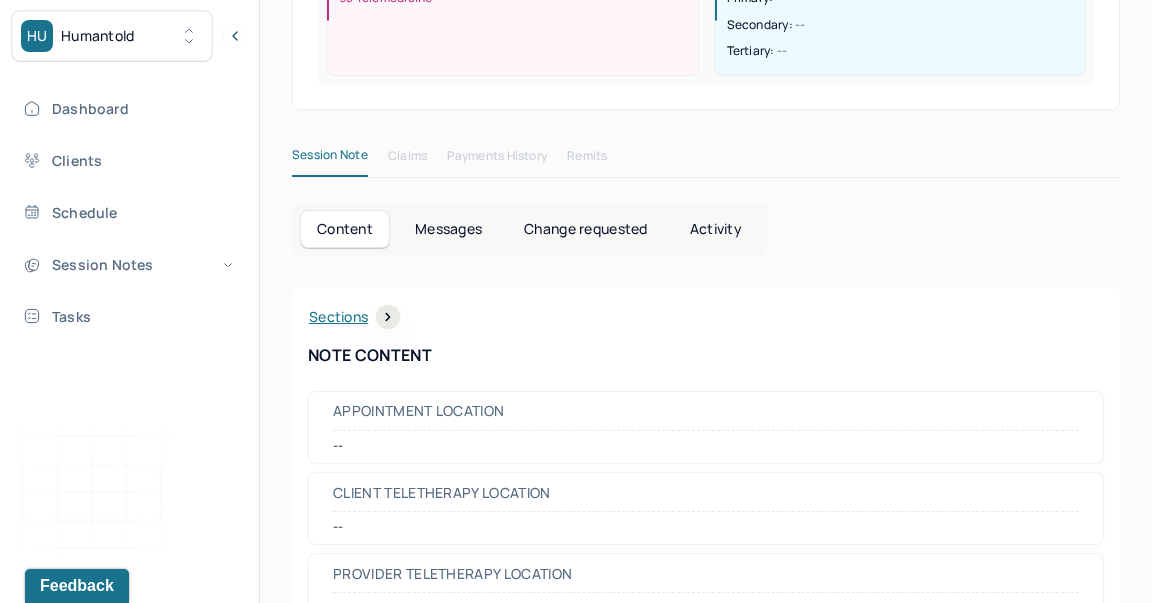 scroll, scrollTop: 333, scrollLeft: 0, axis: vertical 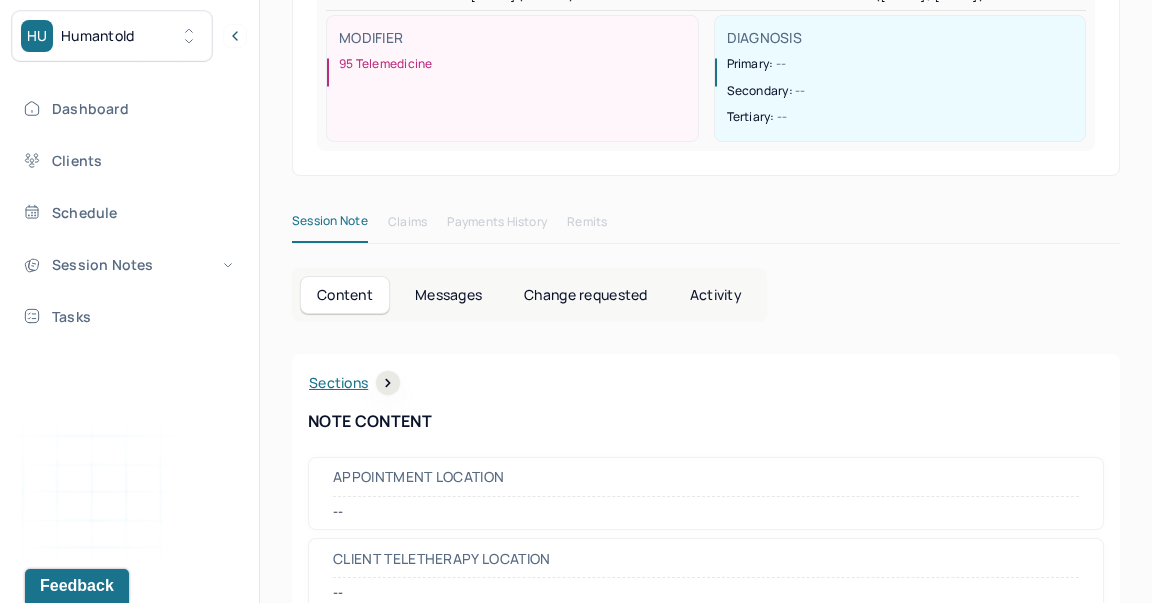 click on "Messages" at bounding box center (448, 295) 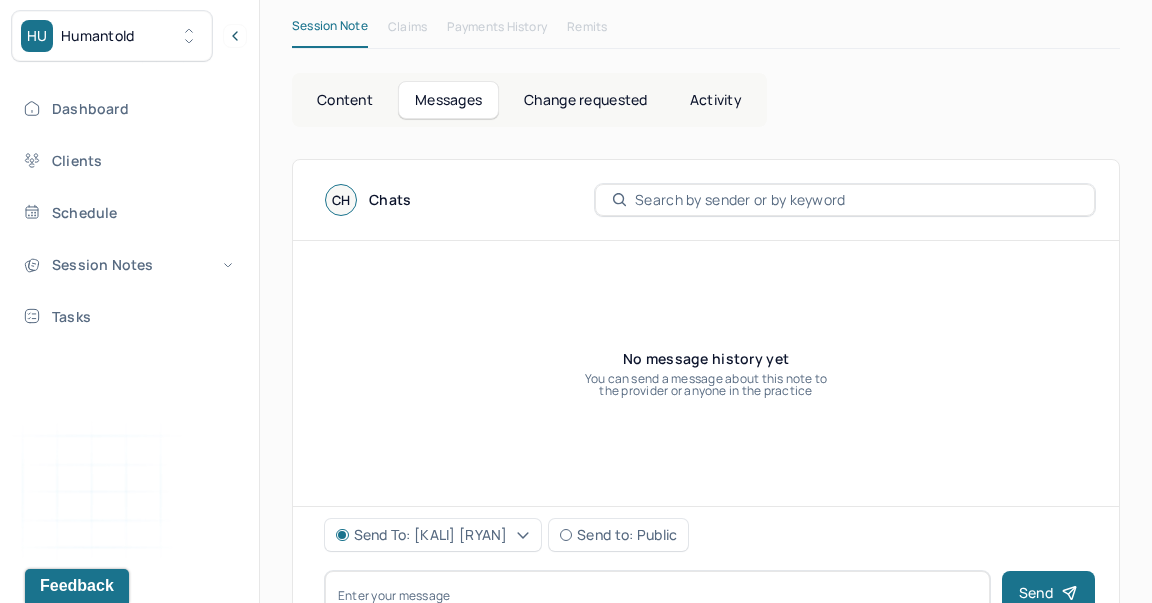 scroll, scrollTop: 588, scrollLeft: 0, axis: vertical 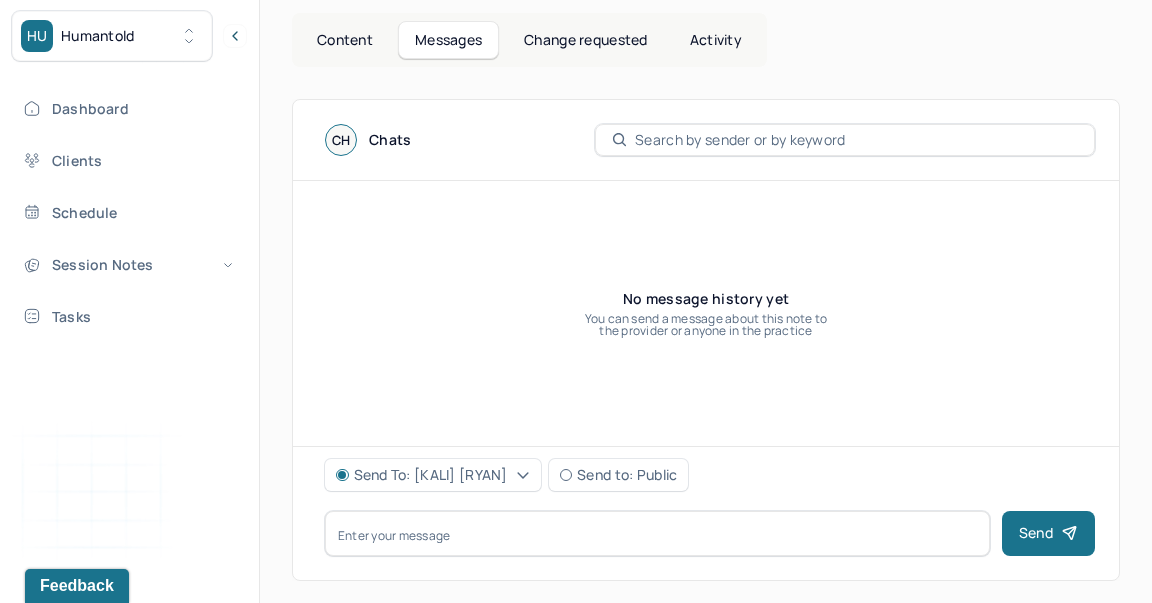 click on "Change requested" at bounding box center (585, 40) 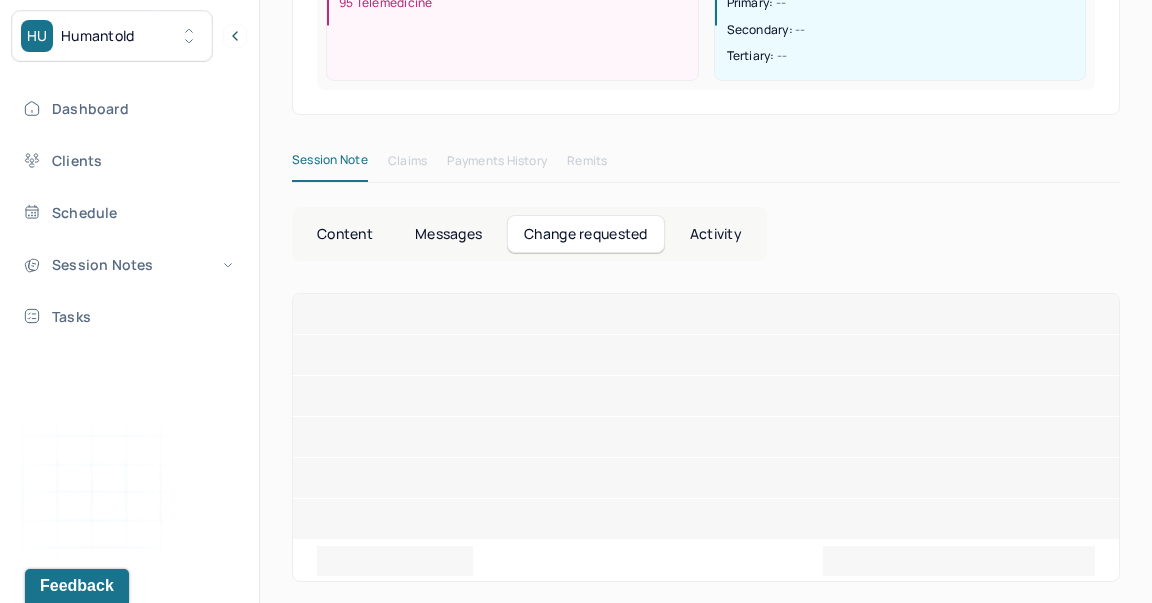 scroll, scrollTop: 238, scrollLeft: 0, axis: vertical 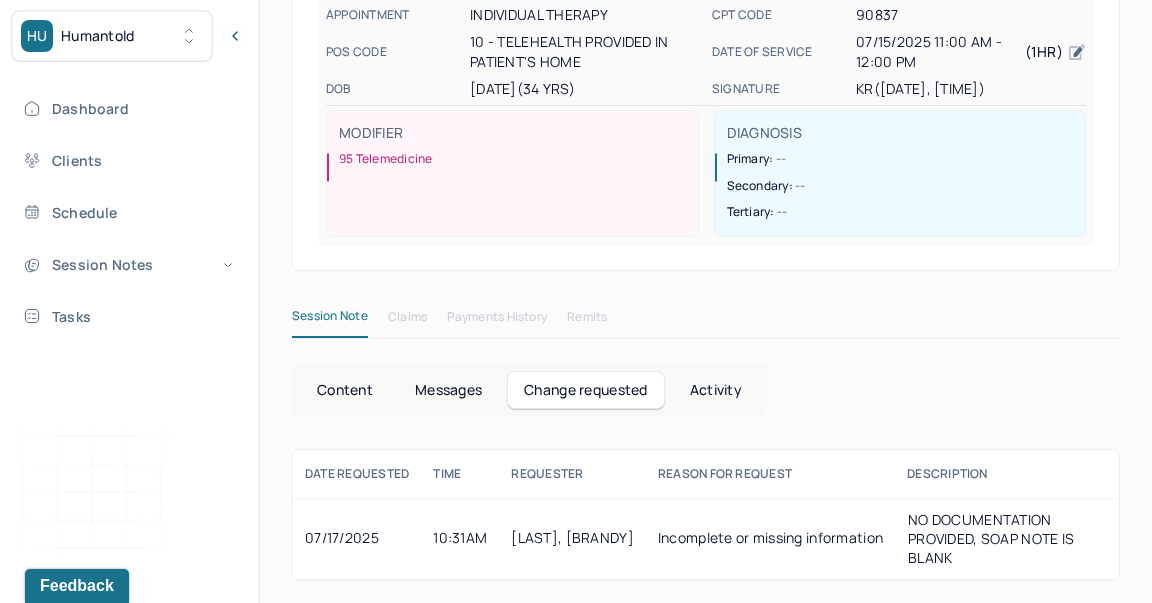 click on "Content" at bounding box center (345, 390) 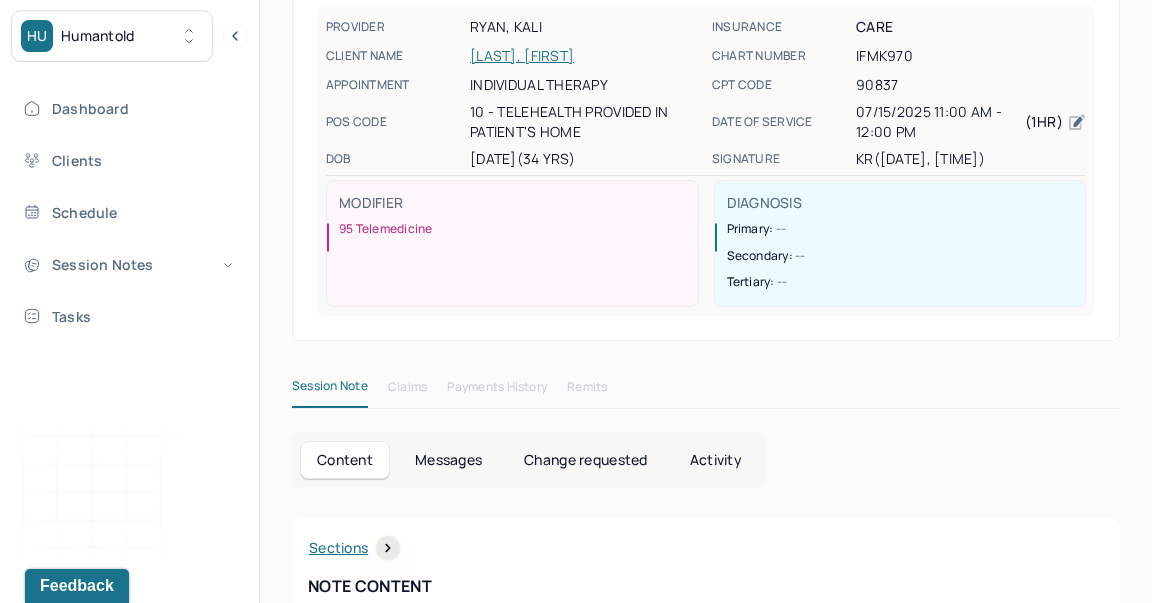 scroll, scrollTop: 185, scrollLeft: 0, axis: vertical 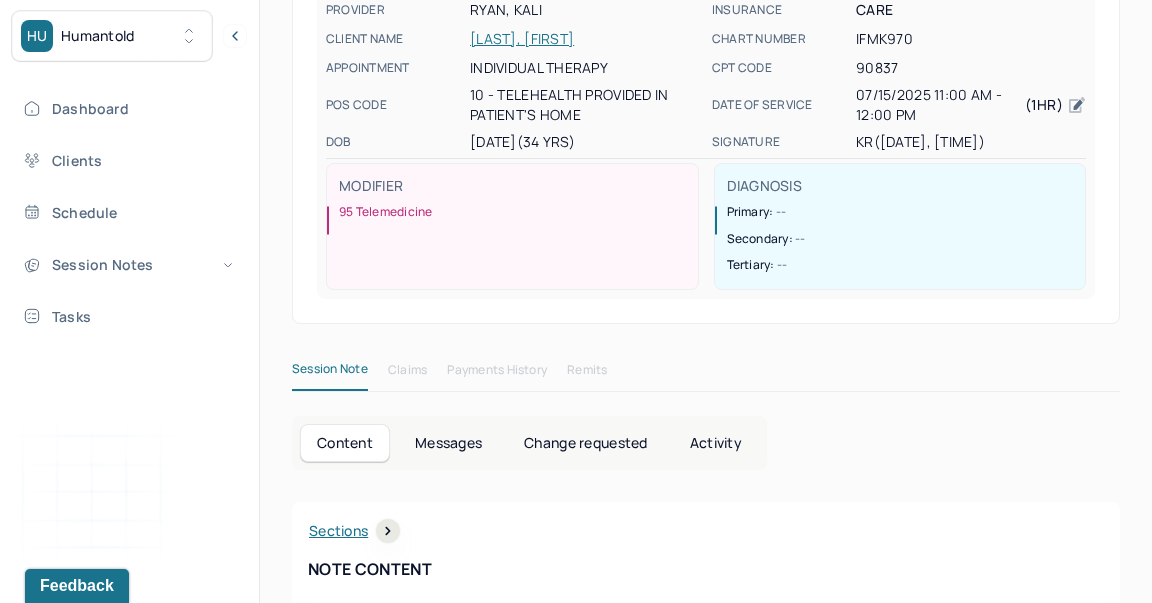 click on "Content Messages Change requested Activity Sections Session note Therapy intervention techniques Treatment plan/ progress Sections Note CONTENT Appointment location -- Client Teletherapy Location -- Provider Teletherapy Location -- Consent was received for the teletherapy session Consent was received for the teletherapy session The teletherapy session was conducted via video The teletherapy session was conducted via video Primary diagnosis -- Secondary diagnosis -- Tertiary diagnosis -- Emotional / Behavioural symptoms demonstrated -- Causing -- Intention for Session -- Session Note Subjective -- Objective -- Assessment -- Therapy Intervention Techniques Cognitive-Behavioral therapies -- Relationship based Interventions -- Other -- Plan -- Frequency of sessions -- Please specify if other -- Date of next session -- Prognosis -- Client Response -- Treatment Plan/ Progress Goal one -- Progress one -- Goal two -- Progress two -- Goal three -- Progress three -- -- --" at bounding box center [706, 1867] 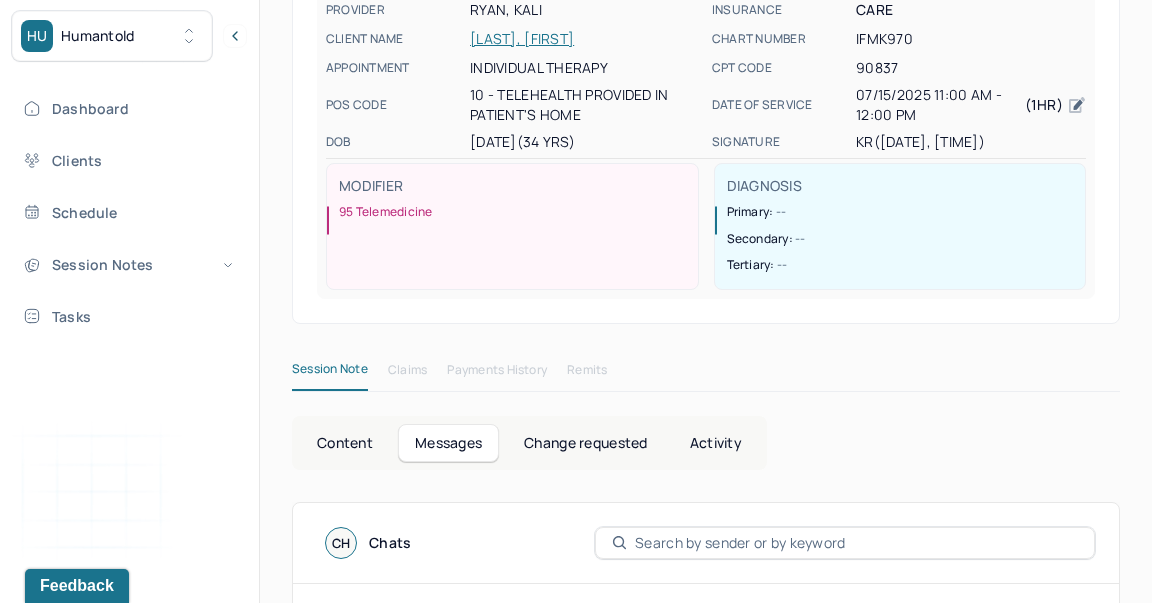 click on "Content" at bounding box center (345, 443) 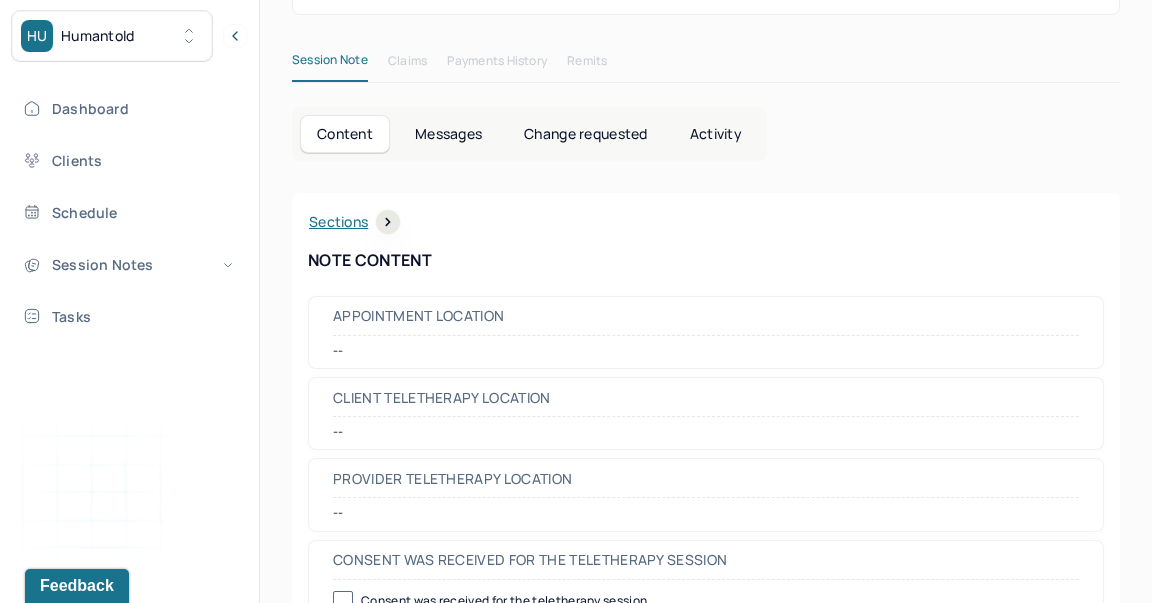 scroll, scrollTop: 400, scrollLeft: 0, axis: vertical 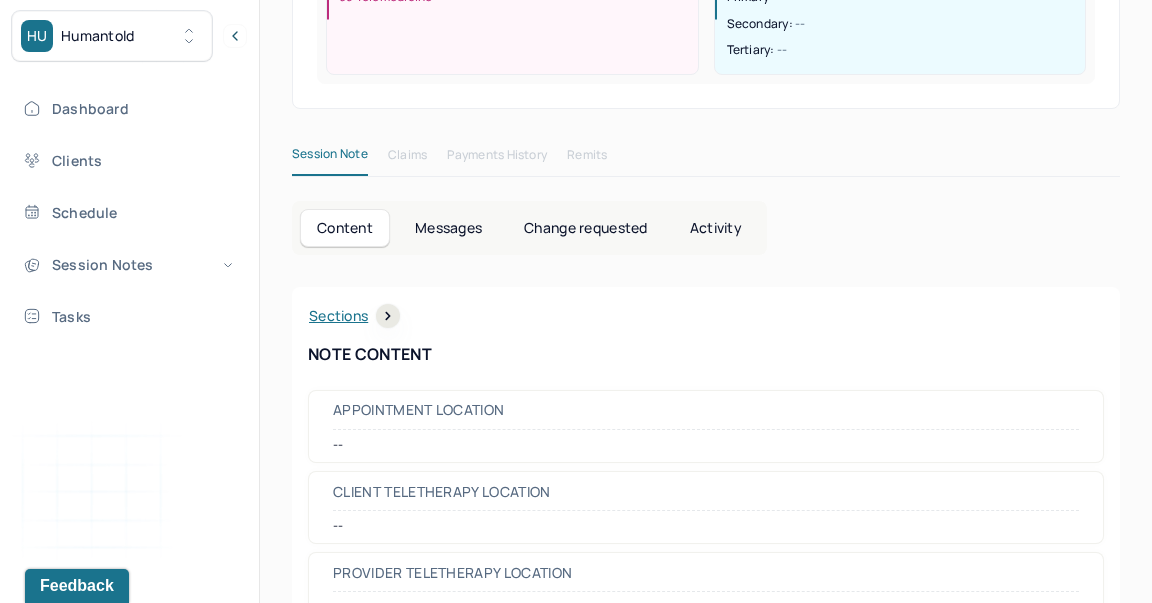 click on "Activity" at bounding box center [716, 228] 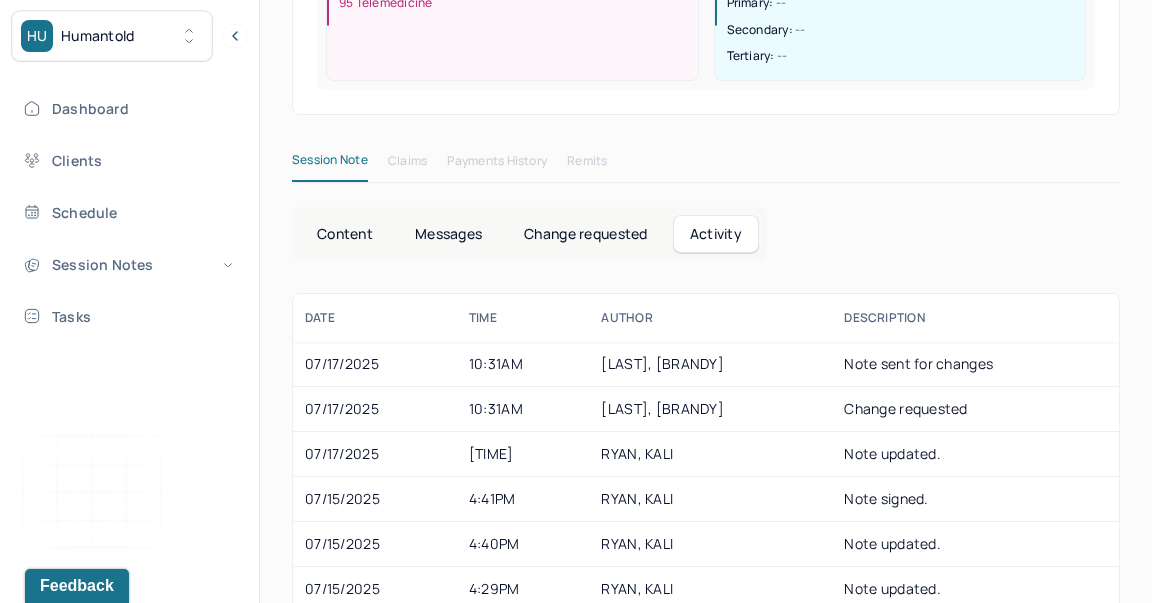 scroll, scrollTop: 400, scrollLeft: 0, axis: vertical 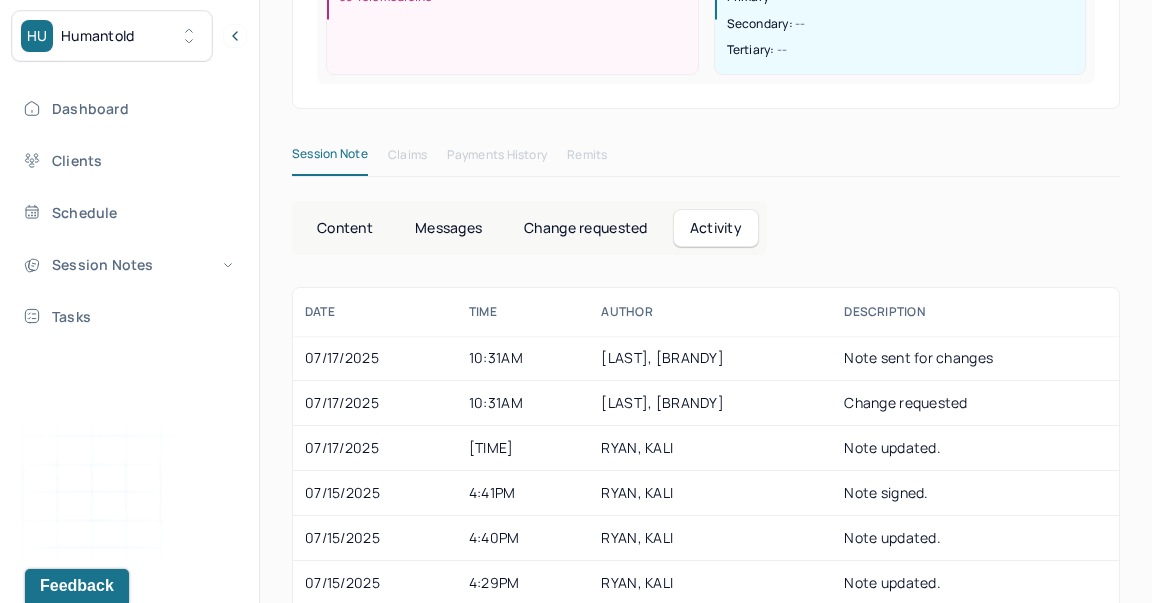 click on "date Time AUTHOR DESCRIPTION [DATE] [TIME] [LAST], [FIRST] Note sent for changes [DATE] [TIME] [LAST], [FIRST] Change requested [DATE] [TIME] [LAST], [FIRST] Note updated. [DATE] [TIME] [LAST], [FIRST] Note signed. [DATE] [TIME] [LAST], [FIRST] Note updated. [DATE] [TIME] [LAST], [FIRST] Note updated. [DATE] [TIME] [LAST], [FIRST] Note updated. [DATE] [TIME] [LAST], [FIRST] Note created." at bounding box center [706, 492] 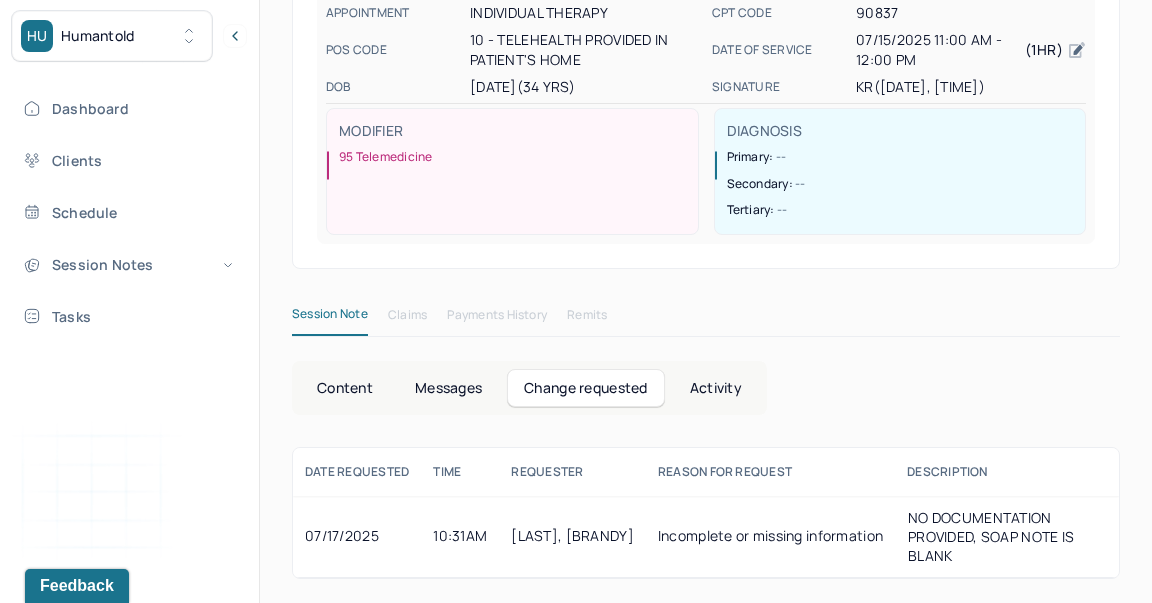 scroll, scrollTop: 238, scrollLeft: 0, axis: vertical 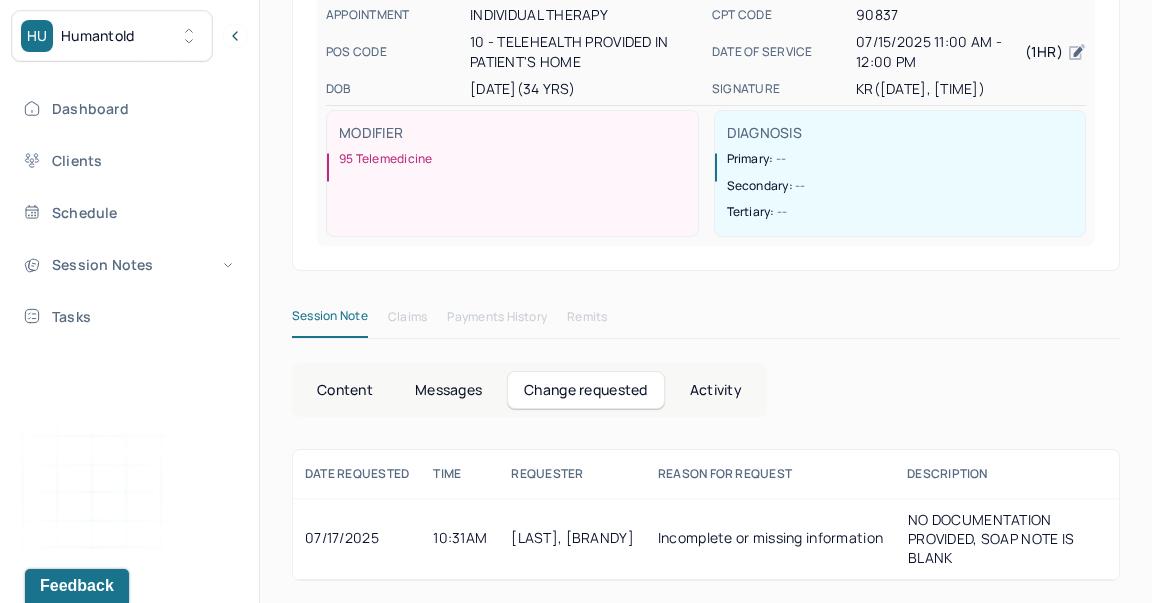 click on "Content     Messages     Change requested     Activity" at bounding box center [529, 390] 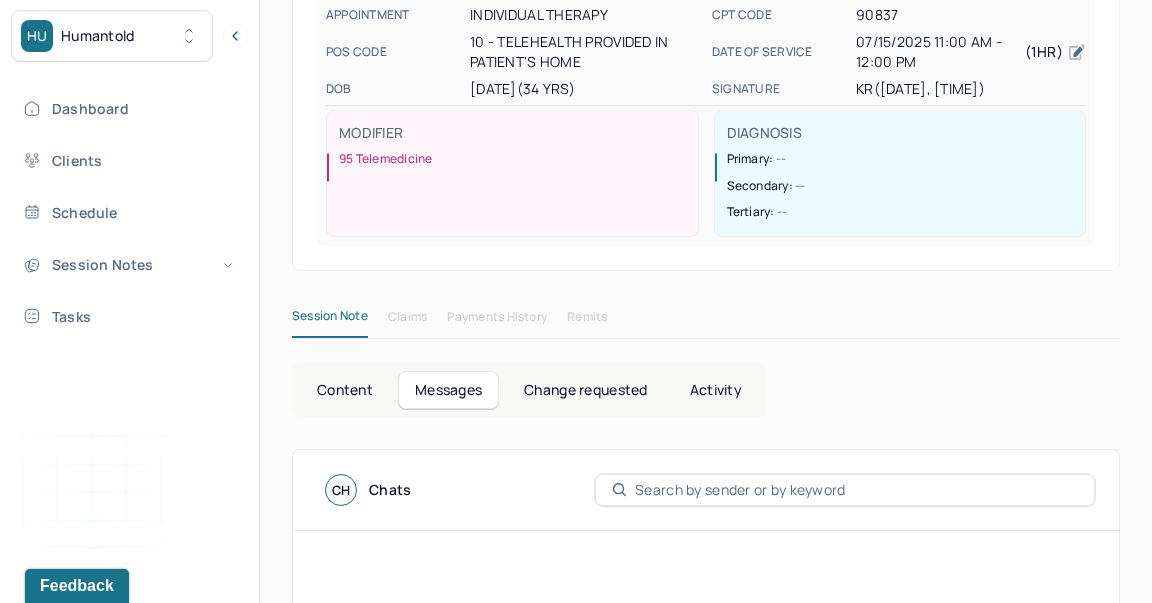 click on "Content     Messages     Change requested     Activity" at bounding box center [529, 390] 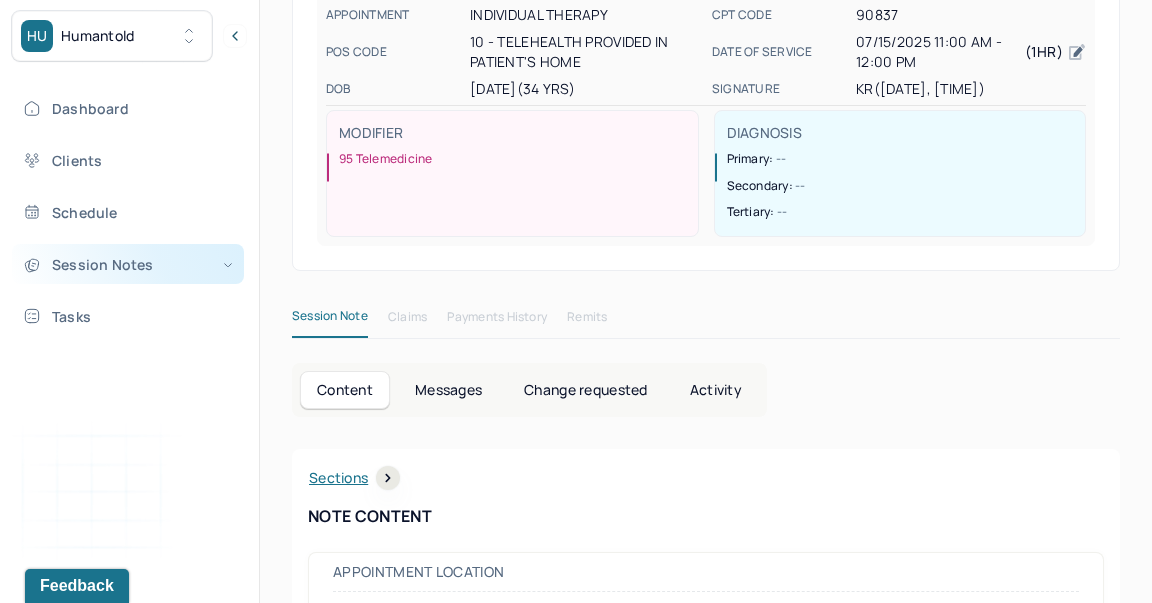 click on "Session Notes" at bounding box center (128, 264) 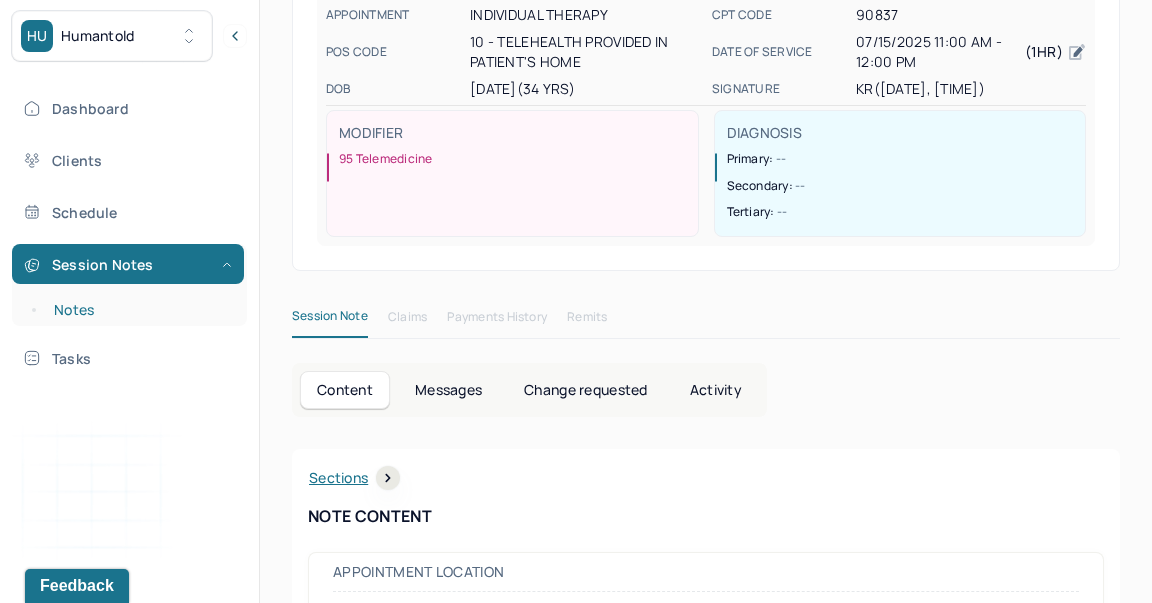 click on "Notes" at bounding box center [139, 310] 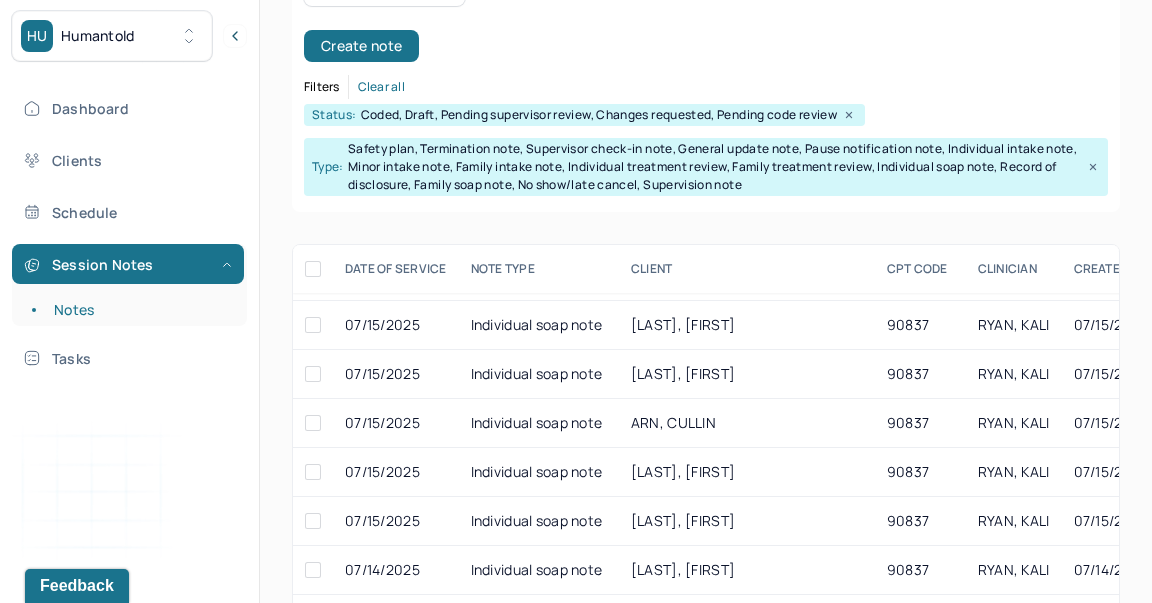 scroll, scrollTop: 135, scrollLeft: 0, axis: vertical 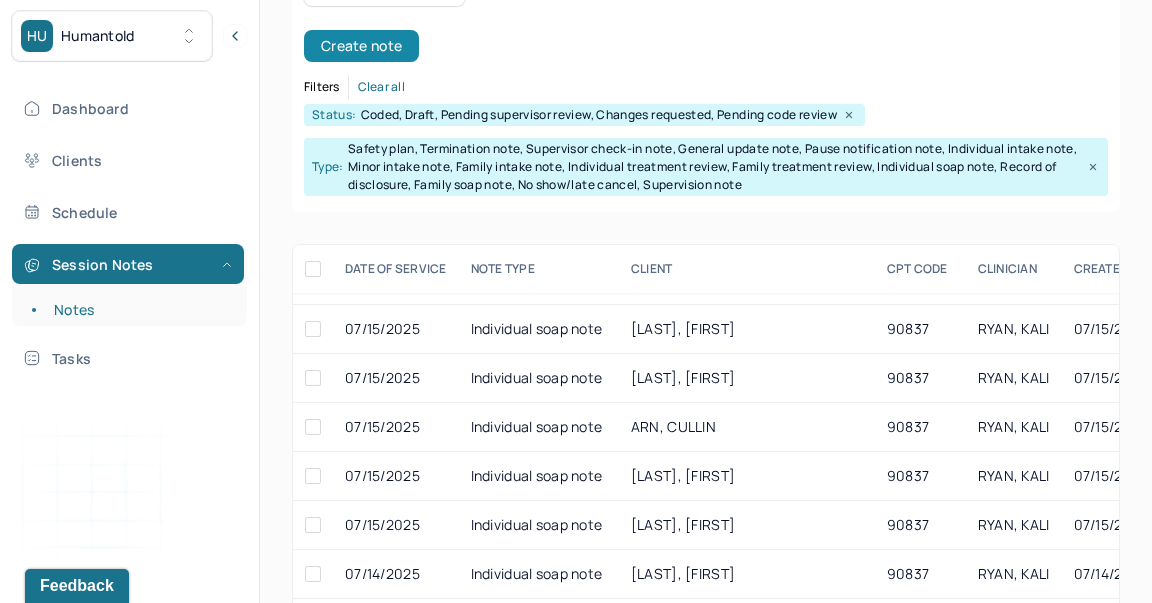click on "Create note" at bounding box center (361, 46) 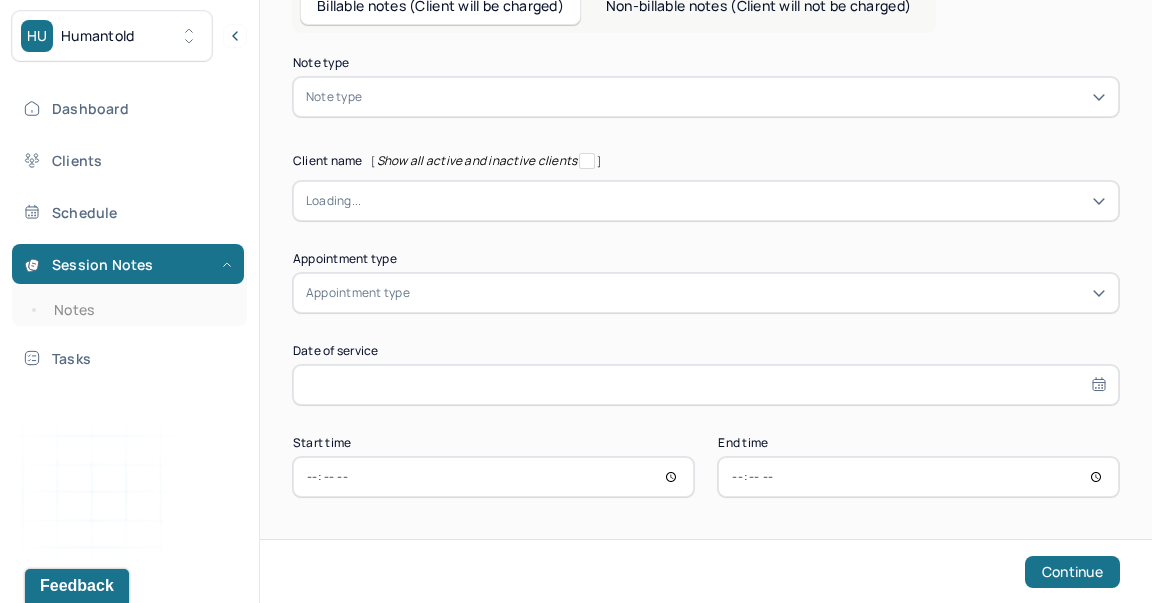 click at bounding box center [736, 97] 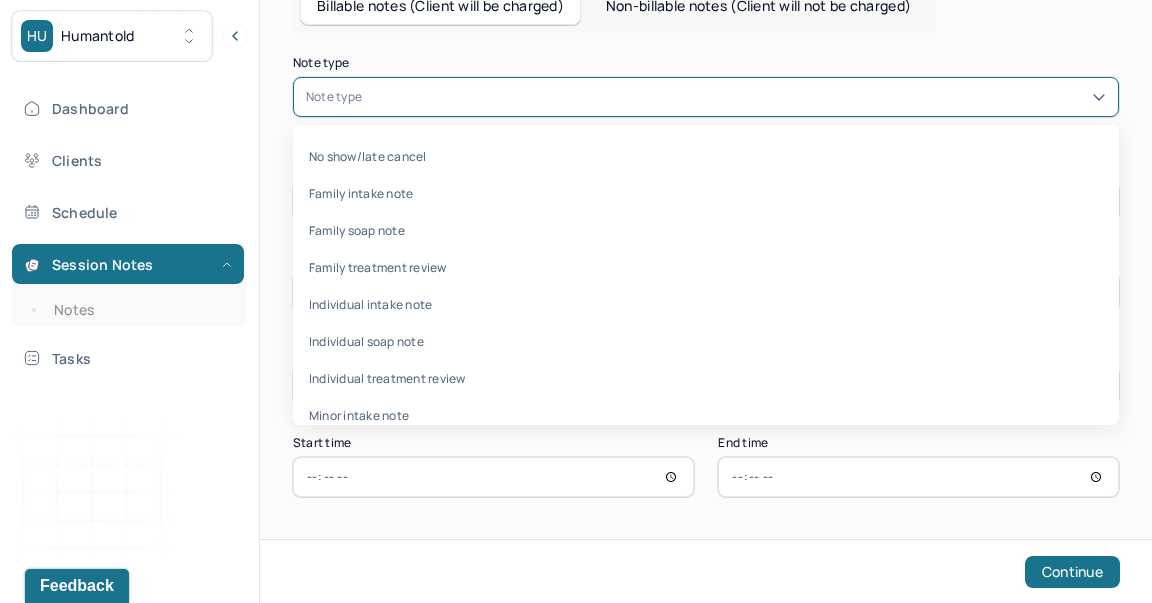 click on "Note type" at bounding box center (706, 97) 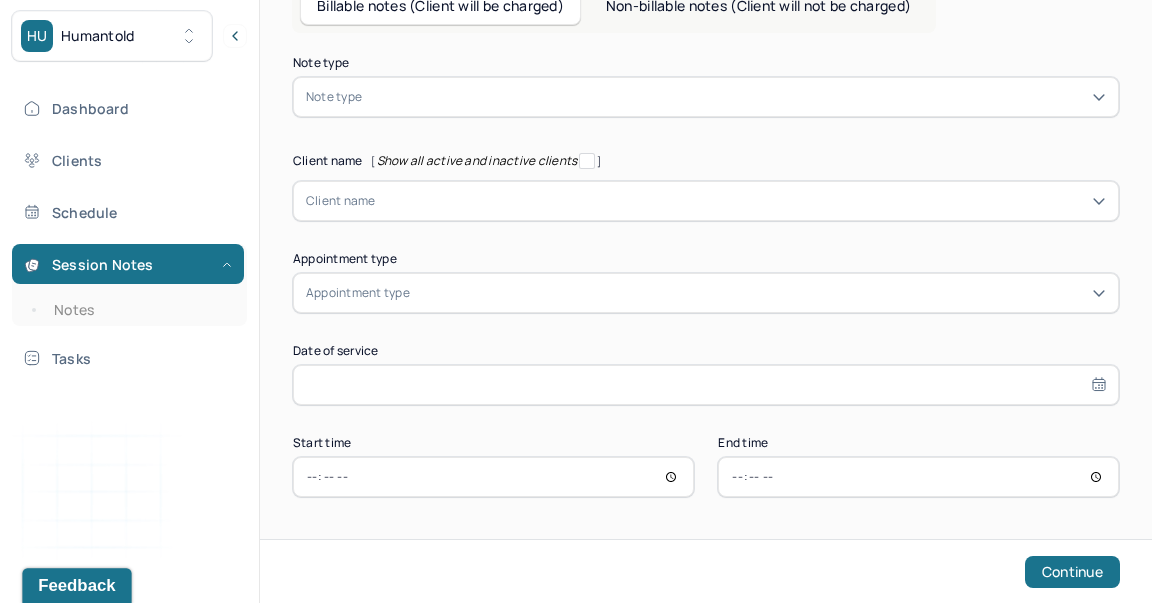 click on "Feedback" at bounding box center (76, 586) 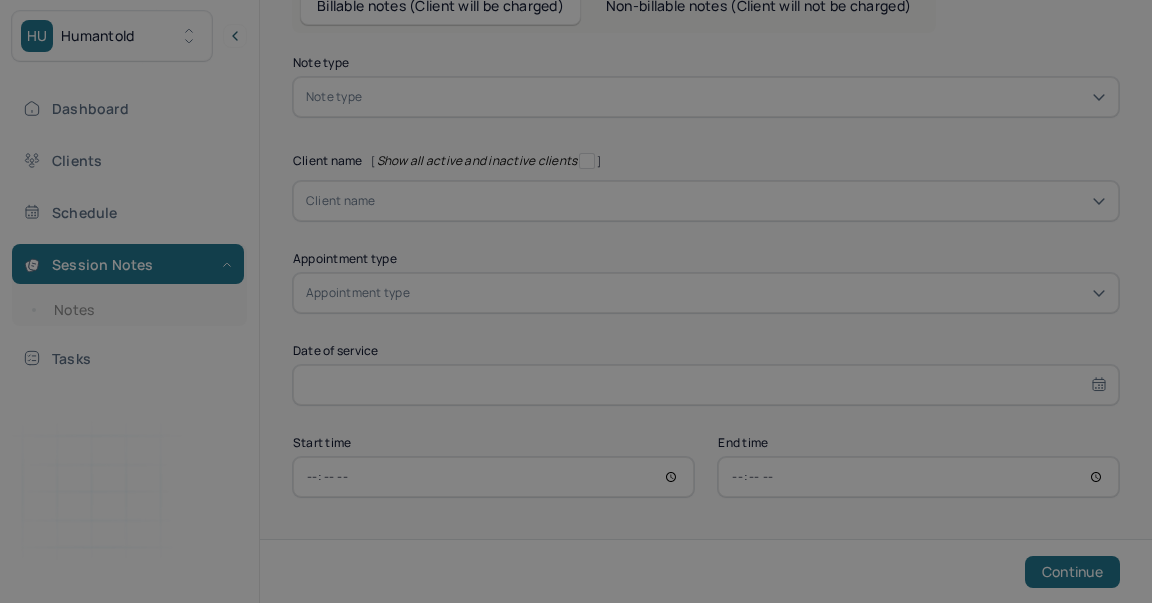 scroll, scrollTop: 0, scrollLeft: 0, axis: both 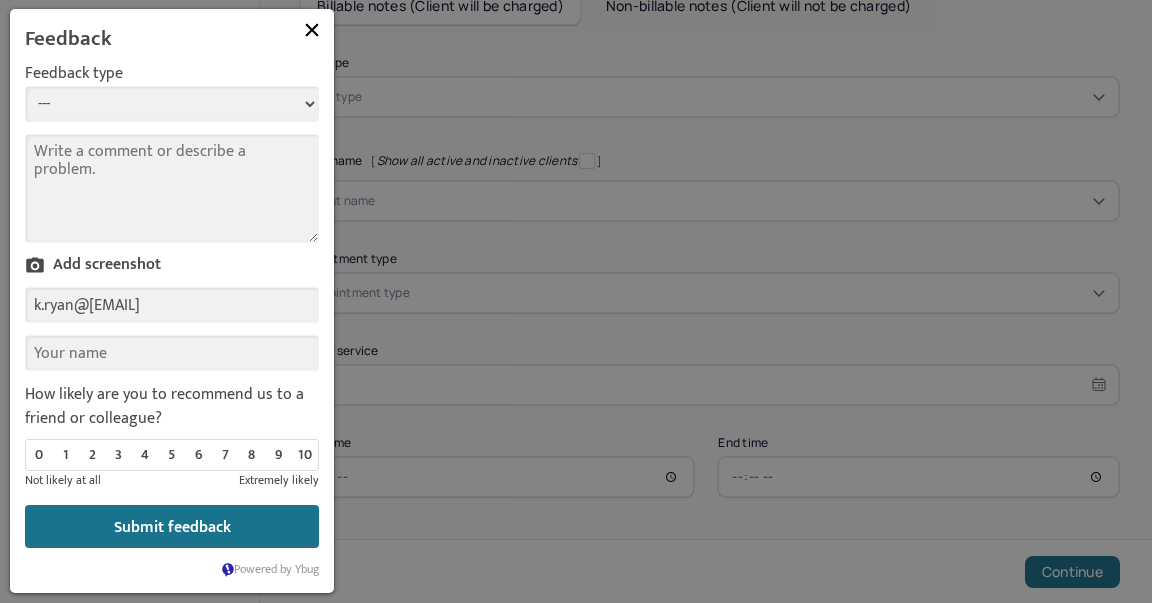 click at bounding box center (312, 30) 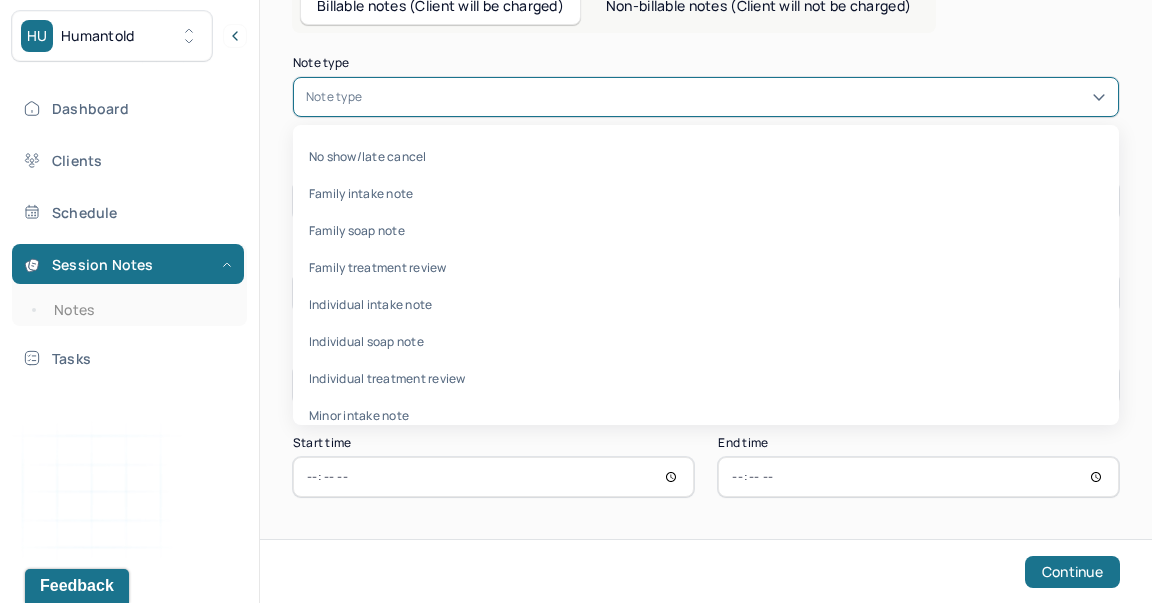 click on "Note type" at bounding box center [334, 97] 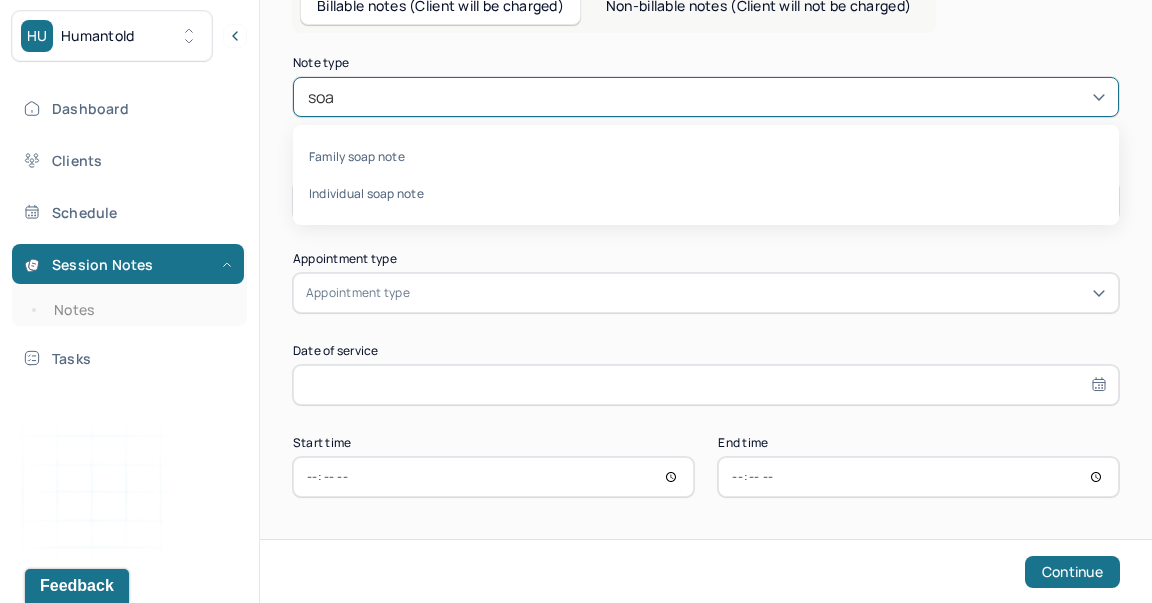 type on "soap" 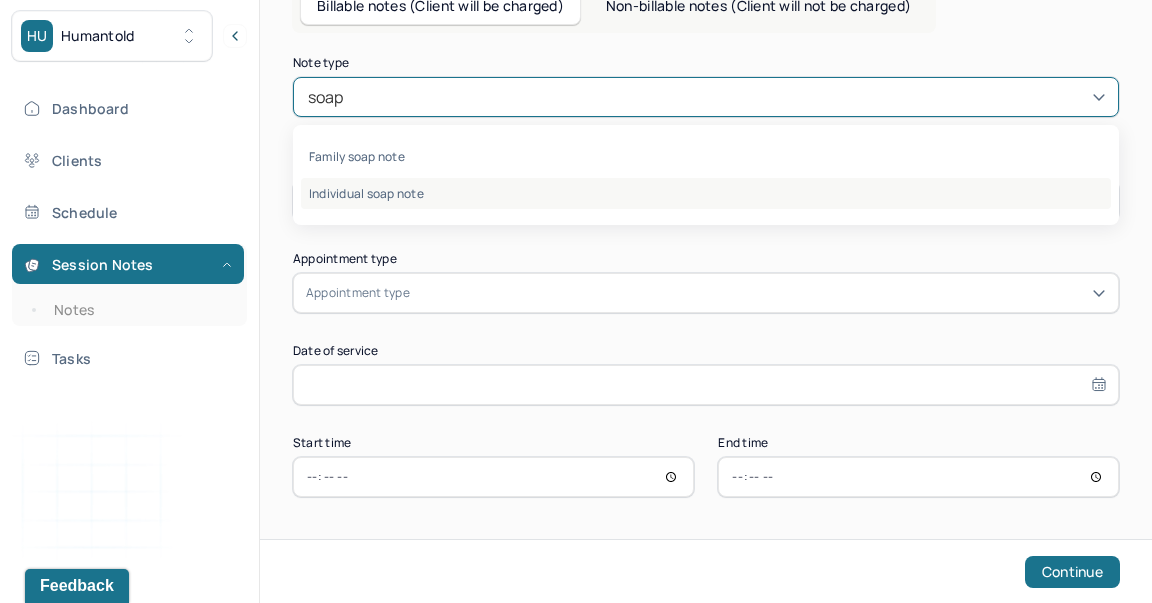 click on "Individual soap note" at bounding box center (706, 193) 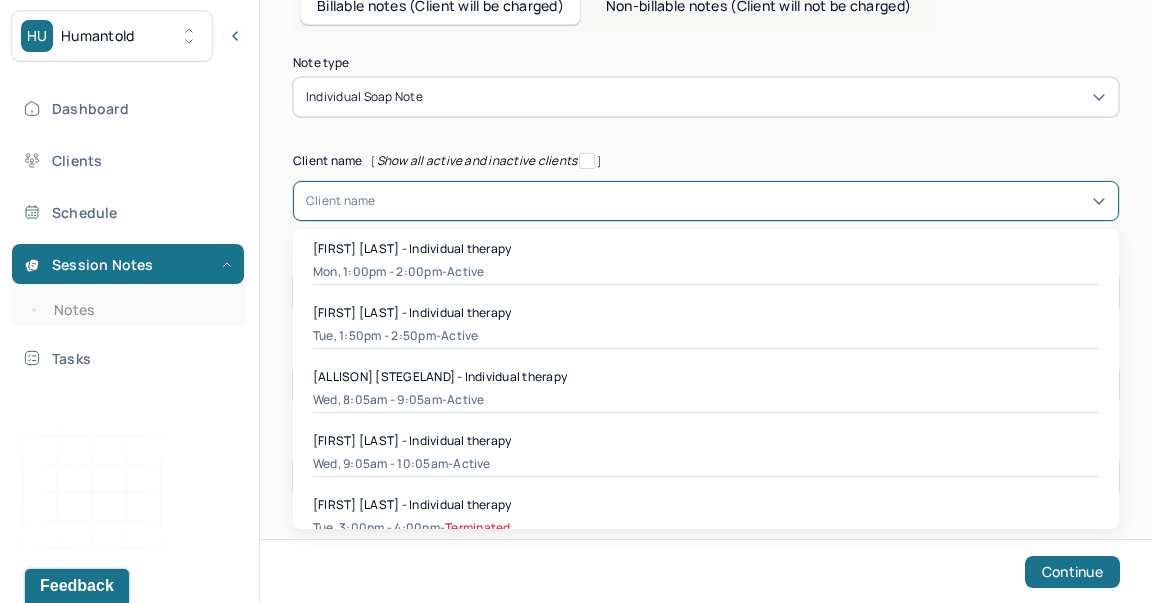 click on "Client name" at bounding box center [706, 201] 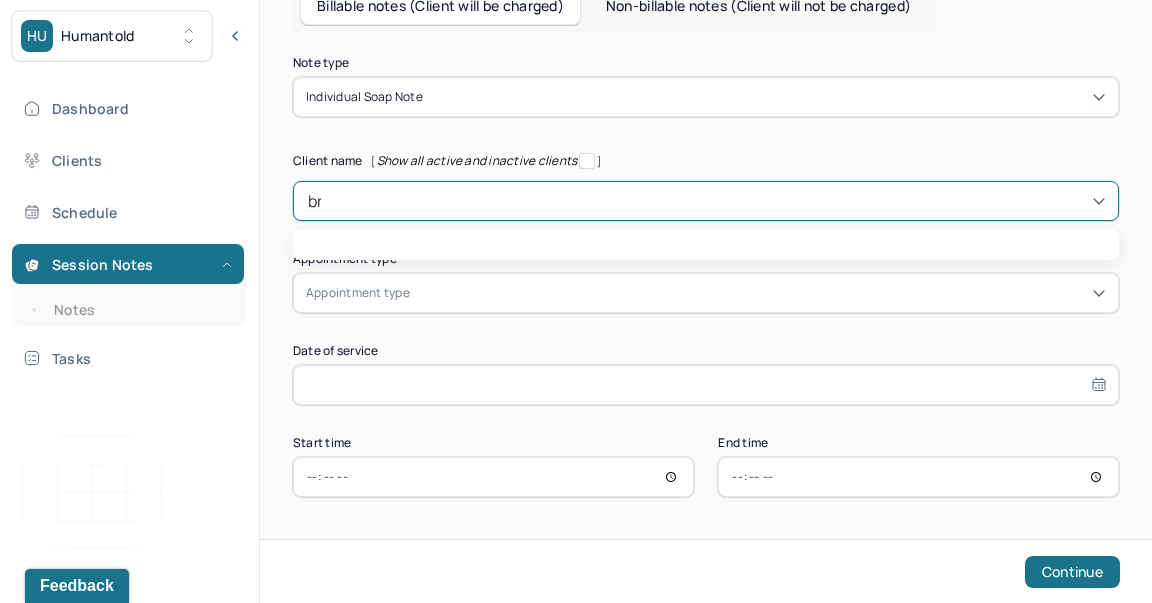type on "bri" 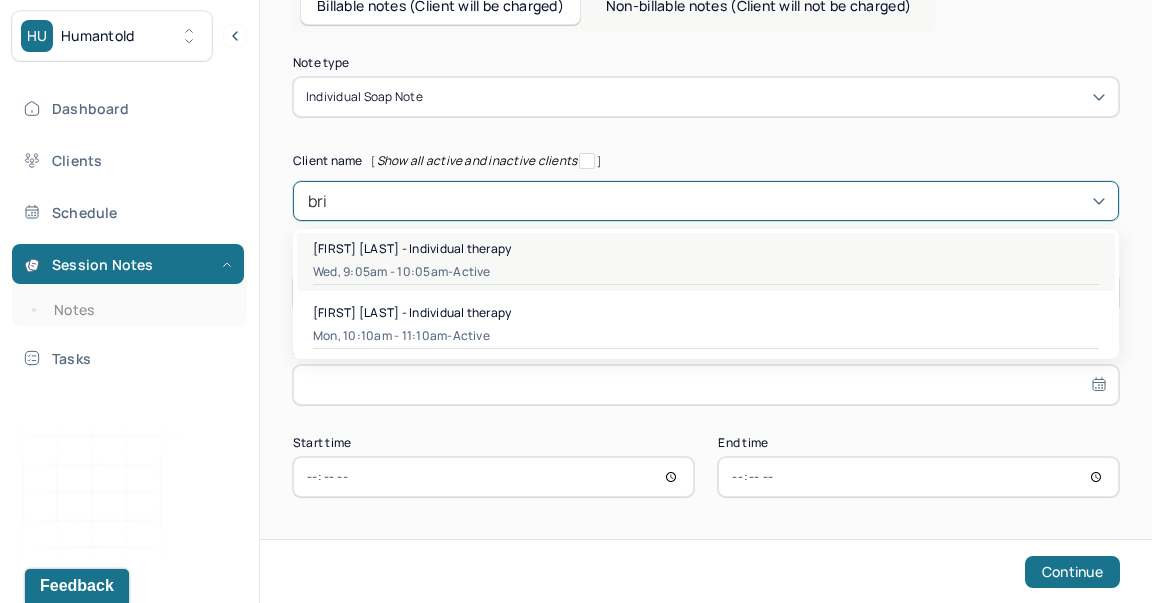 click on "Wed, 9:05am - 10:05am  -  active" at bounding box center (706, 272) 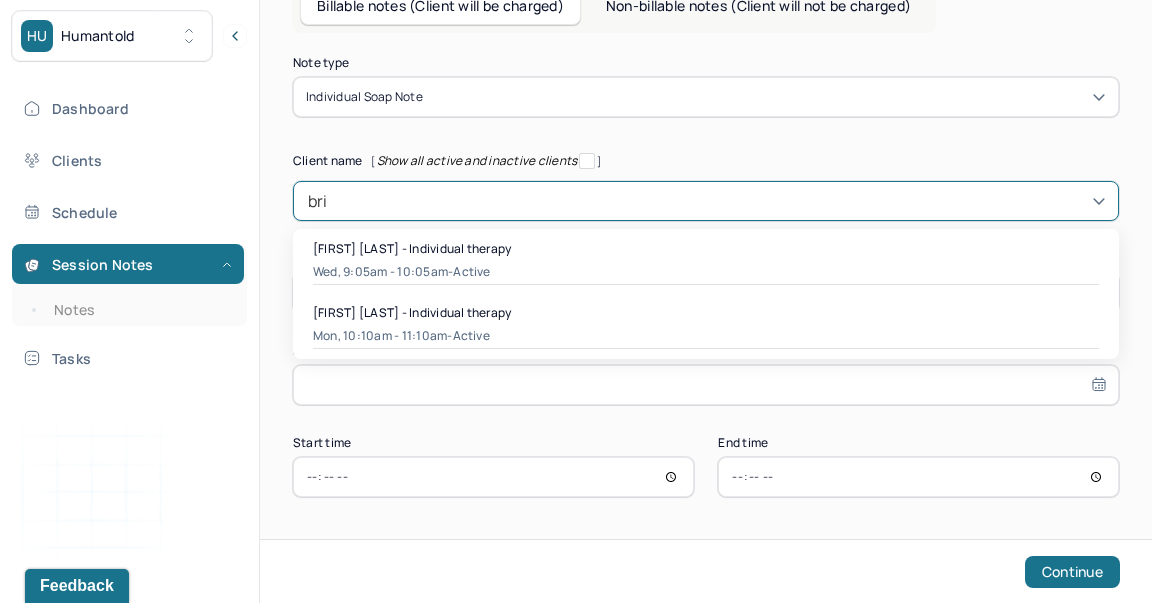 type 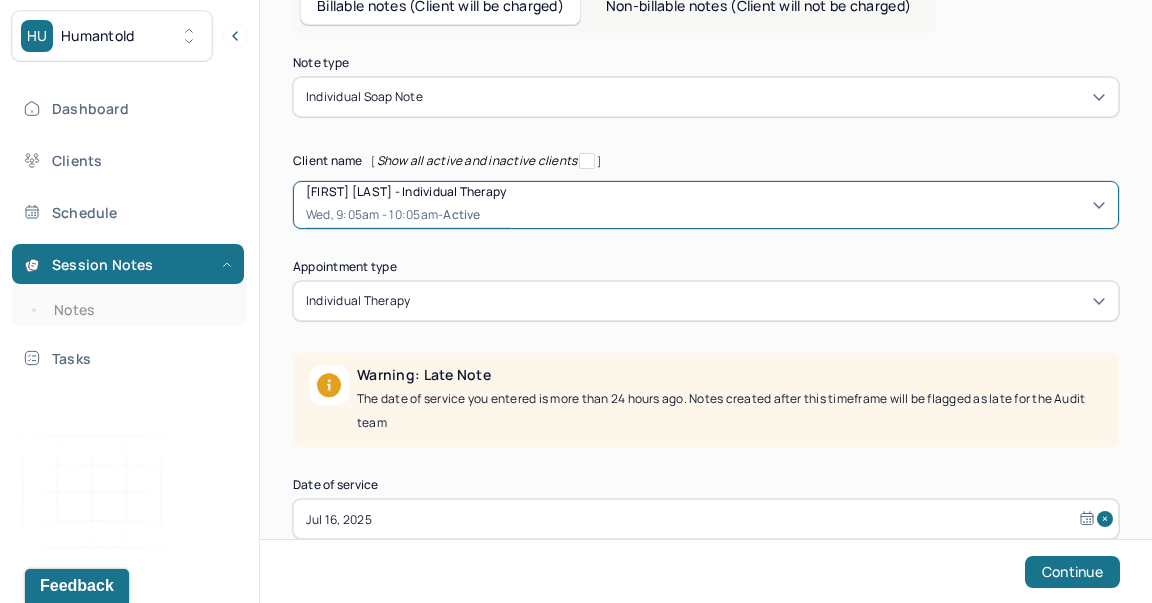 scroll, scrollTop: 249, scrollLeft: 0, axis: vertical 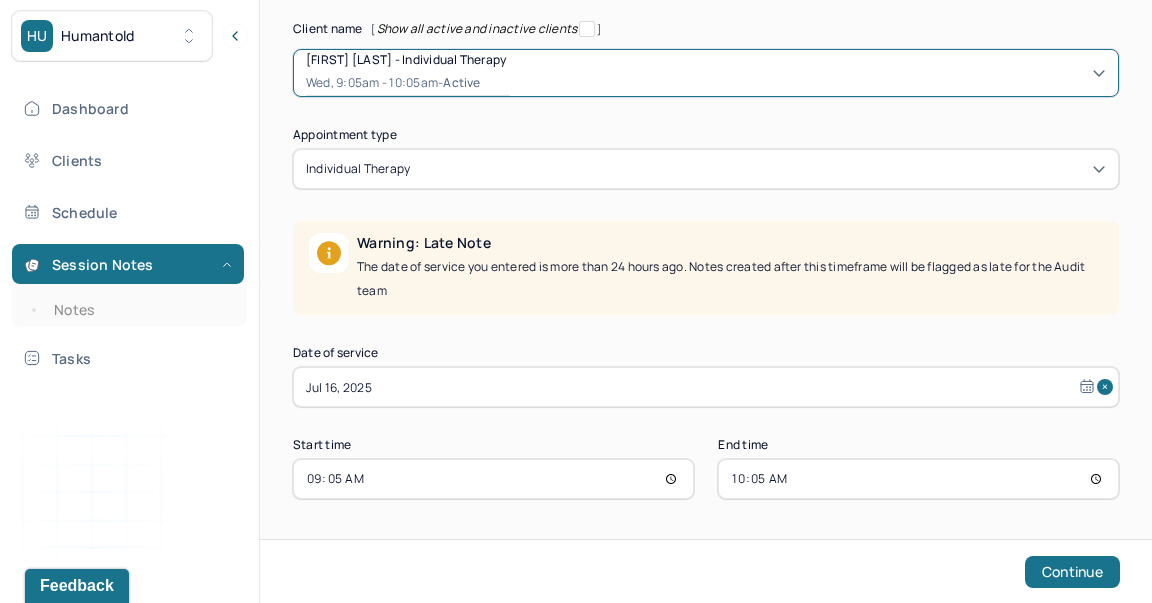 click on "Jul 16, 2025" at bounding box center [706, 387] 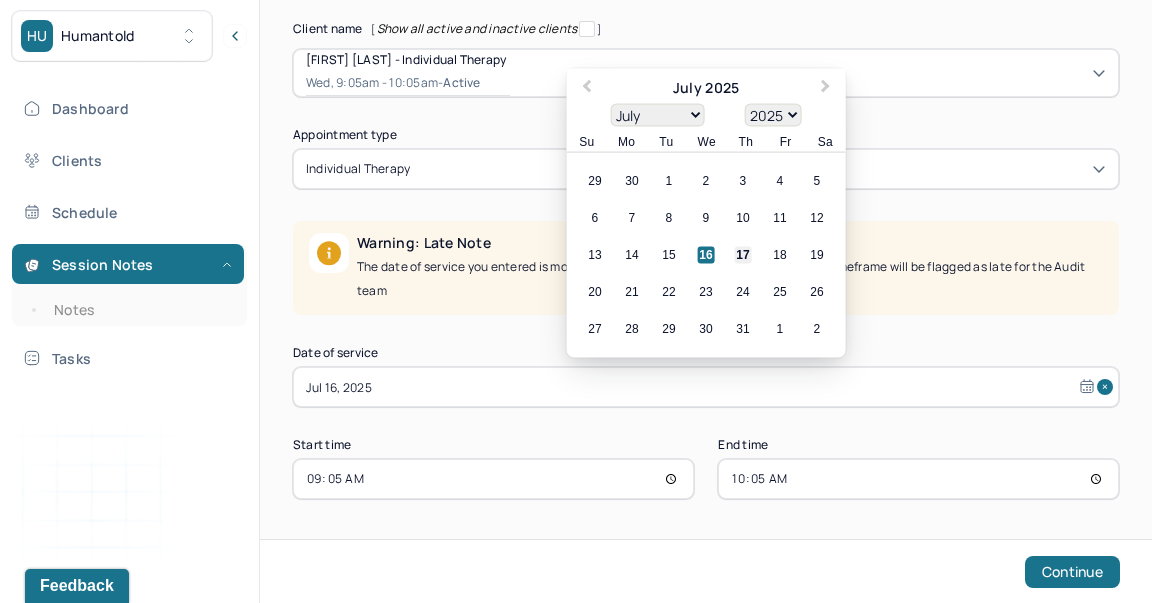 click on "17" at bounding box center [743, 255] 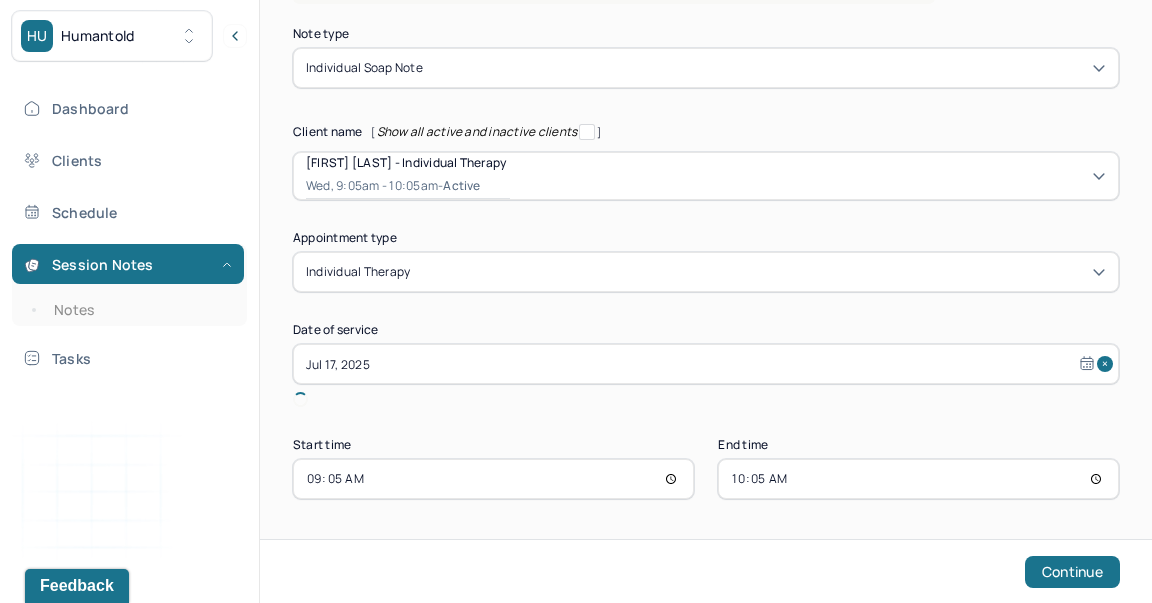 scroll, scrollTop: 123, scrollLeft: 0, axis: vertical 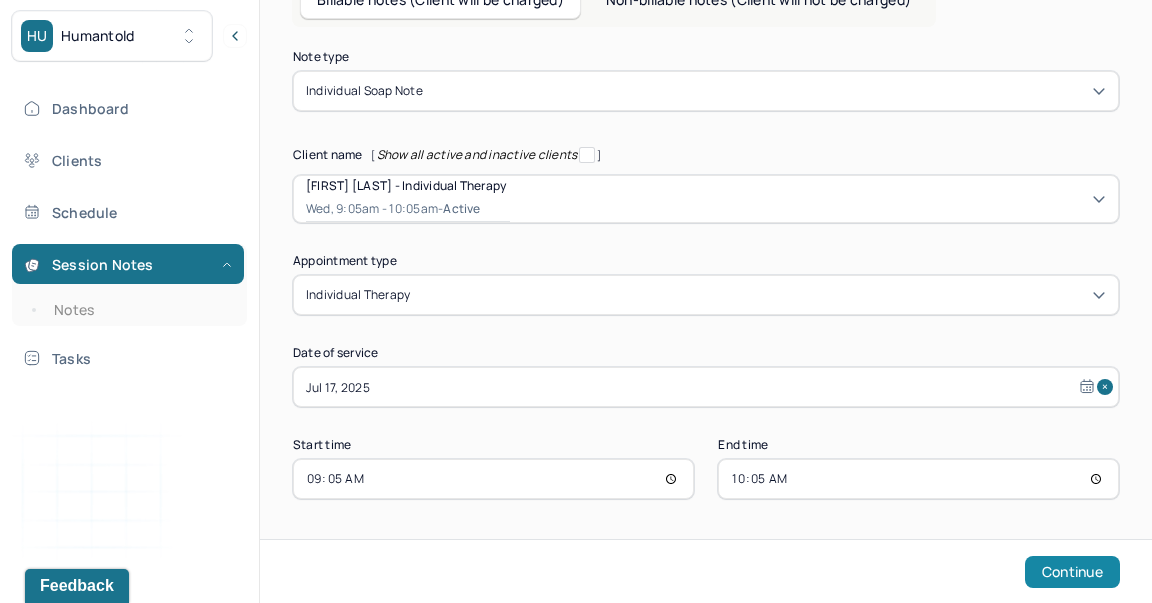 click on "Continue" at bounding box center [1072, 572] 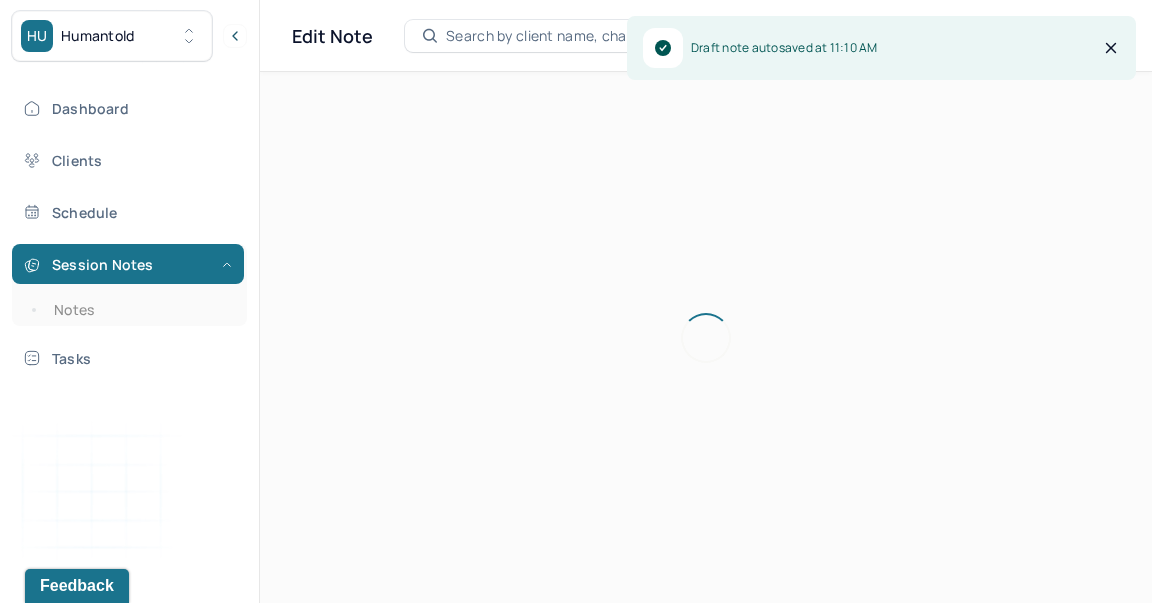 scroll, scrollTop: 0, scrollLeft: 0, axis: both 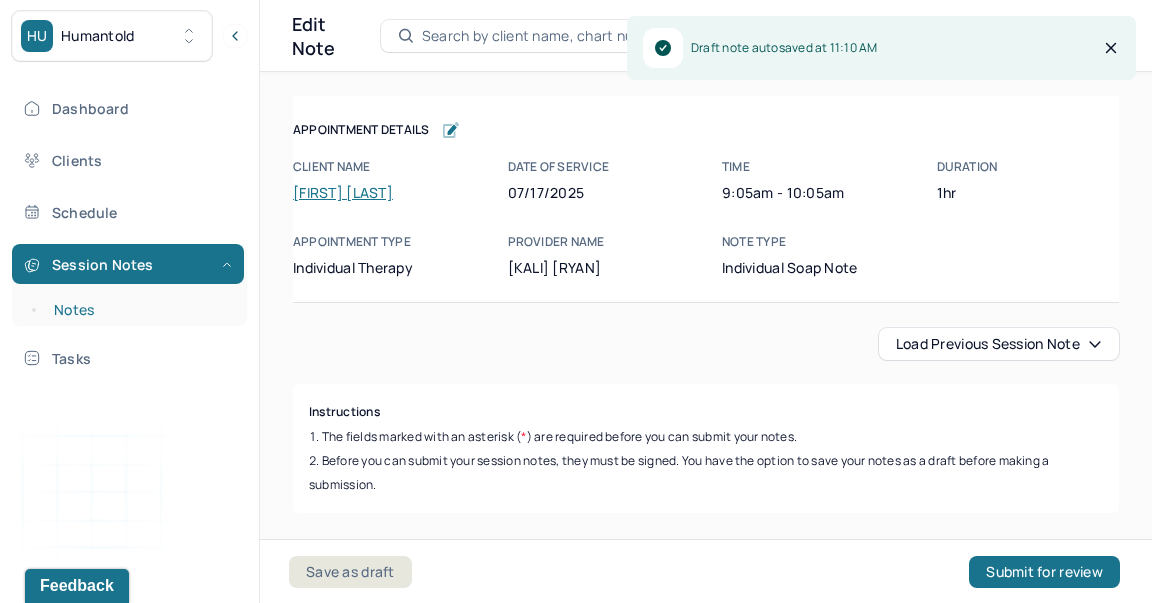 drag, startPoint x: 148, startPoint y: 302, endPoint x: 177, endPoint y: 297, distance: 29.427877 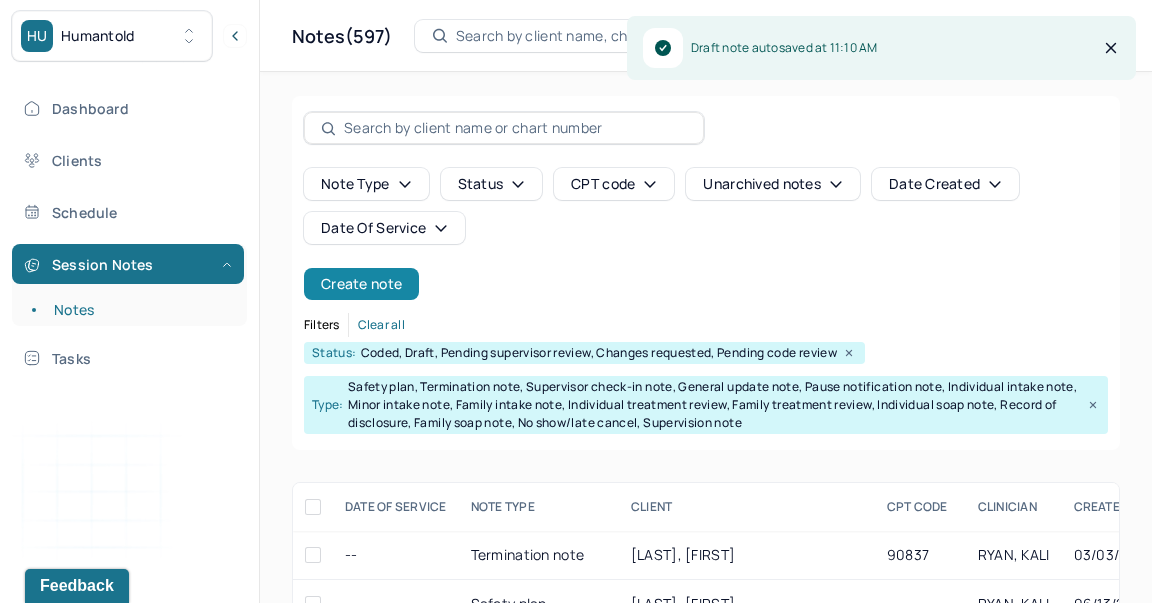 click on "Create note" at bounding box center [361, 284] 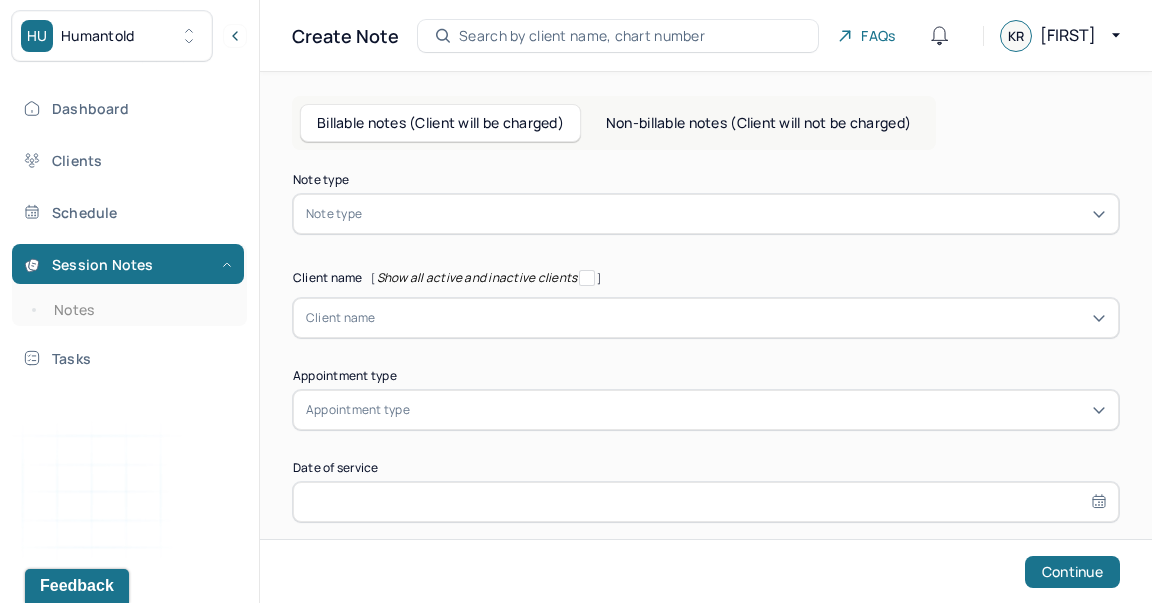 click at bounding box center [736, 214] 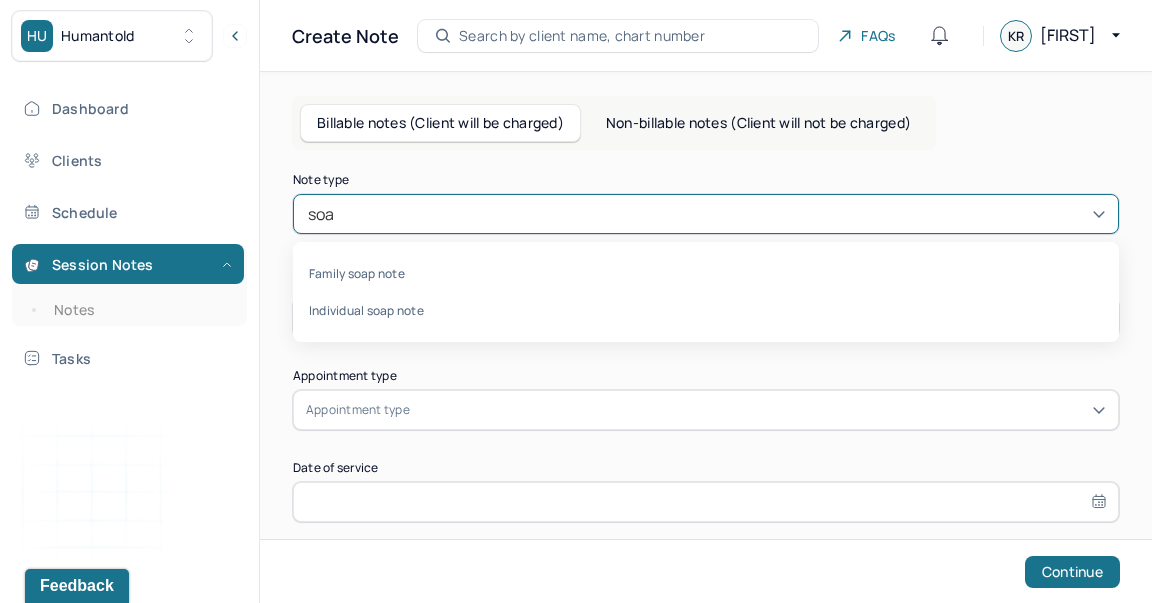 type on "soap" 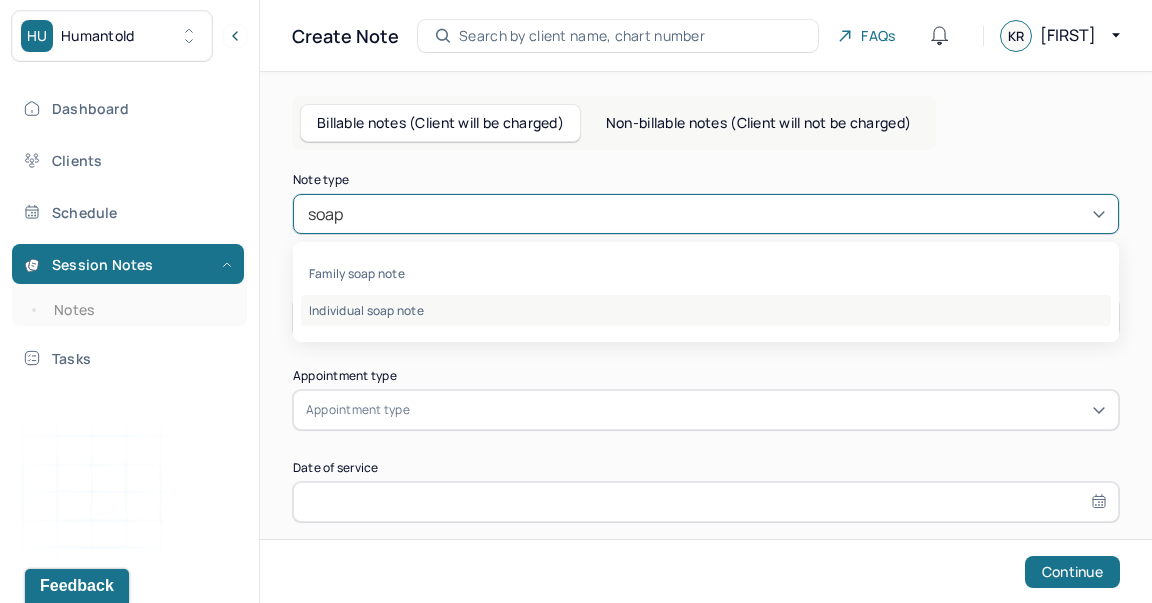 click on "Individual soap note" at bounding box center (706, 310) 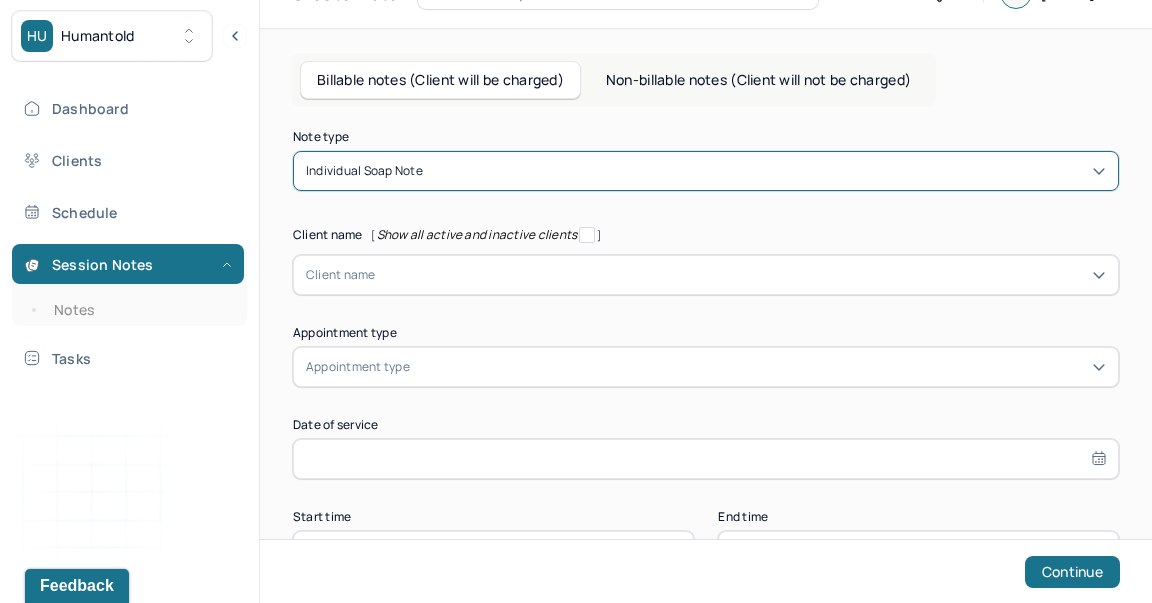 click on "Client name" at bounding box center (706, 275) 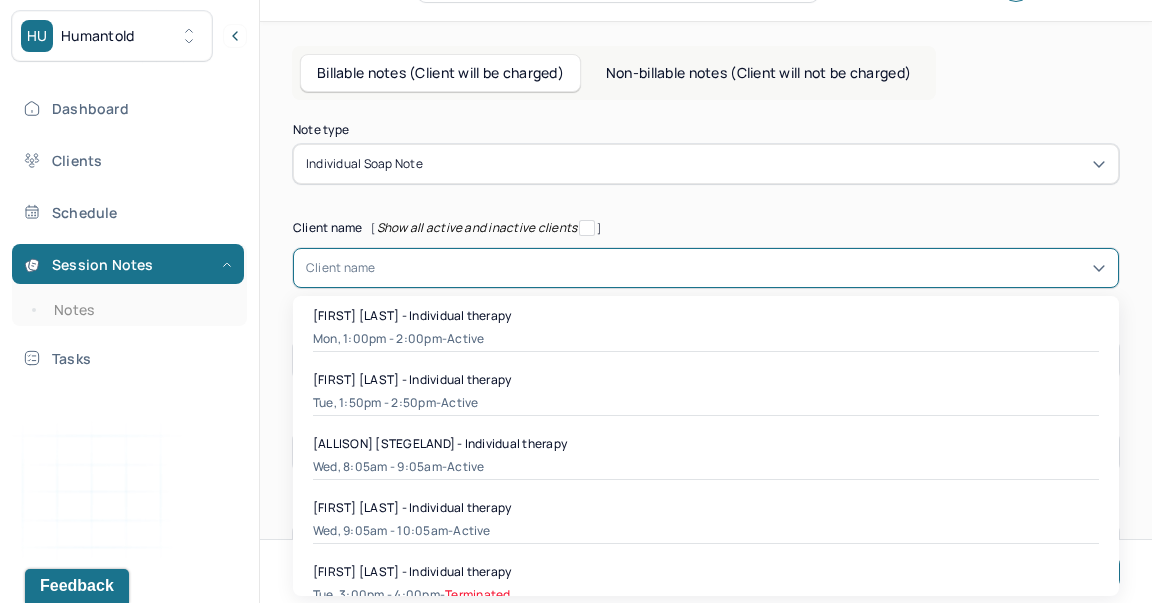 scroll, scrollTop: 51, scrollLeft: 0, axis: vertical 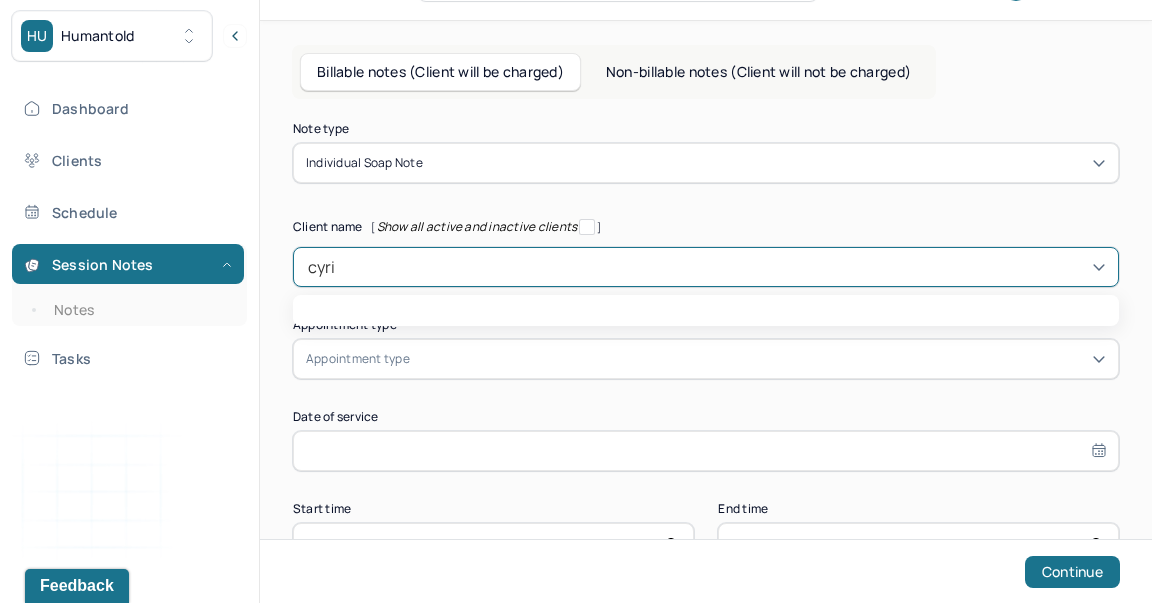type on "cyril" 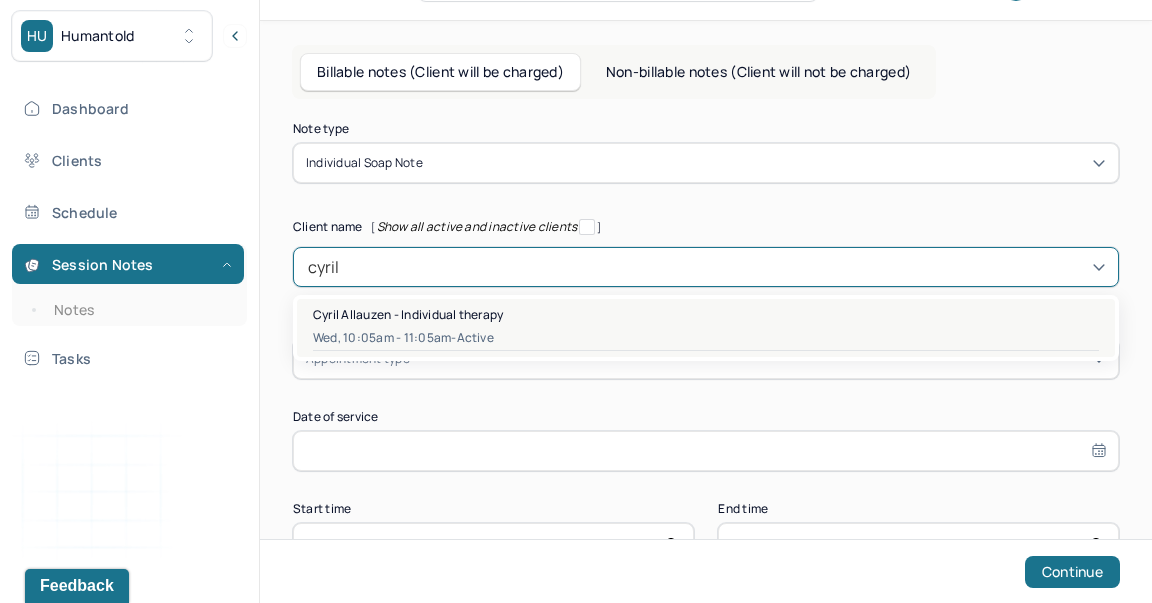 click on "Wed, 10:05am - 11:05am - active" at bounding box center (706, 338) 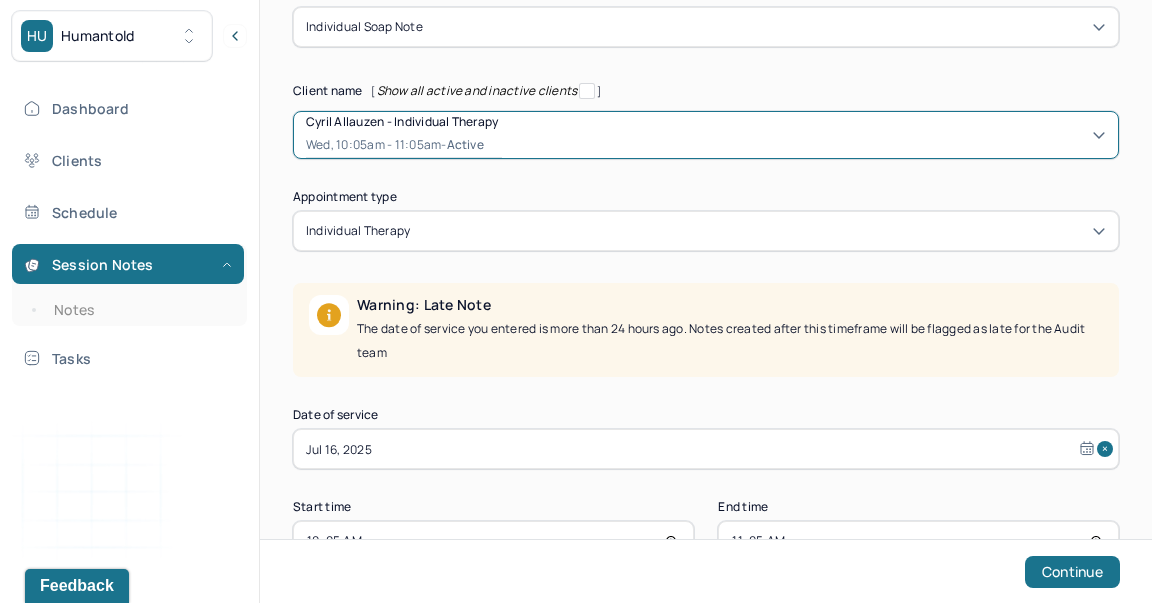 scroll, scrollTop: 249, scrollLeft: 0, axis: vertical 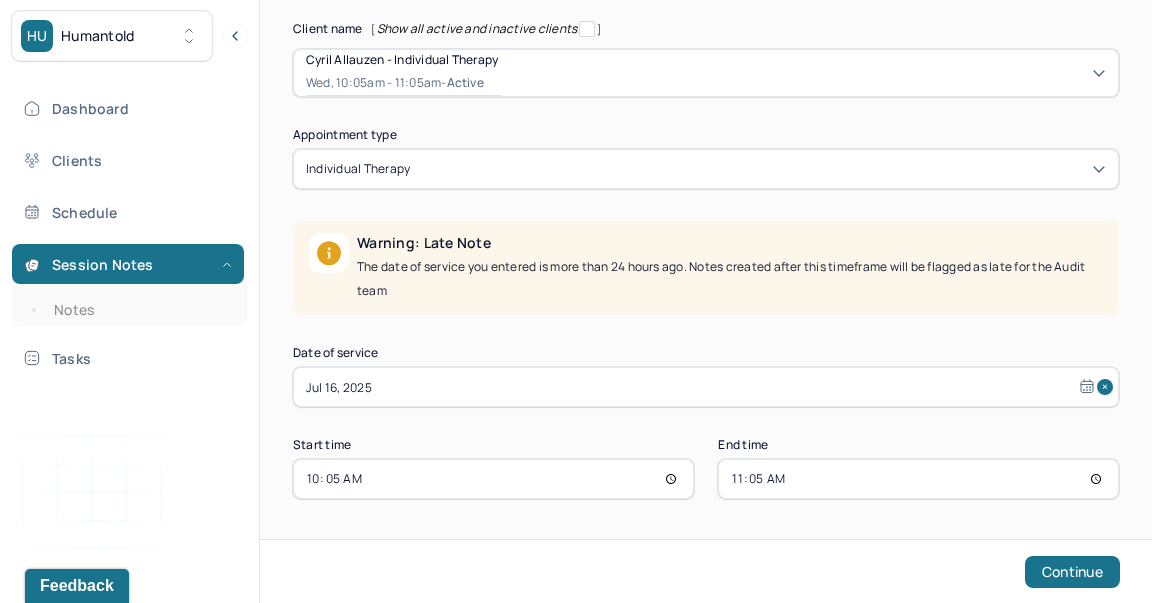 click on "Date of service Jul 16, 2025" at bounding box center (706, 377) 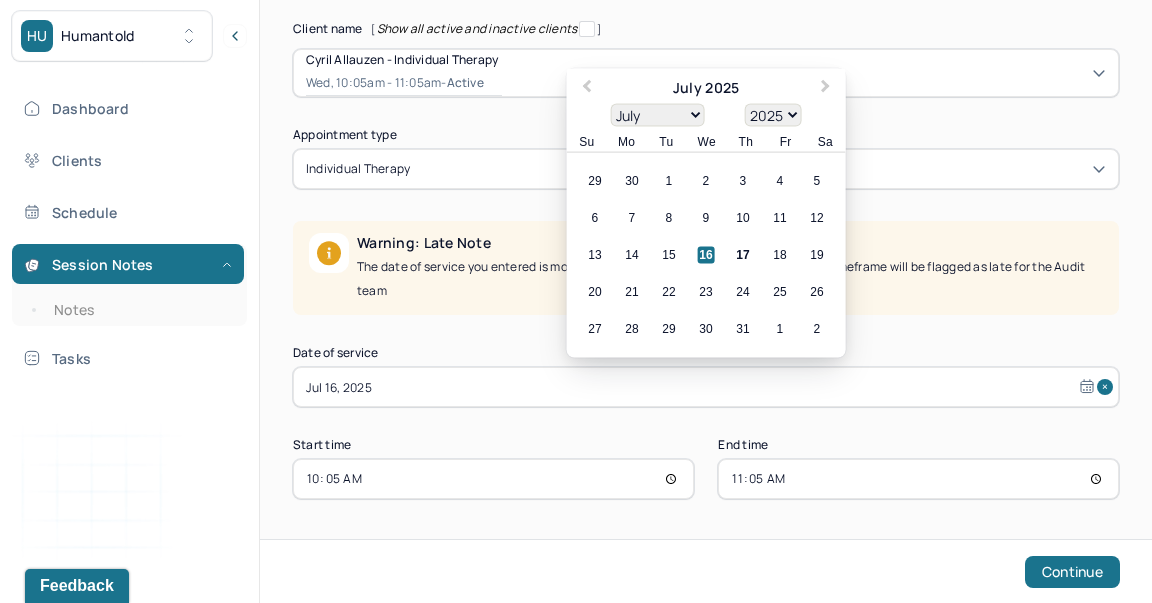 click on "Jul 16, 2025" at bounding box center [706, 387] 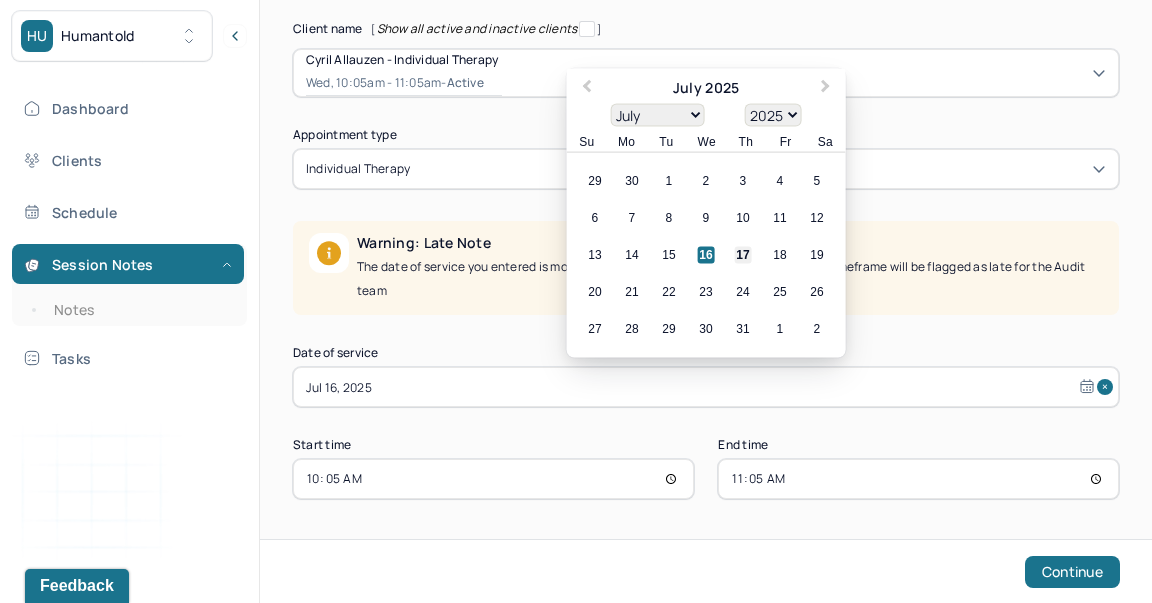 click on "17" at bounding box center [743, 255] 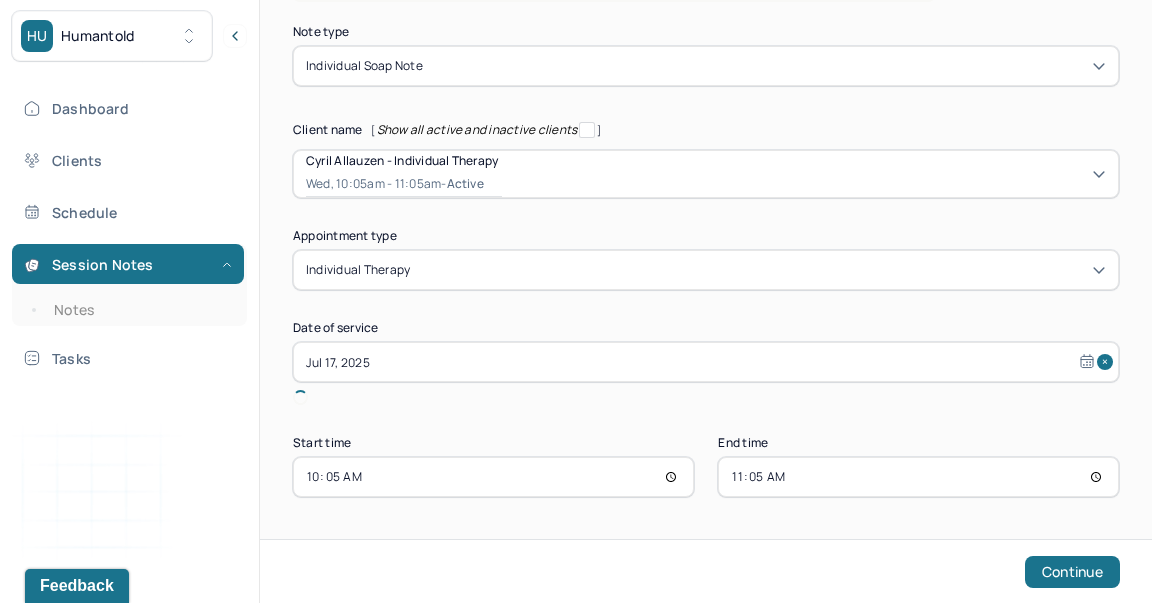 scroll, scrollTop: 123, scrollLeft: 0, axis: vertical 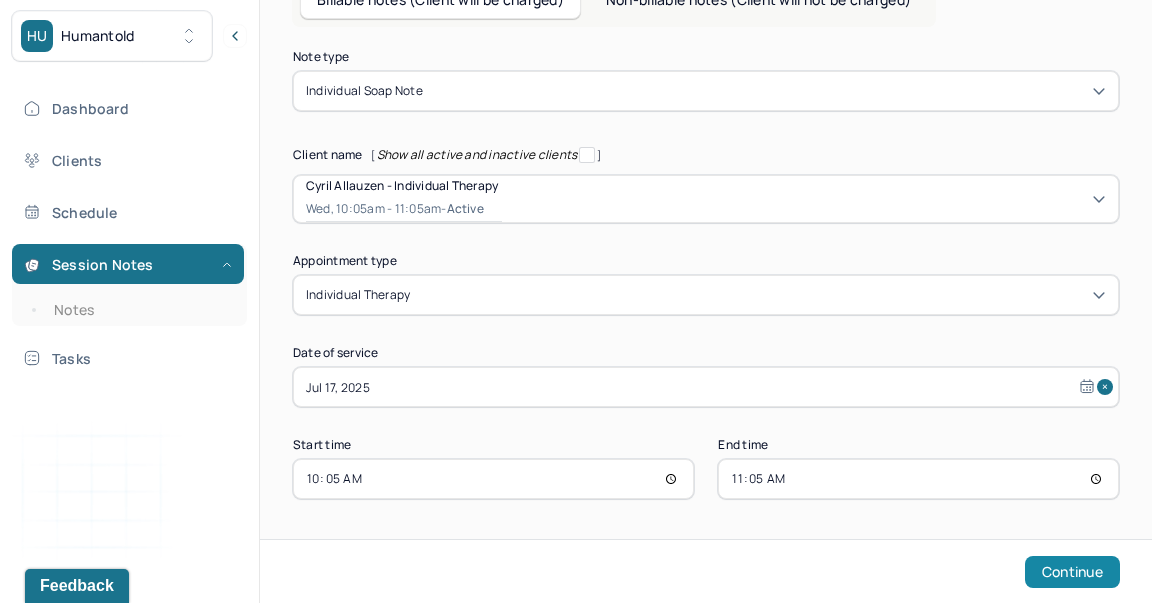 click on "Continue" at bounding box center [1072, 572] 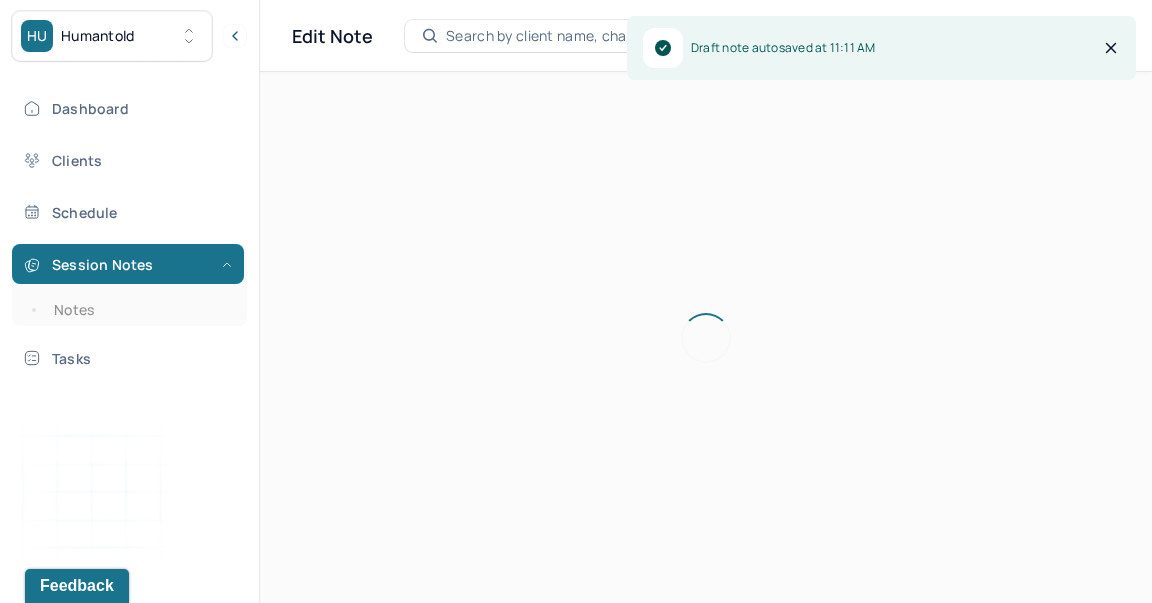 scroll, scrollTop: 0, scrollLeft: 0, axis: both 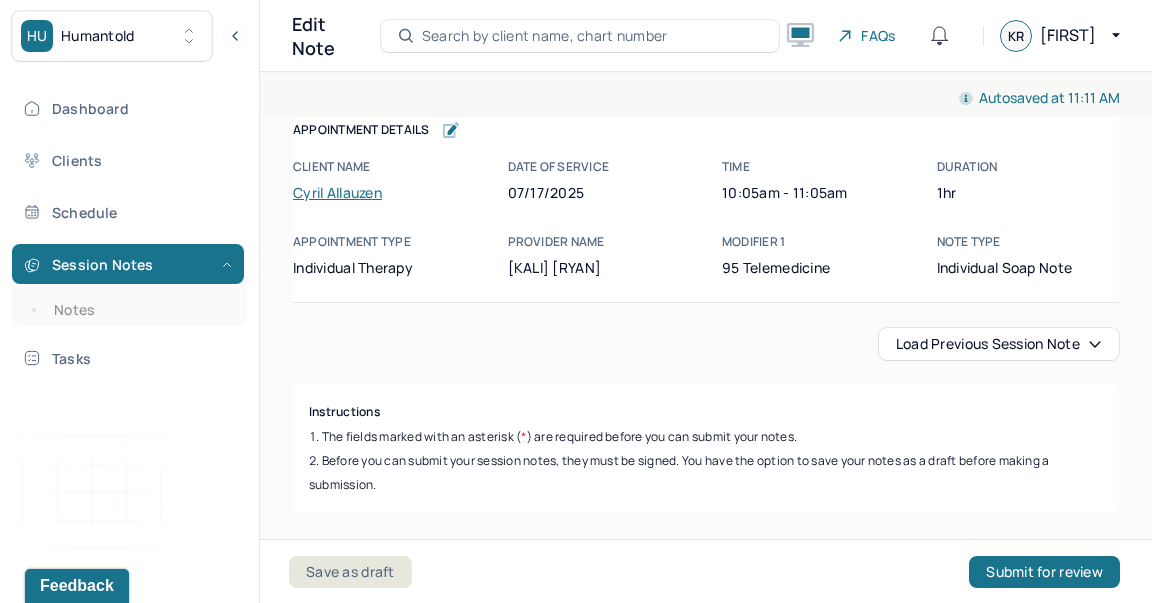 click on "Load previous session note" at bounding box center [999, 344] 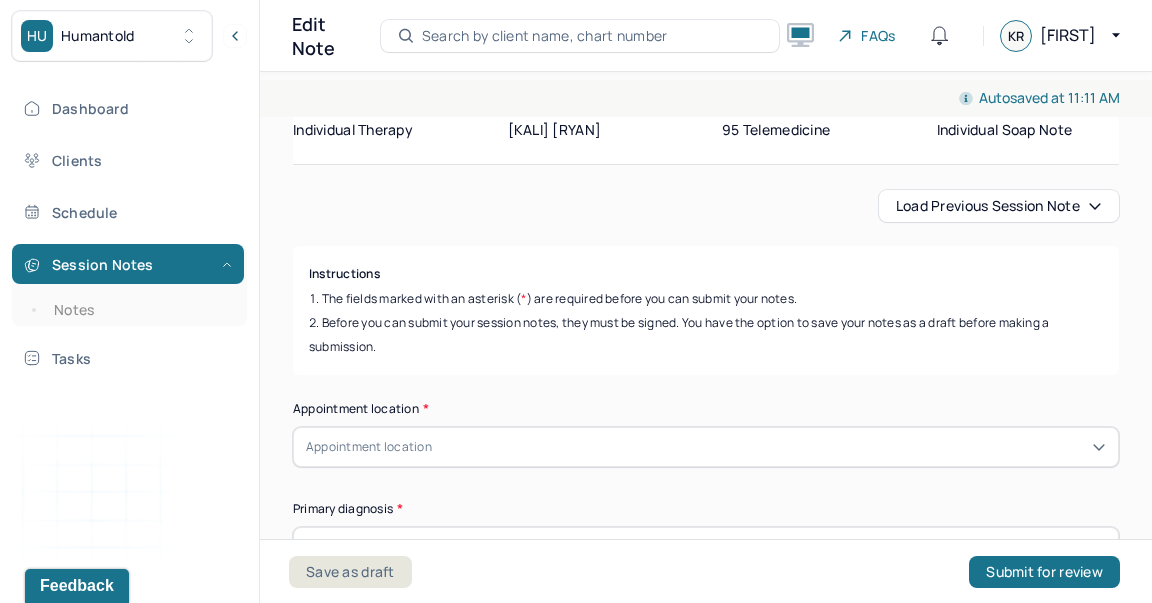 scroll, scrollTop: 25, scrollLeft: 0, axis: vertical 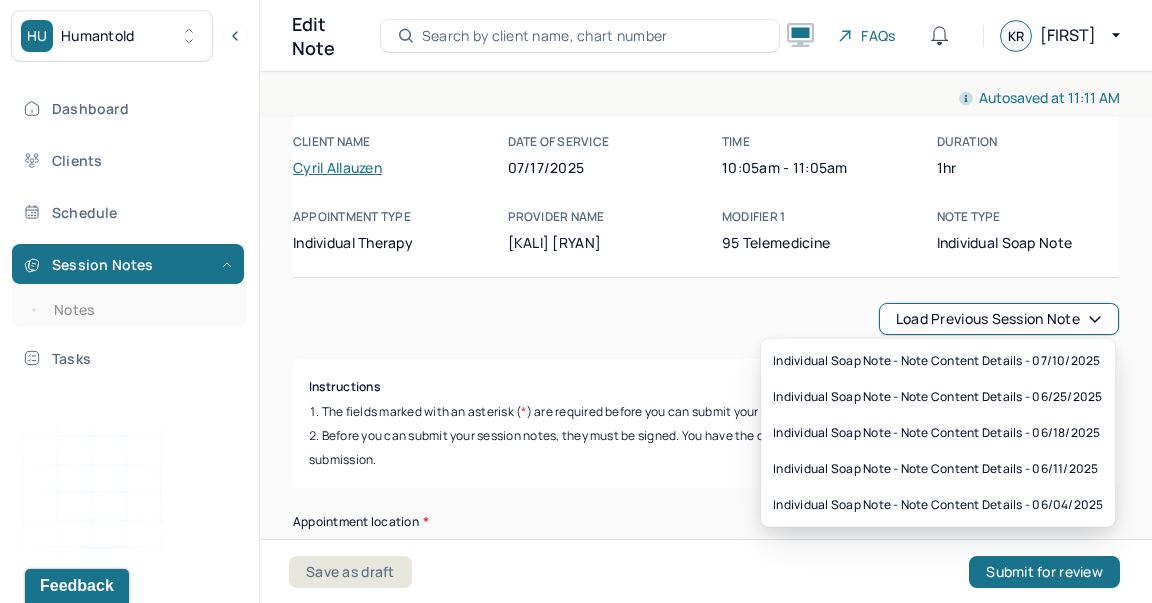 click on "Load previous session note" at bounding box center (999, 319) 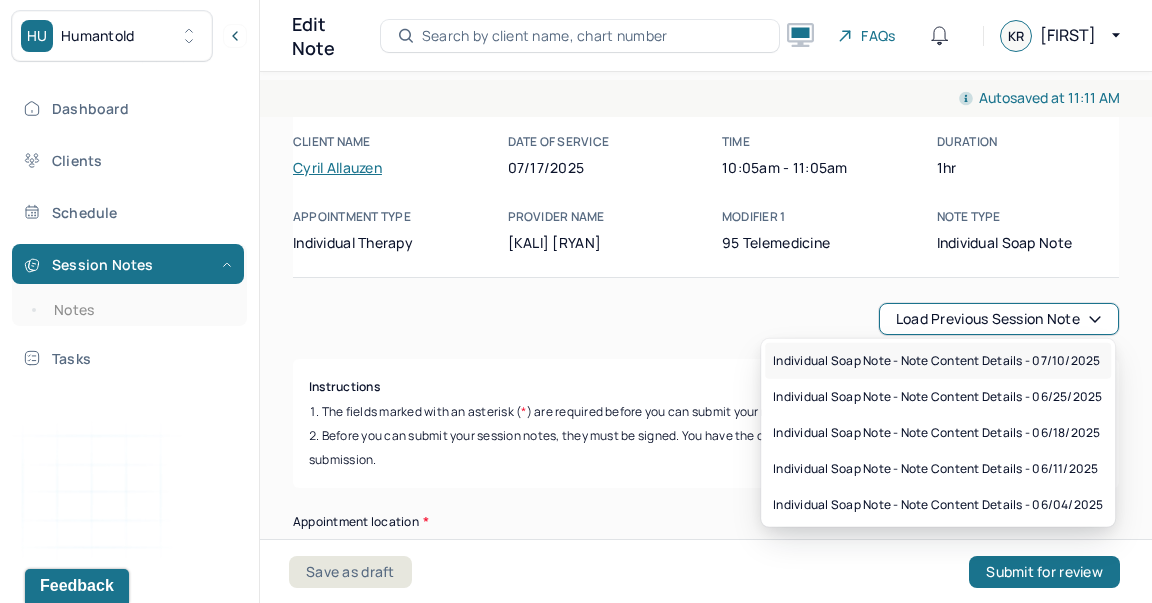 click on "Individual soap note   - Note content Details -   07/10/2025" at bounding box center (938, 361) 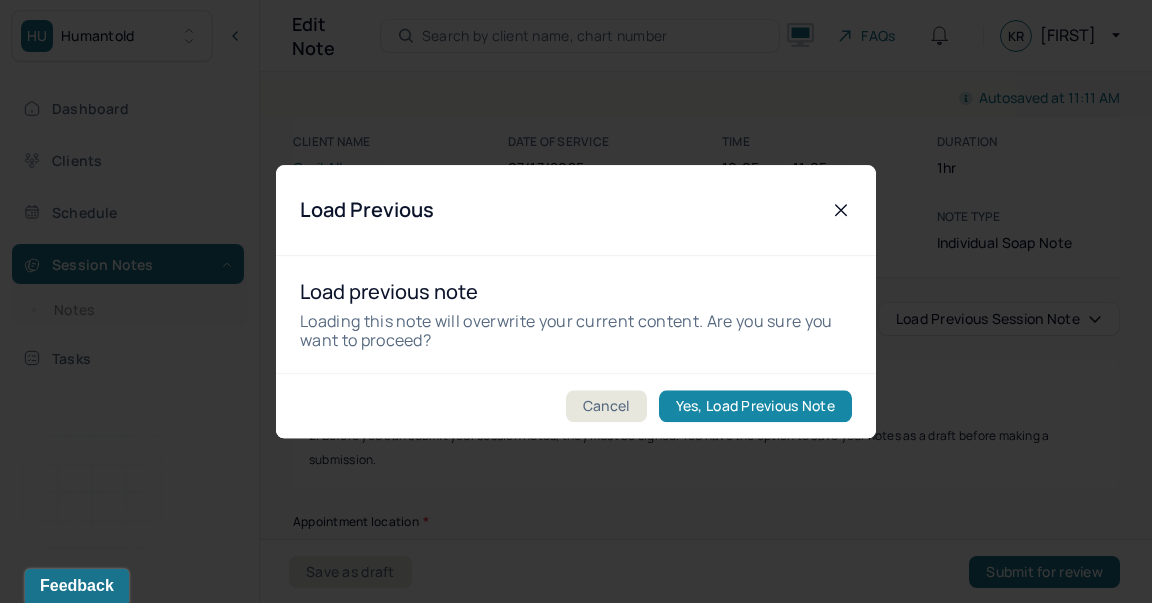 click on "Yes, Load Previous Note" at bounding box center (755, 406) 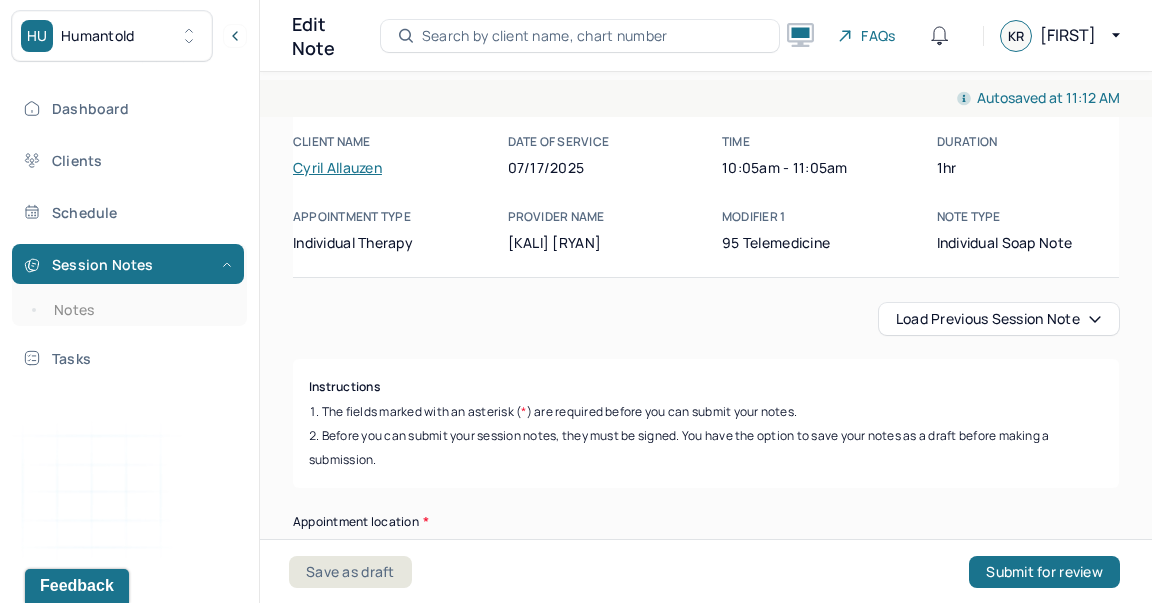 click on "Load previous session note" at bounding box center [999, 319] 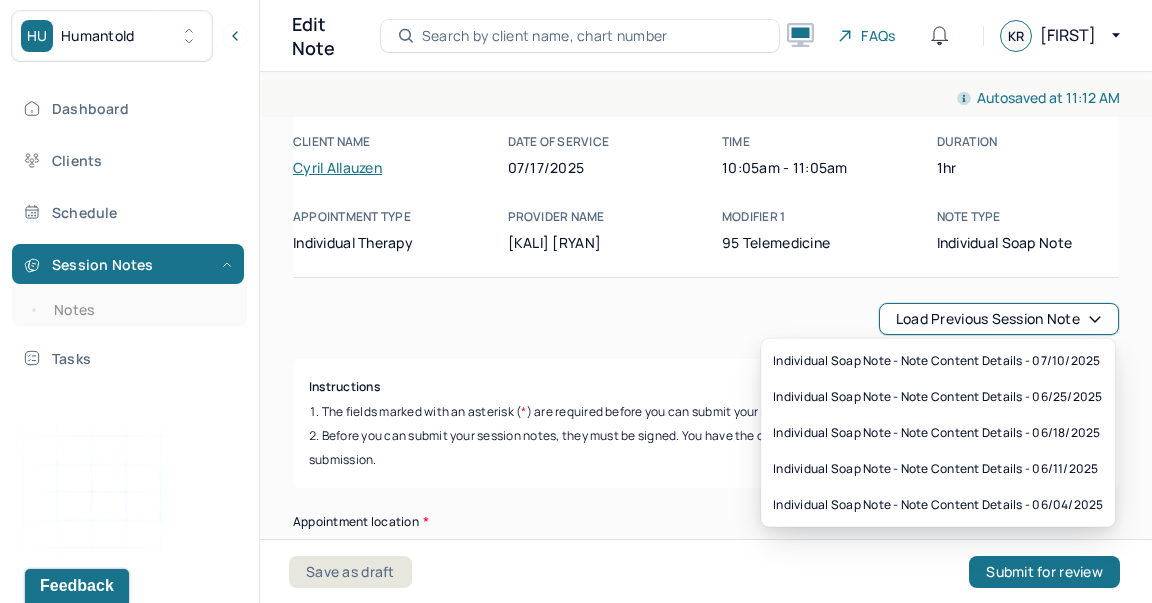 click on "Load previous session note" at bounding box center [706, 319] 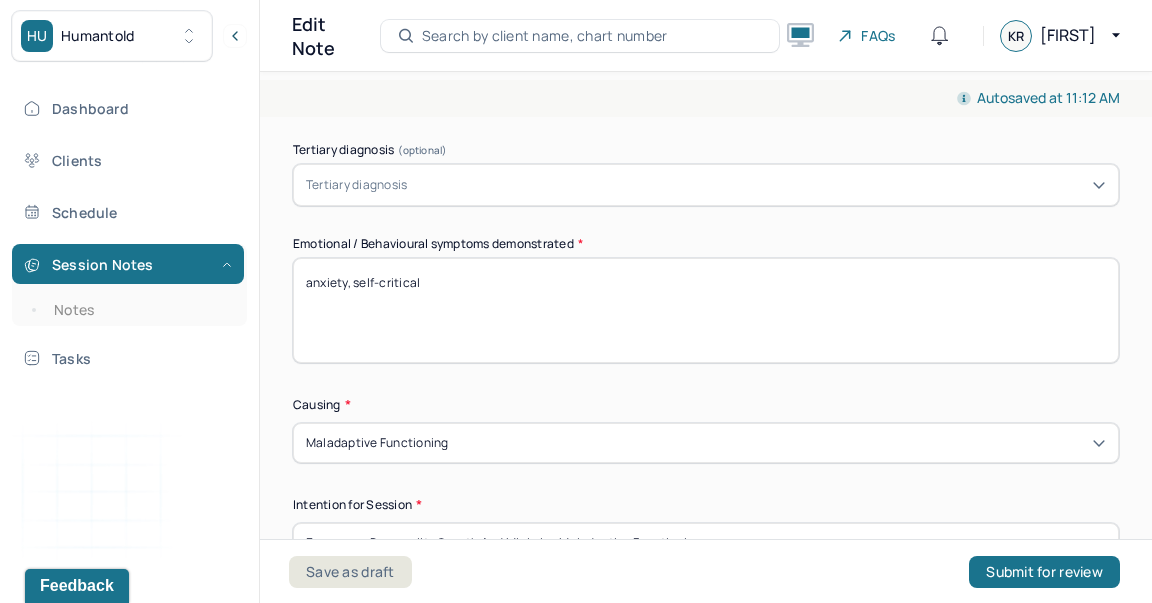 scroll, scrollTop: 948, scrollLeft: 0, axis: vertical 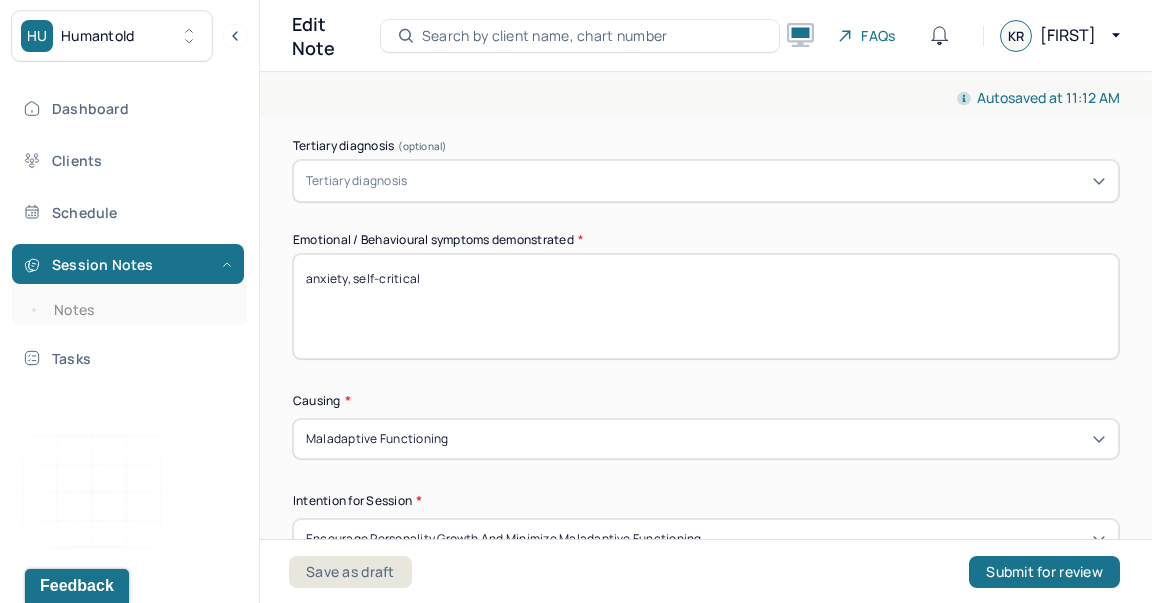 click on "anxiety, self-critical" at bounding box center [706, 306] 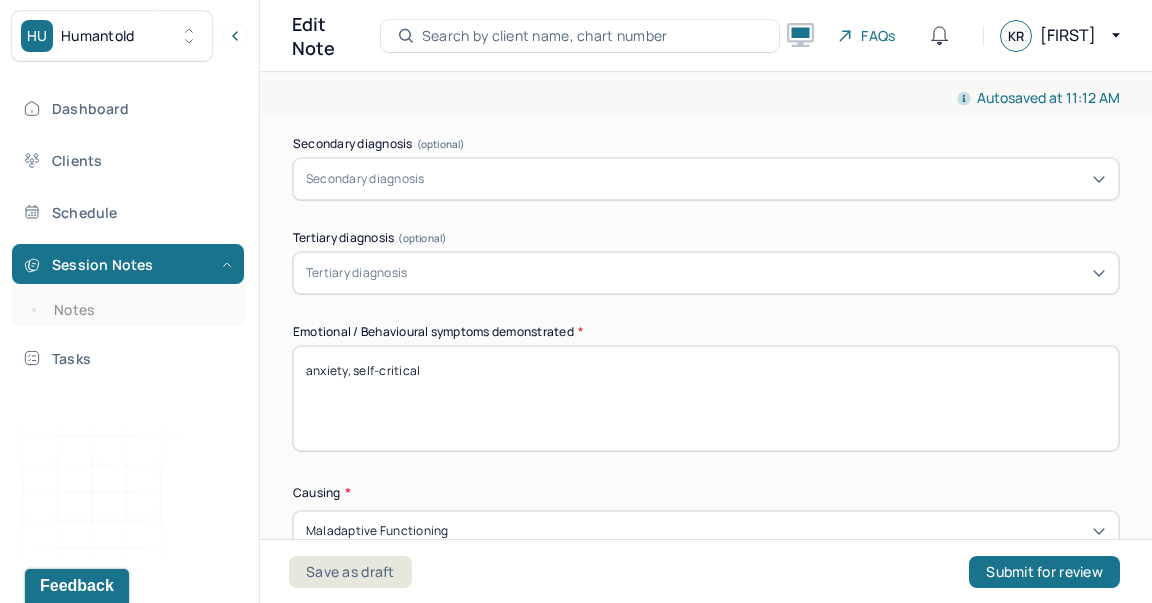 scroll, scrollTop: 864, scrollLeft: 0, axis: vertical 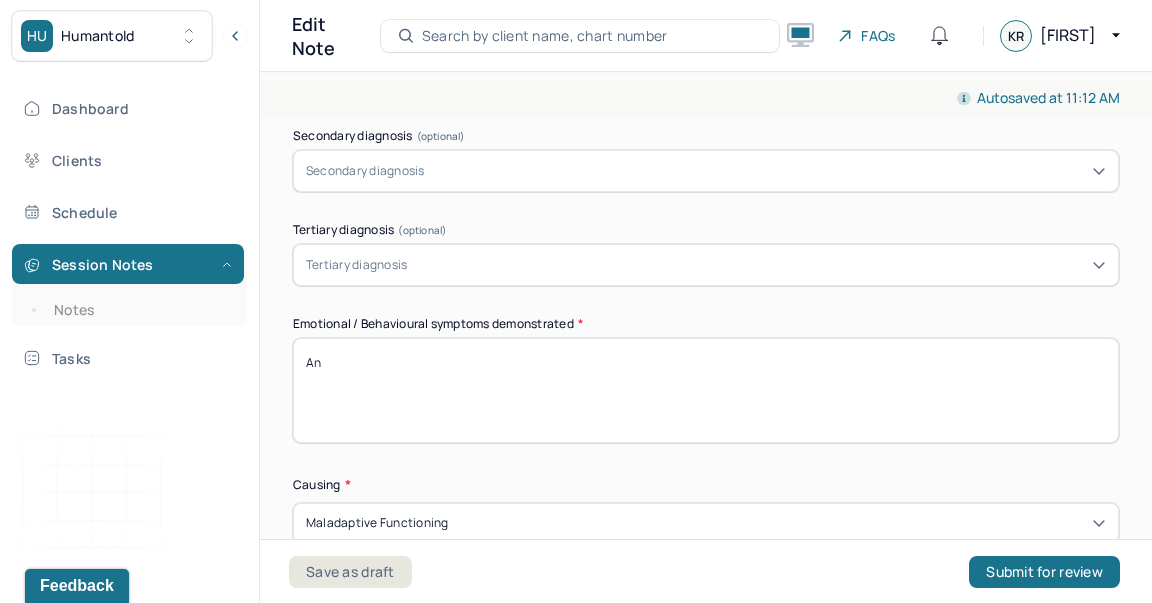type on "A" 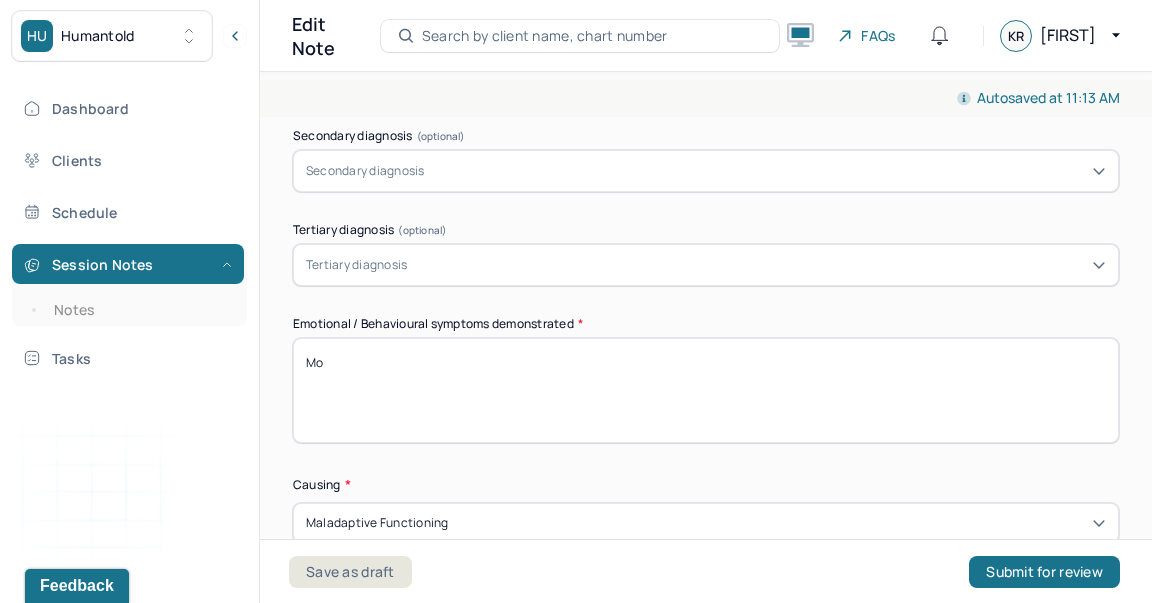 type on "M" 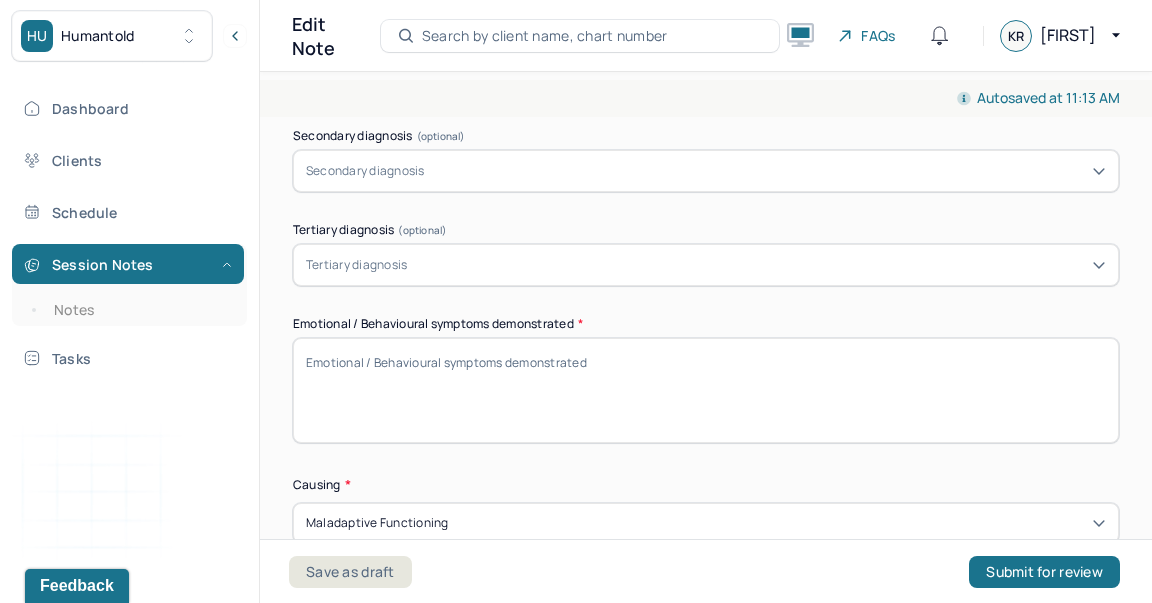 type on "M" 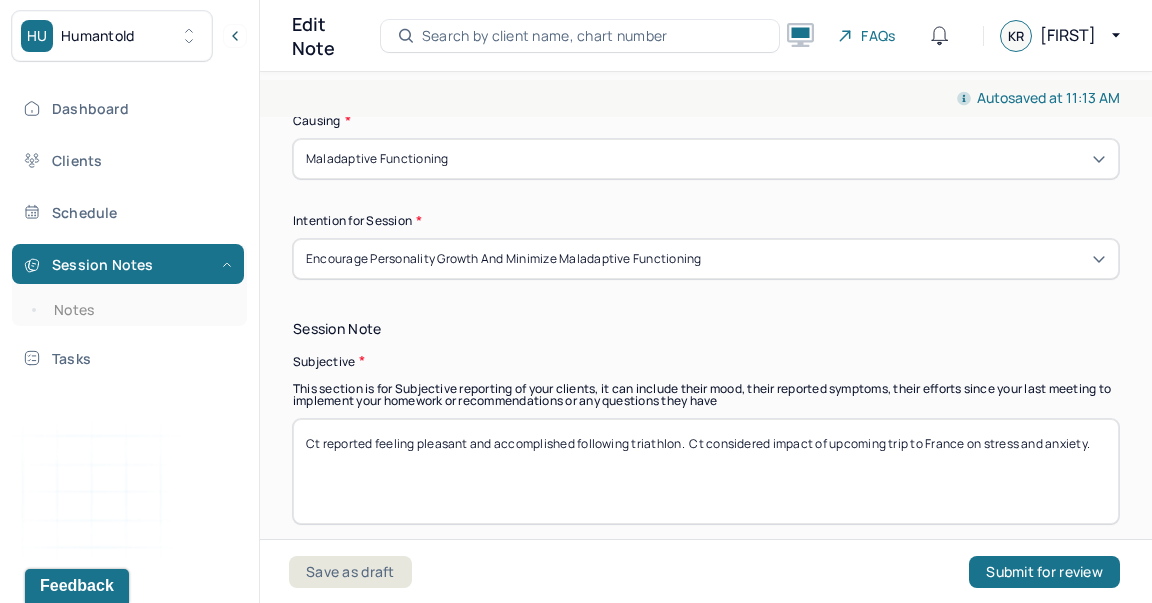 scroll, scrollTop: 1260, scrollLeft: 0, axis: vertical 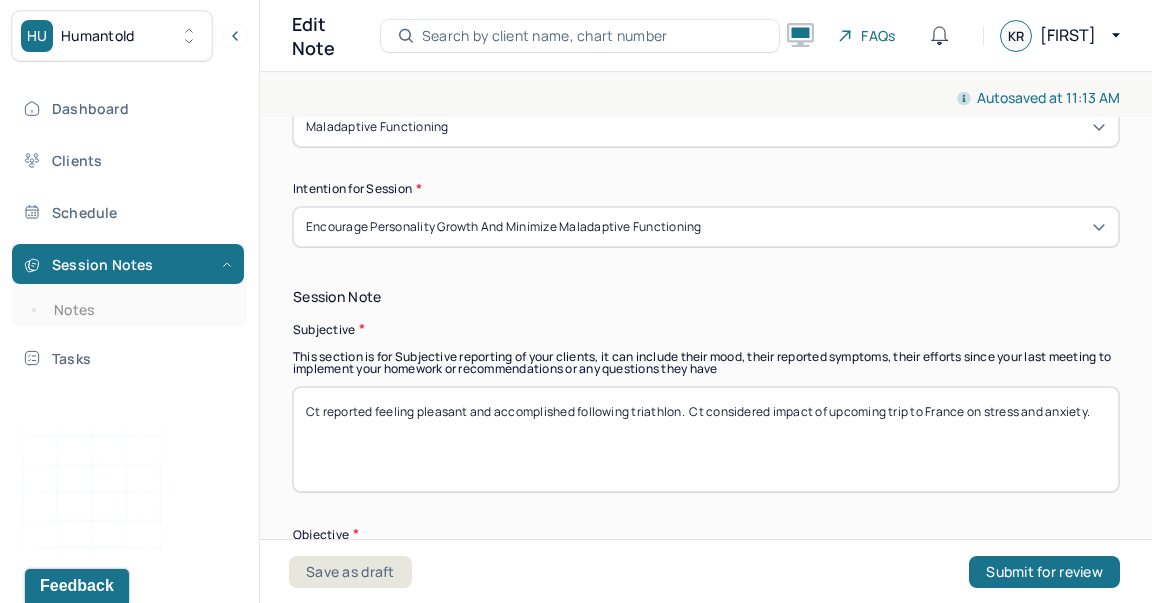 type on "Relational anxiety, mood and motivation" 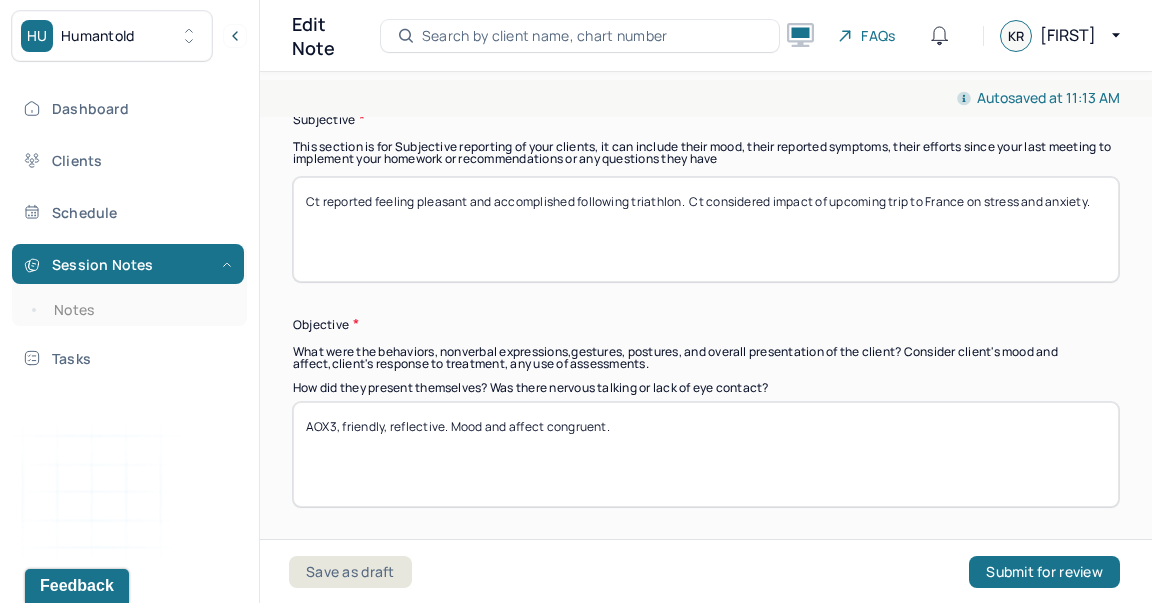 scroll, scrollTop: 1474, scrollLeft: 0, axis: vertical 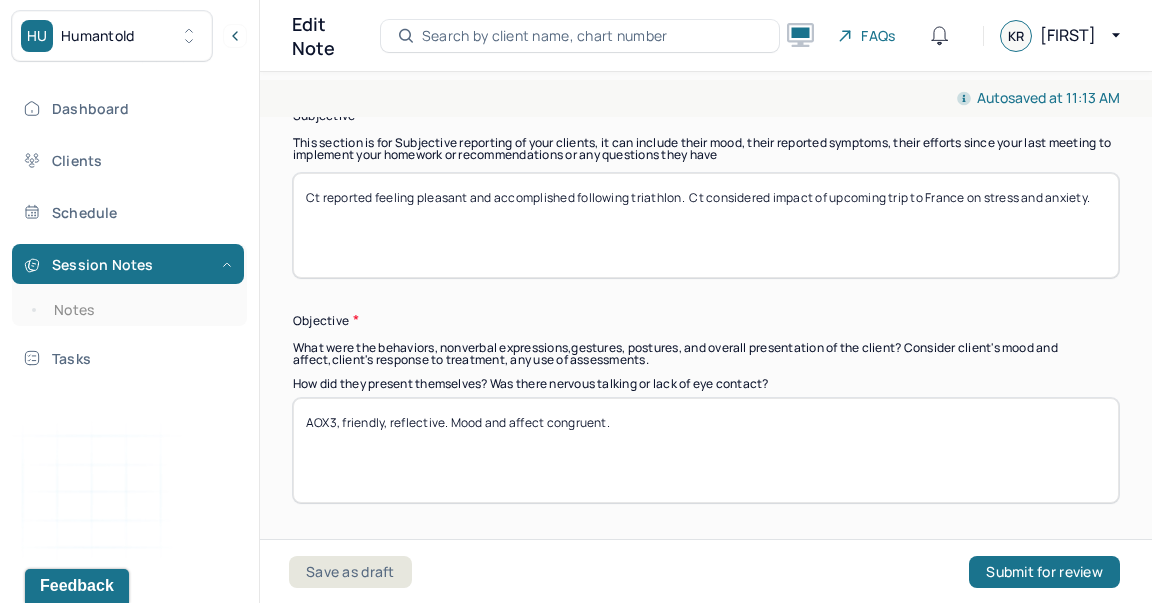 click on "AOX3, friendly, reflective. Mood and affect congruent." at bounding box center (706, 450) 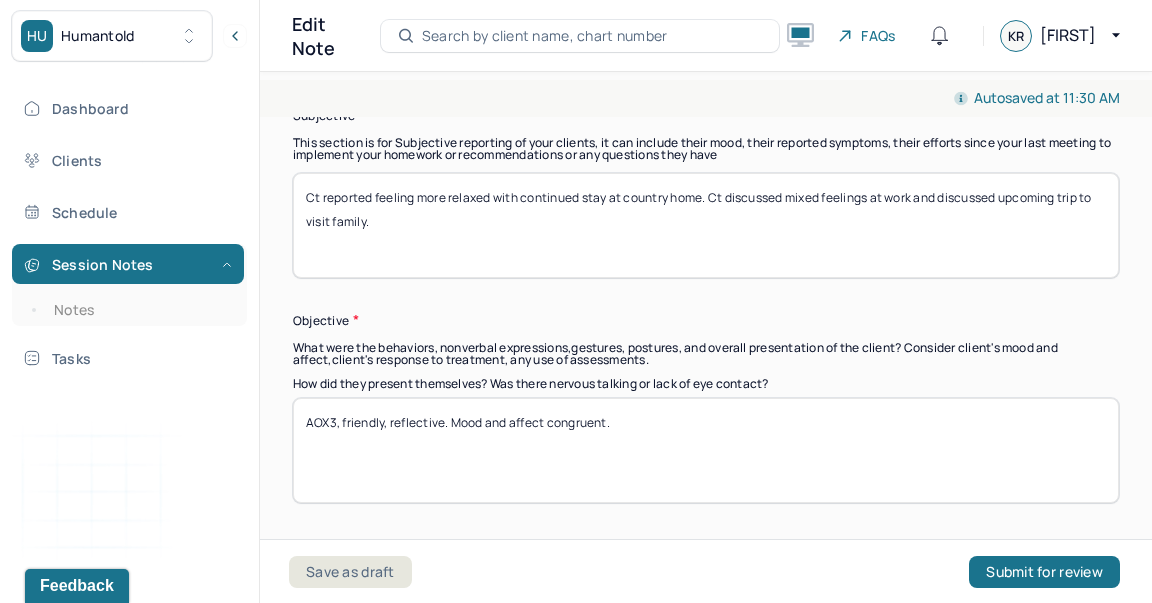 type on "Ct reported feeling more relaxed with continued stay at country home. Ct discussed mixed feelings at work and discussed upcoming trip to visit family." 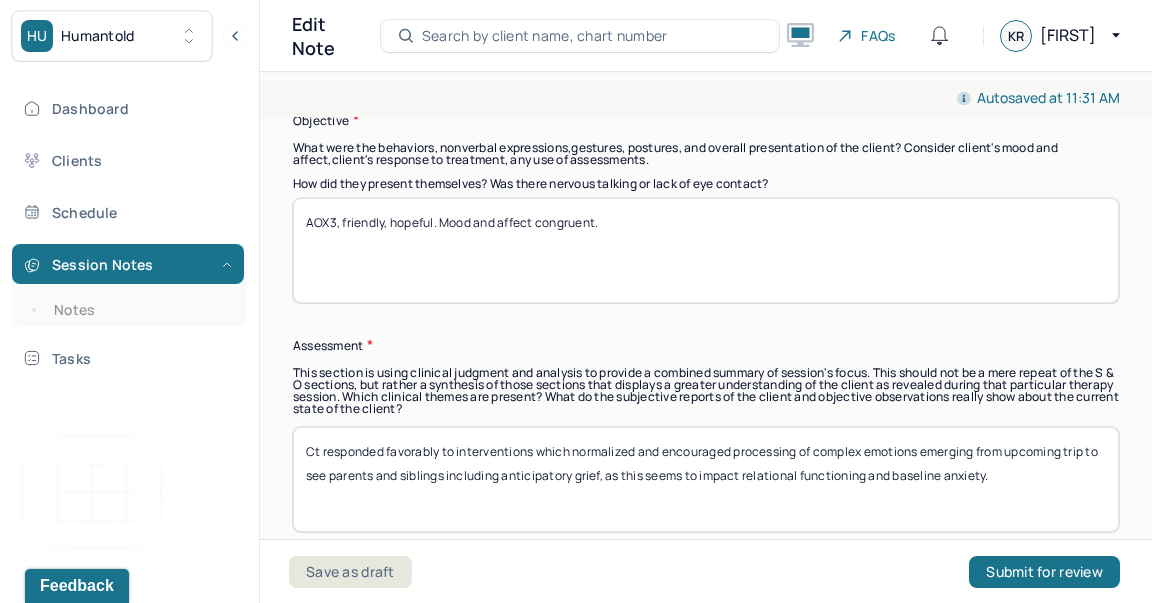 scroll, scrollTop: 1765, scrollLeft: 0, axis: vertical 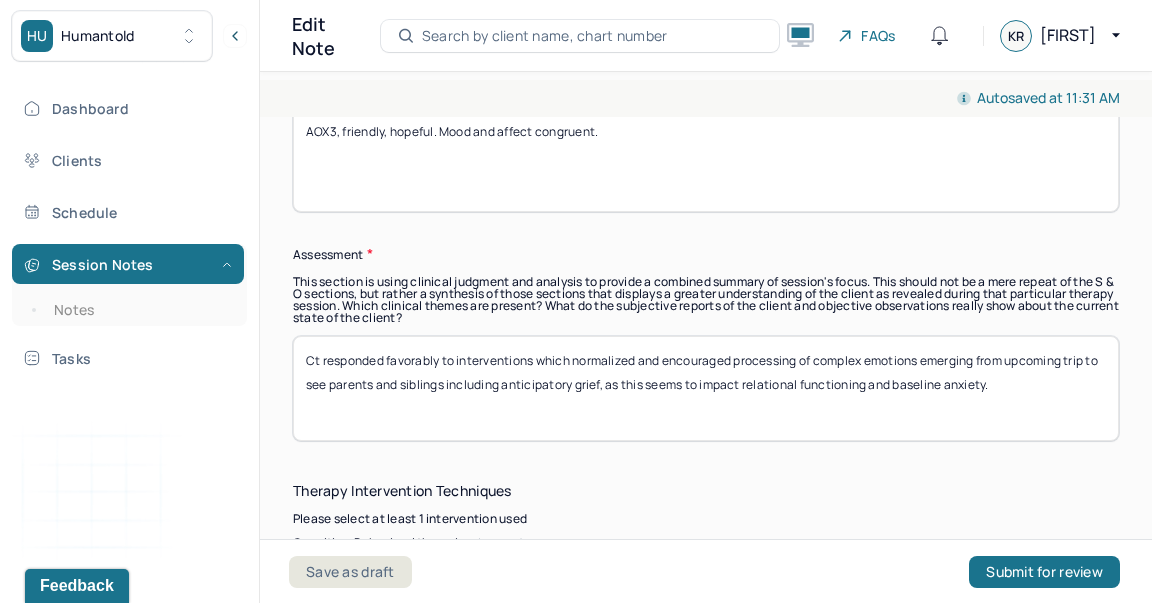 type on "AOX3, friendly, hopeful. Mood and affect congruent." 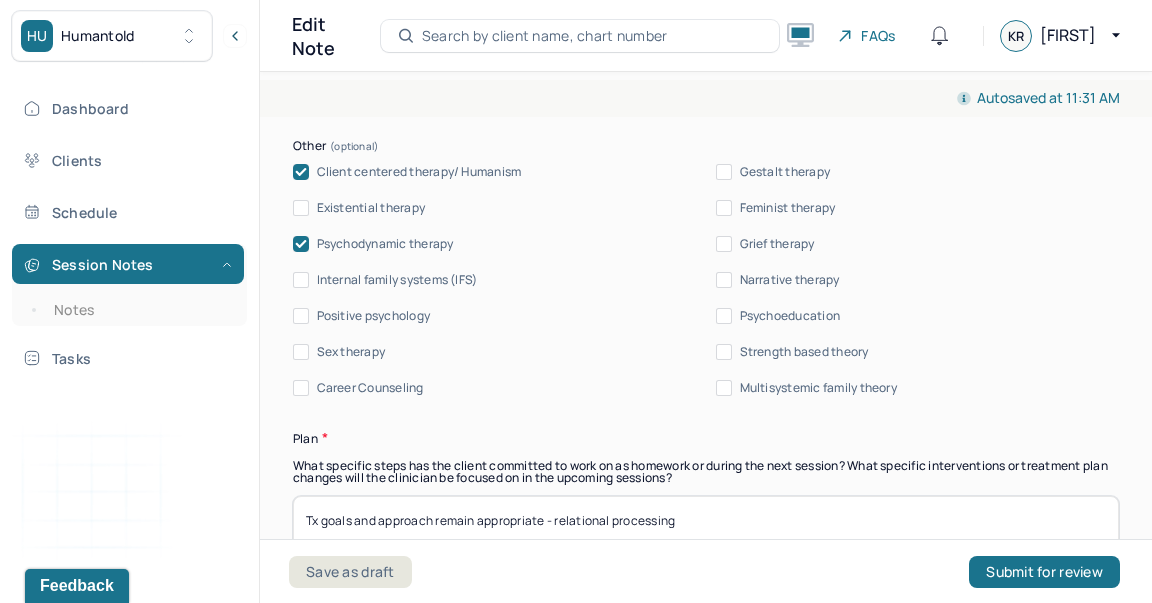 scroll, scrollTop: 2569, scrollLeft: 0, axis: vertical 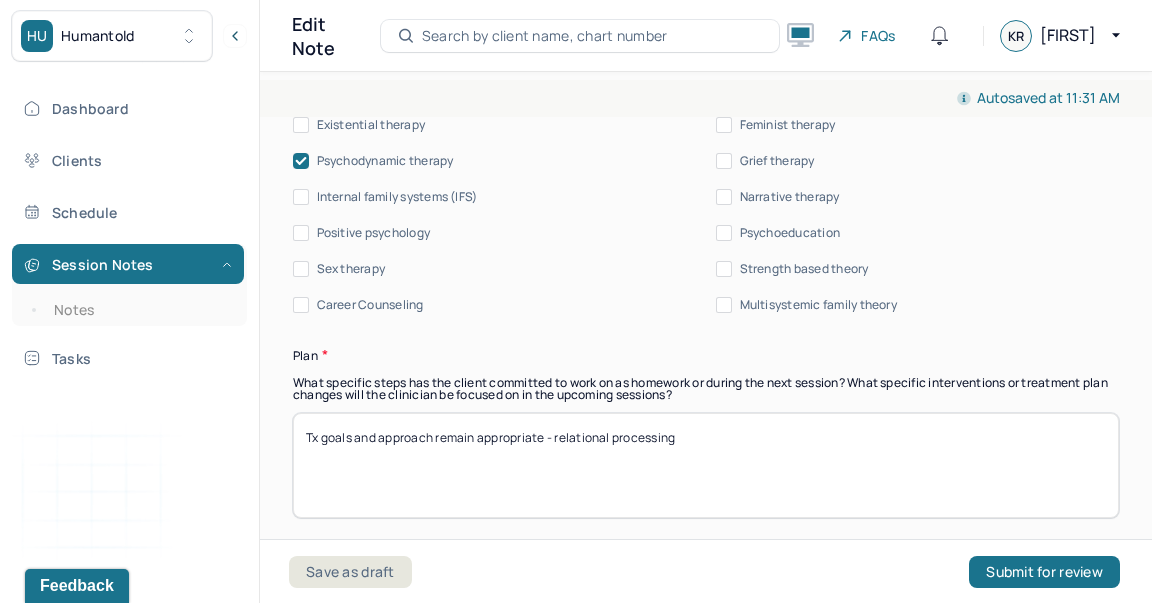 type on "Ct responded favorably to interventions which facilitated processing of ongoing stressors and gaining insight into needs as well as protective factors / effective coping to reinforce self-efficacy." 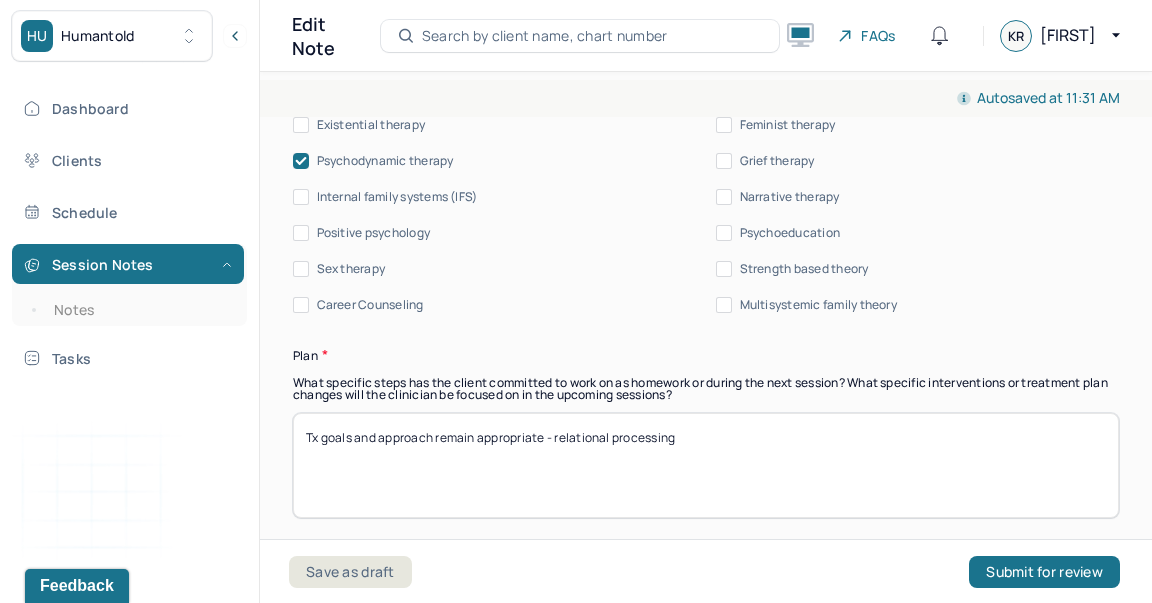 drag, startPoint x: 706, startPoint y: 440, endPoint x: 555, endPoint y: 434, distance: 151.11916 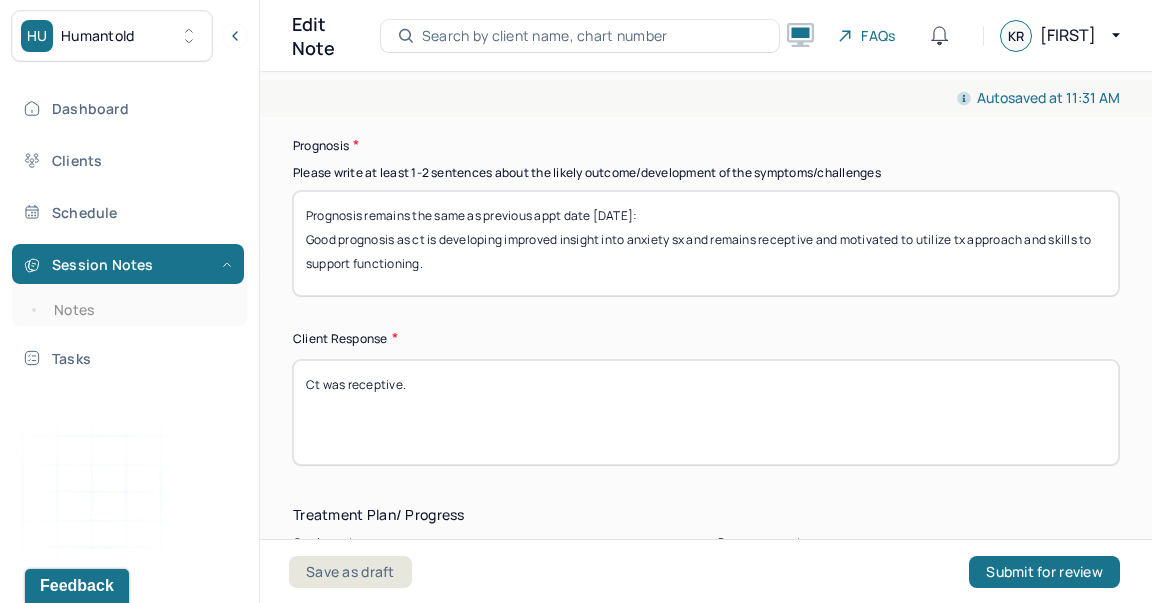 scroll, scrollTop: 3196, scrollLeft: 0, axis: vertical 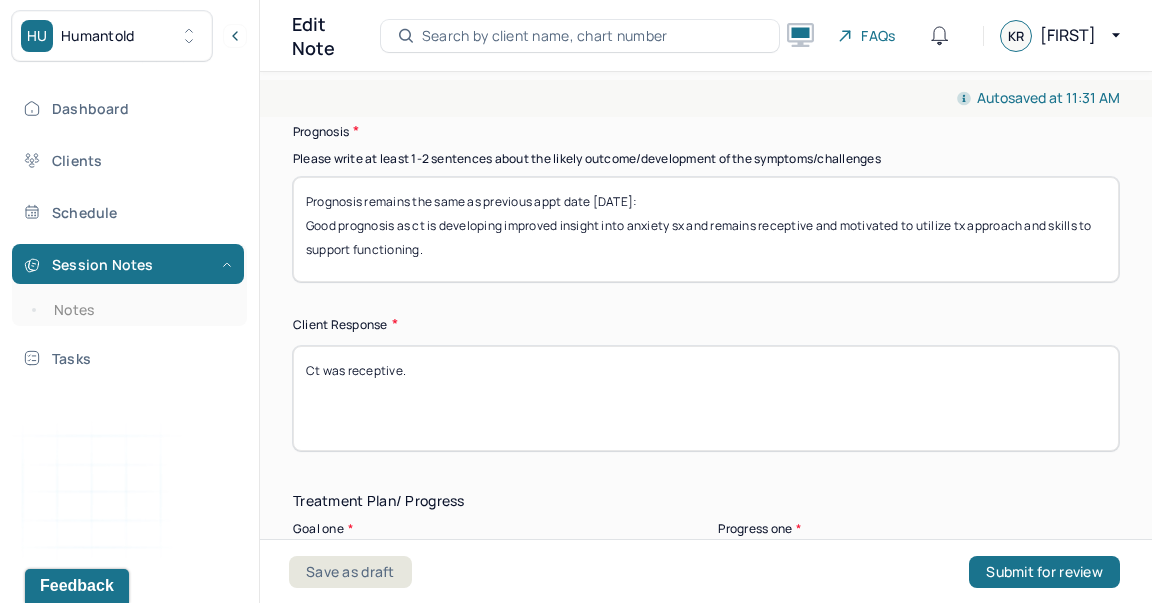 type on "Tx goals and approach remain appropriate - support processing and coping skills." 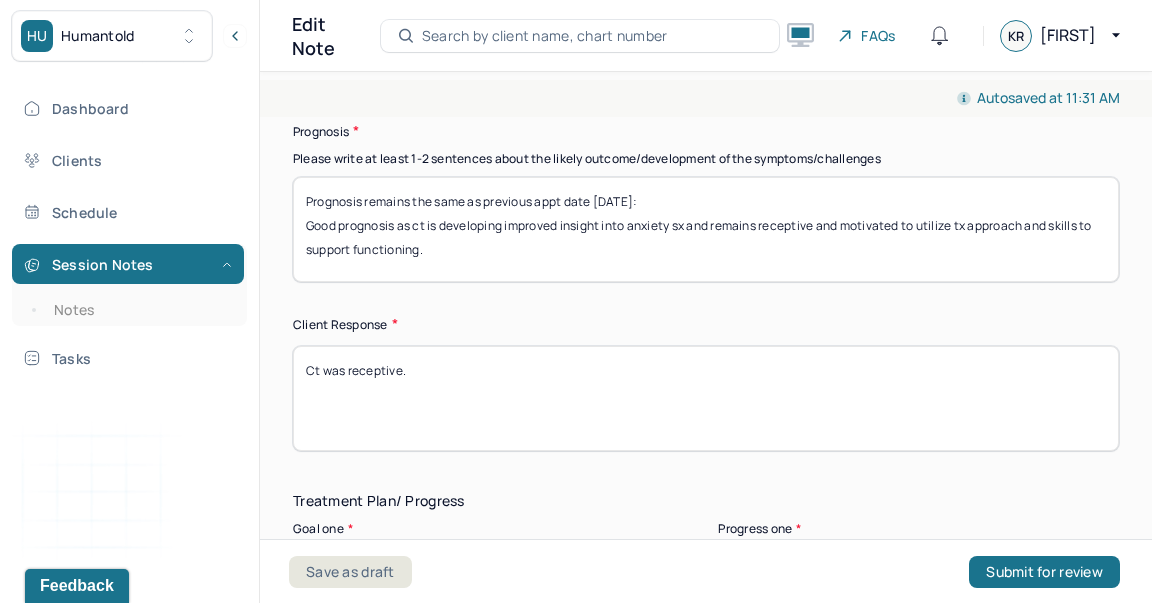 click on "Ct was receptive." at bounding box center [706, 398] 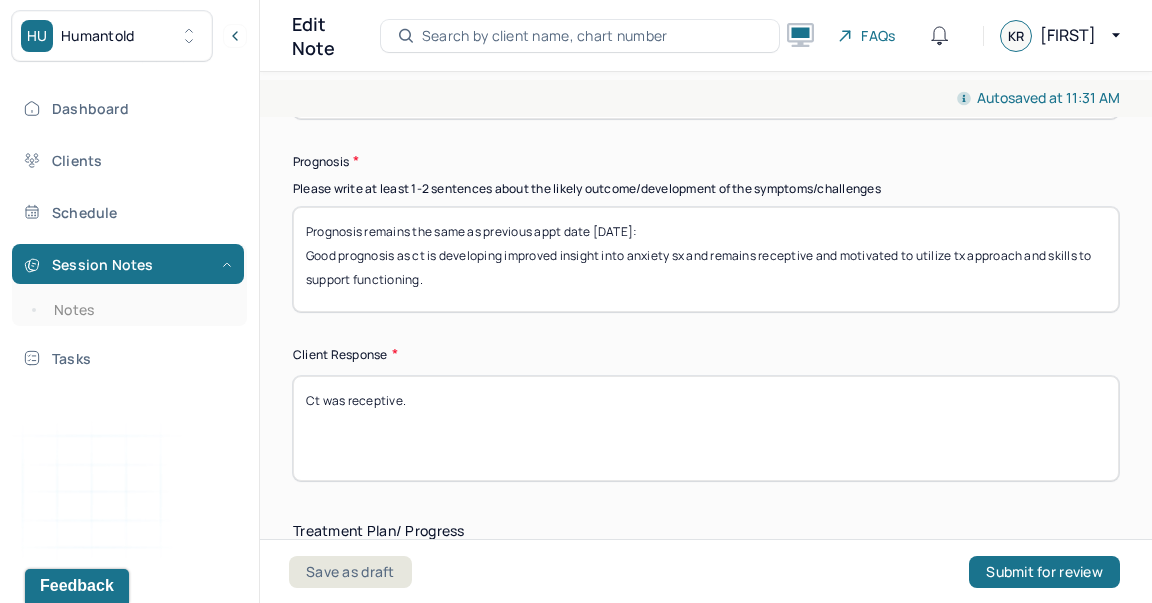 click on "Prognosis remains the same as previous appt date [DATE]:
Good prognosis as ct is developing improved insight into anxiety sx and remains receptive and motivated to utilize tx approach and skills to support functioning." at bounding box center (706, 259) 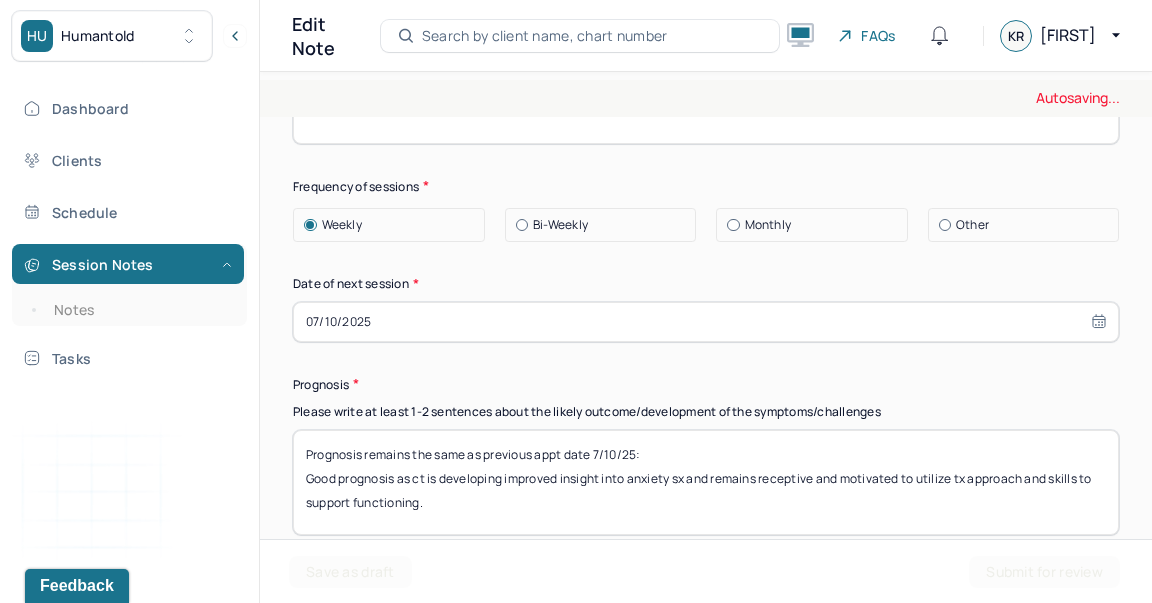 scroll, scrollTop: 2934, scrollLeft: 0, axis: vertical 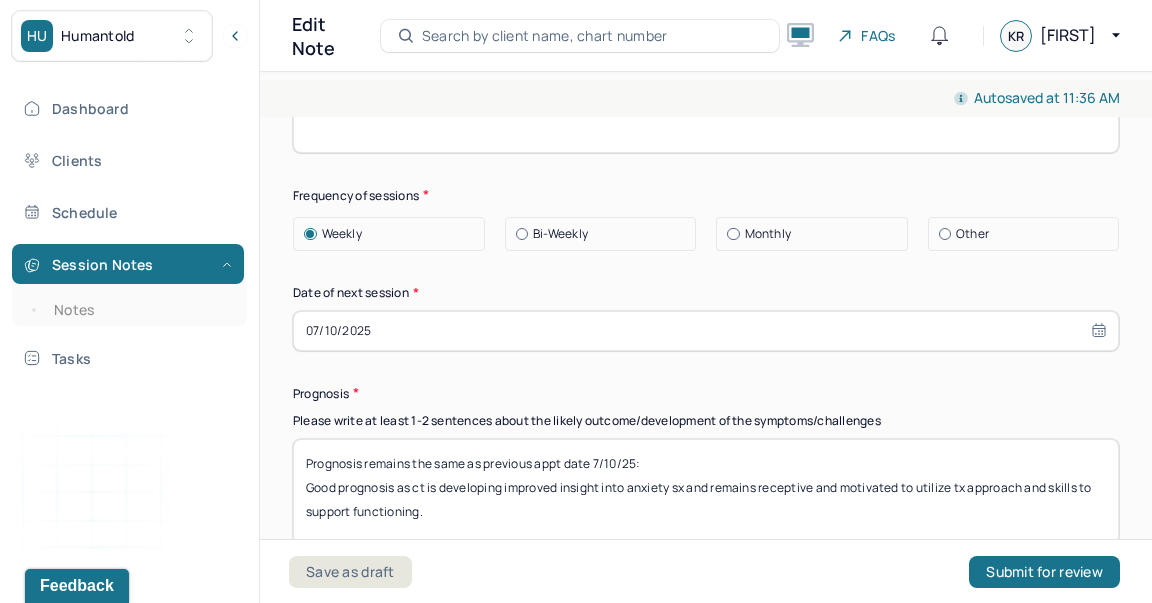 type on "Prognosis remains the same as previous appt date 7/10/25:
Good prognosis as ct is developing improved insight into anxiety sx and remains receptive and motivated to utilize tx approach and skills to support functioning." 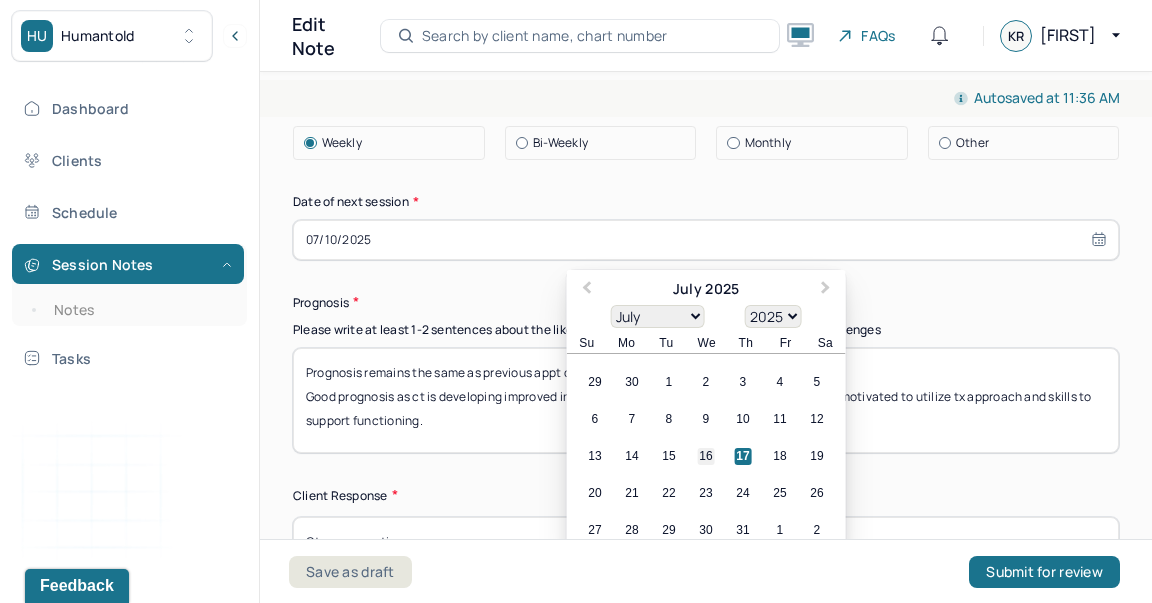 scroll, scrollTop: 3038, scrollLeft: 0, axis: vertical 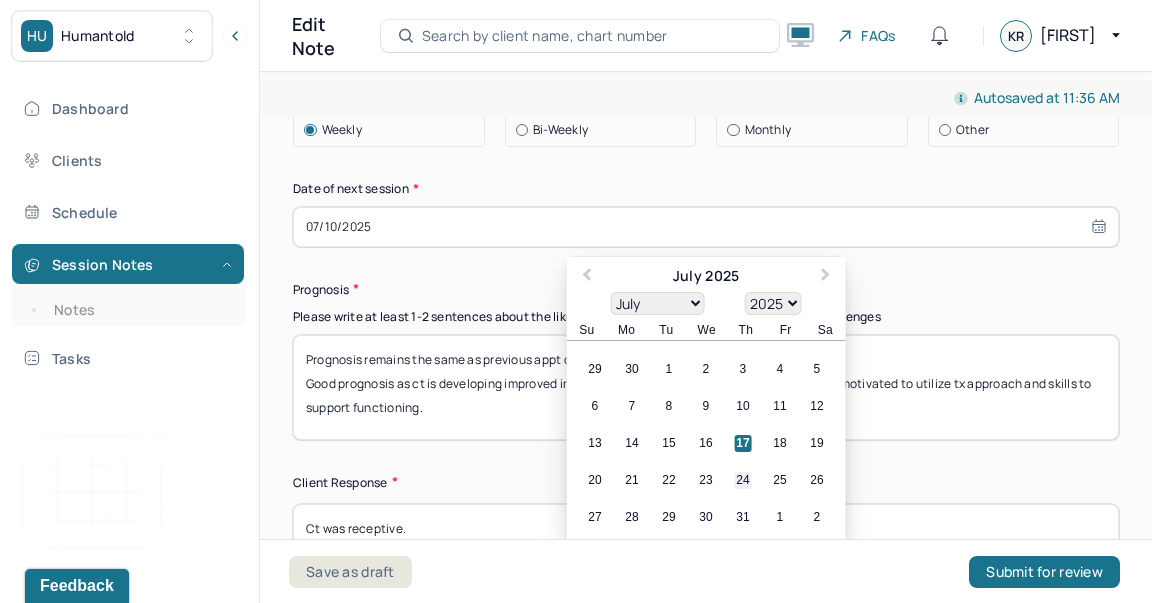click on "24" at bounding box center (743, 480) 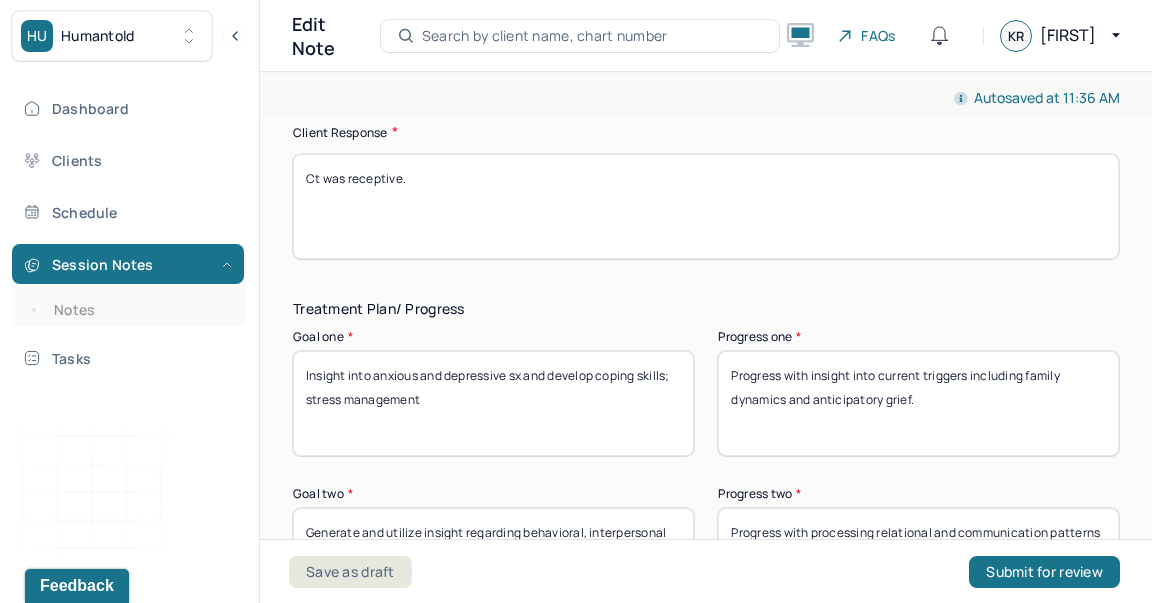 scroll, scrollTop: 3342, scrollLeft: 0, axis: vertical 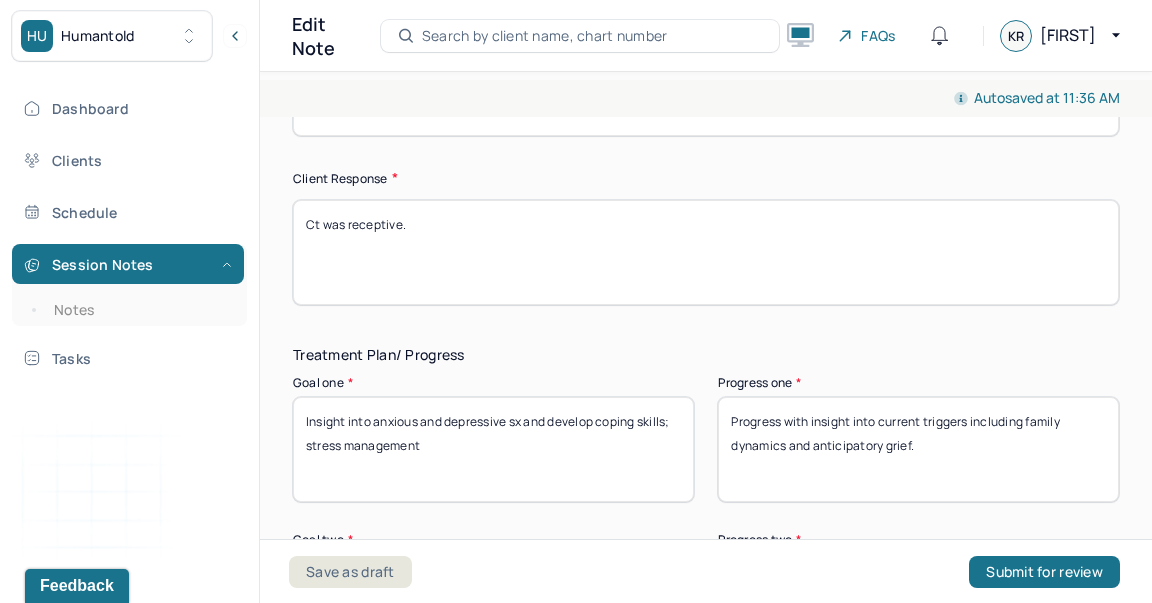 click on "Ct was receptive." at bounding box center [706, 252] 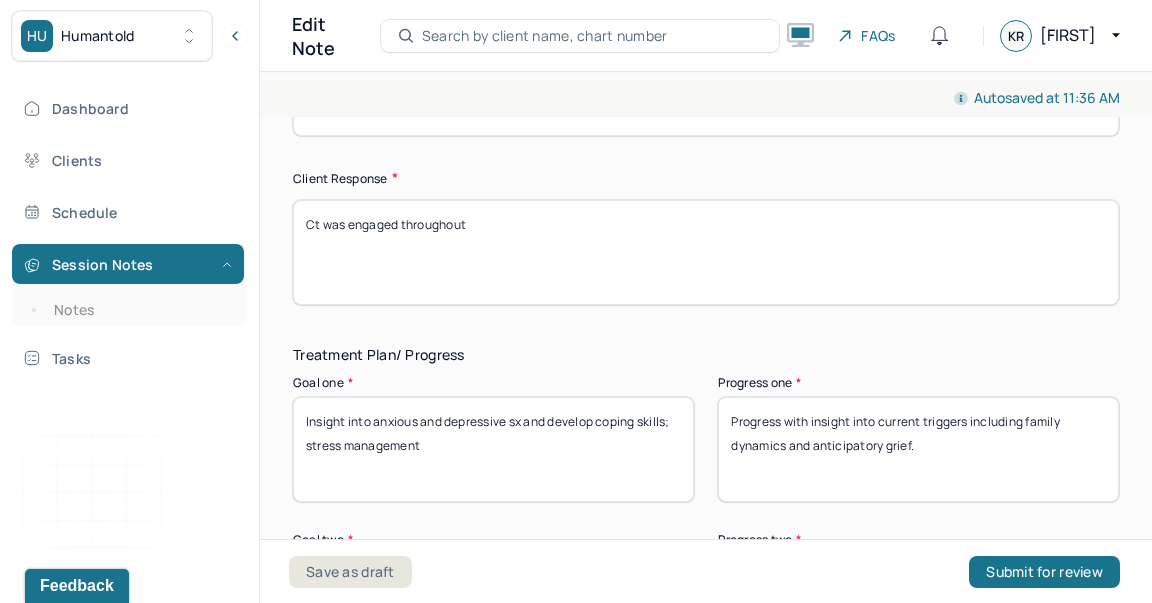 type on "Ct was engaged throughout" 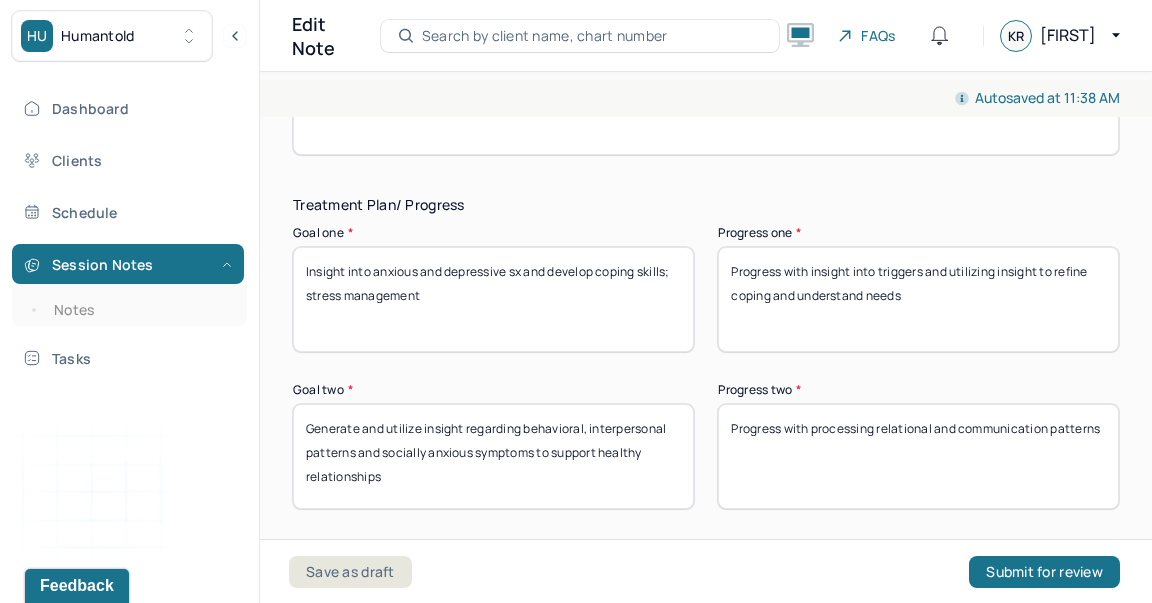 scroll, scrollTop: 3565, scrollLeft: 0, axis: vertical 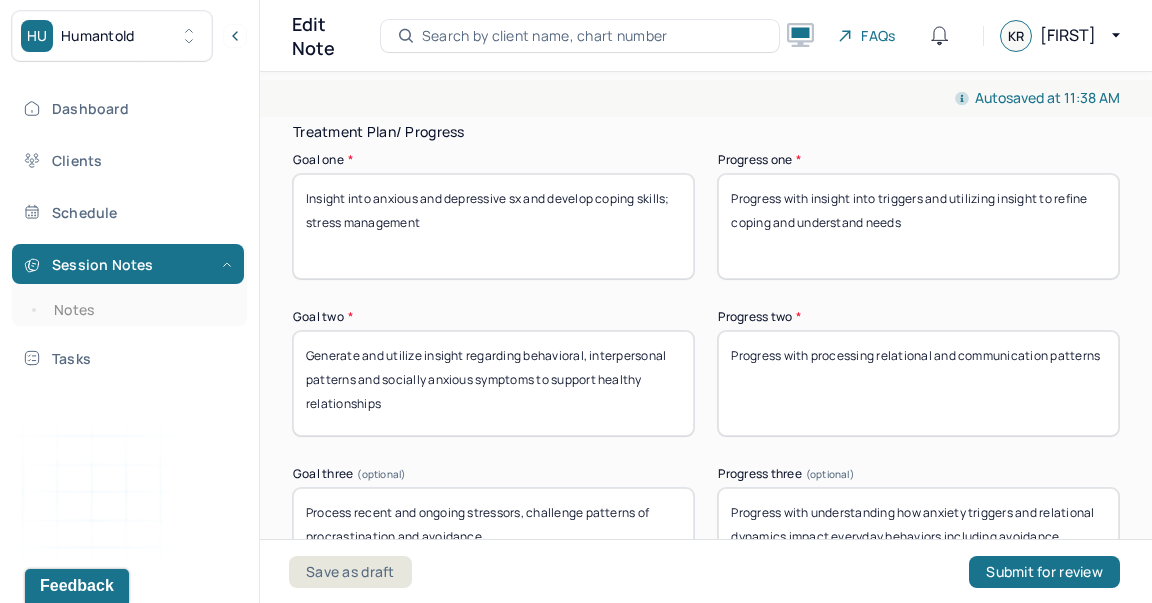 type on "Progress with insight into triggers and utilizing insight to refine coping and understand needs" 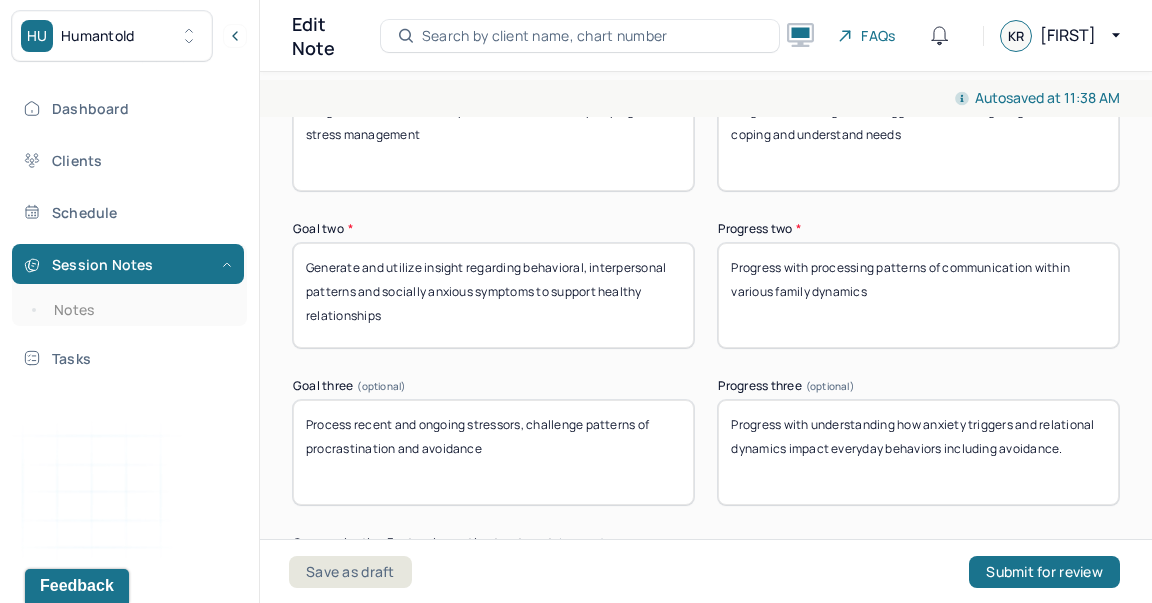 scroll, scrollTop: 3661, scrollLeft: 0, axis: vertical 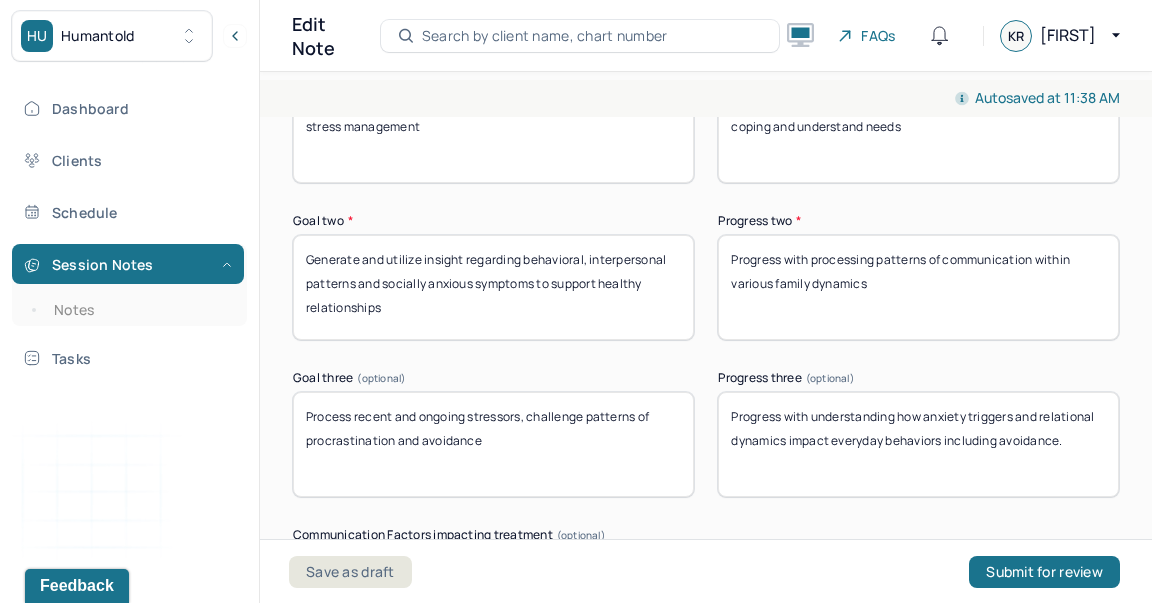 type on "Progress with processing patterns of communication within various family dynamics" 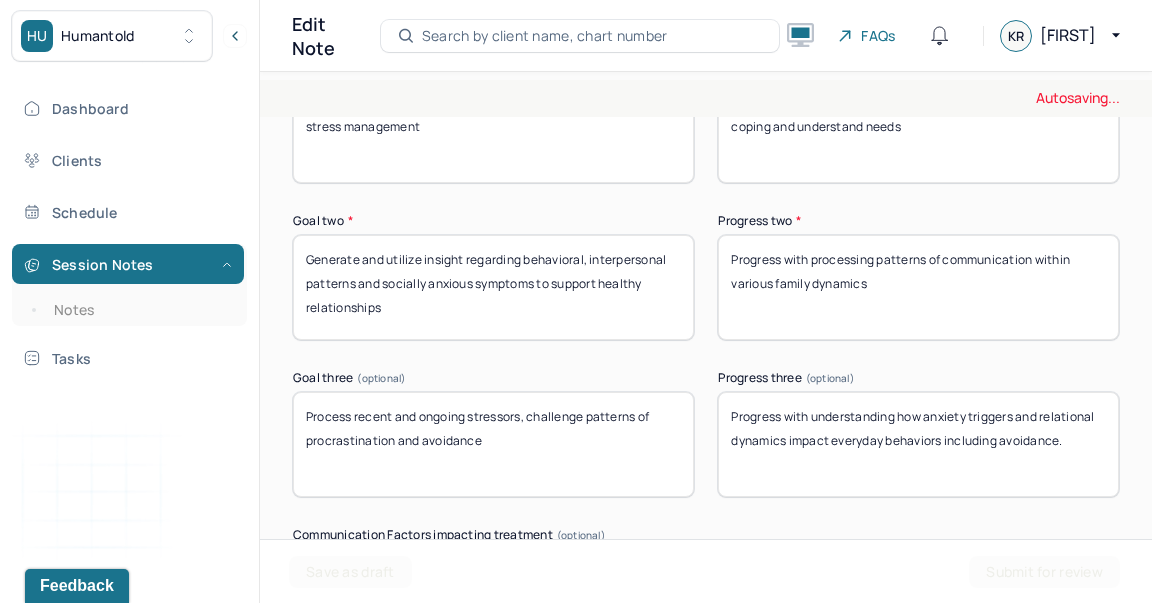 click on "Progress with understanding how anxiety triggers and relational dynamics impact everyday behaviors including avoidance." at bounding box center (918, 444) 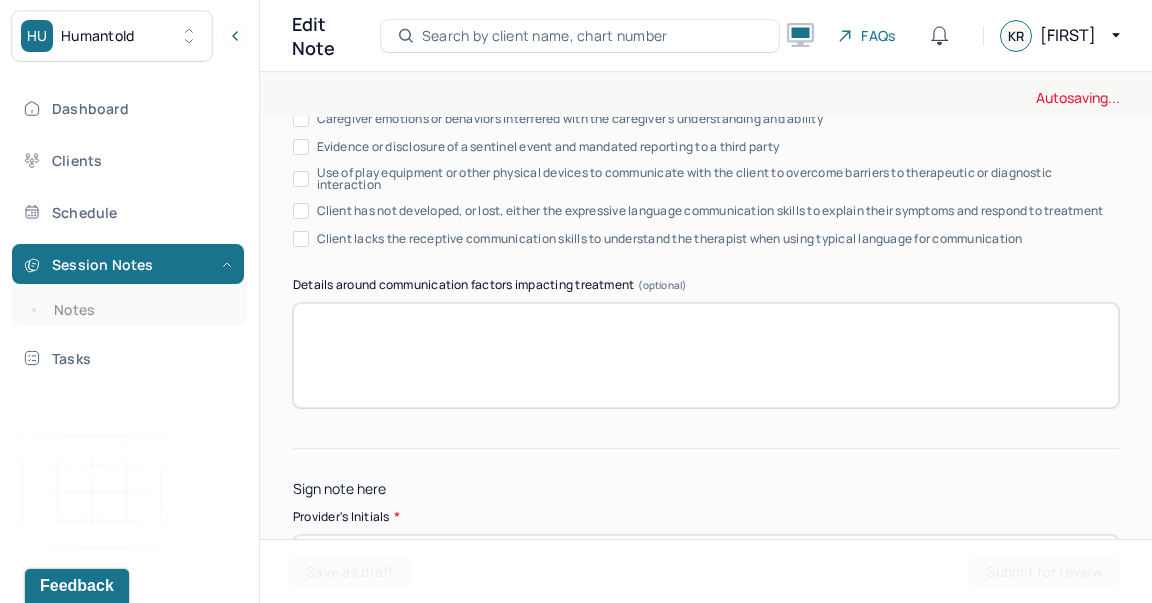 scroll, scrollTop: 4196, scrollLeft: 0, axis: vertical 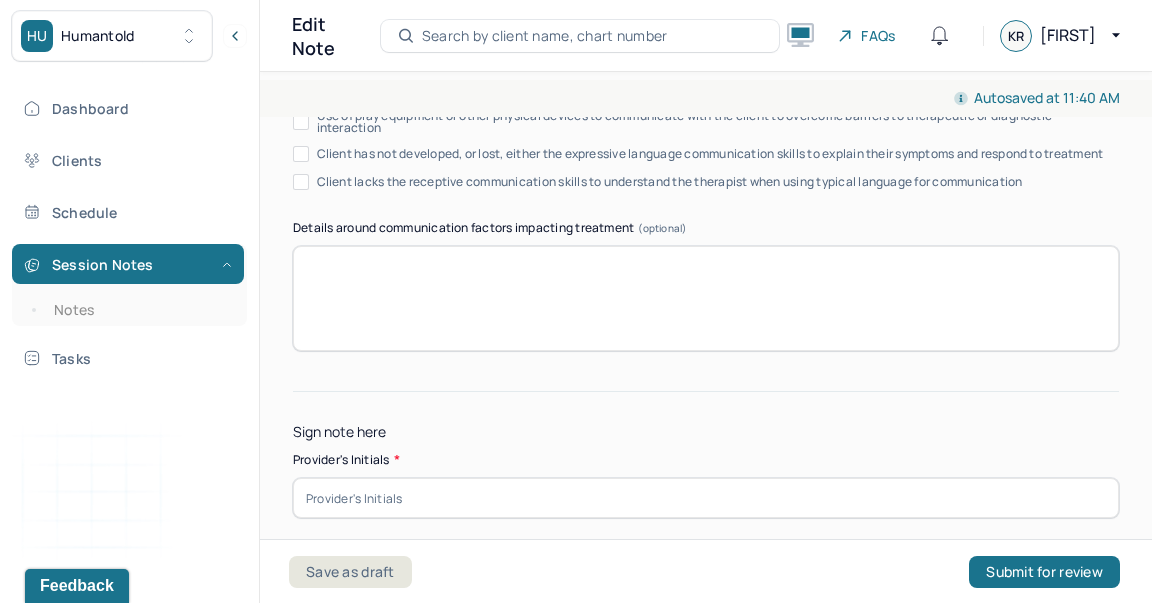 type on "Progress with processing impact of stressors on procrastination behavior" 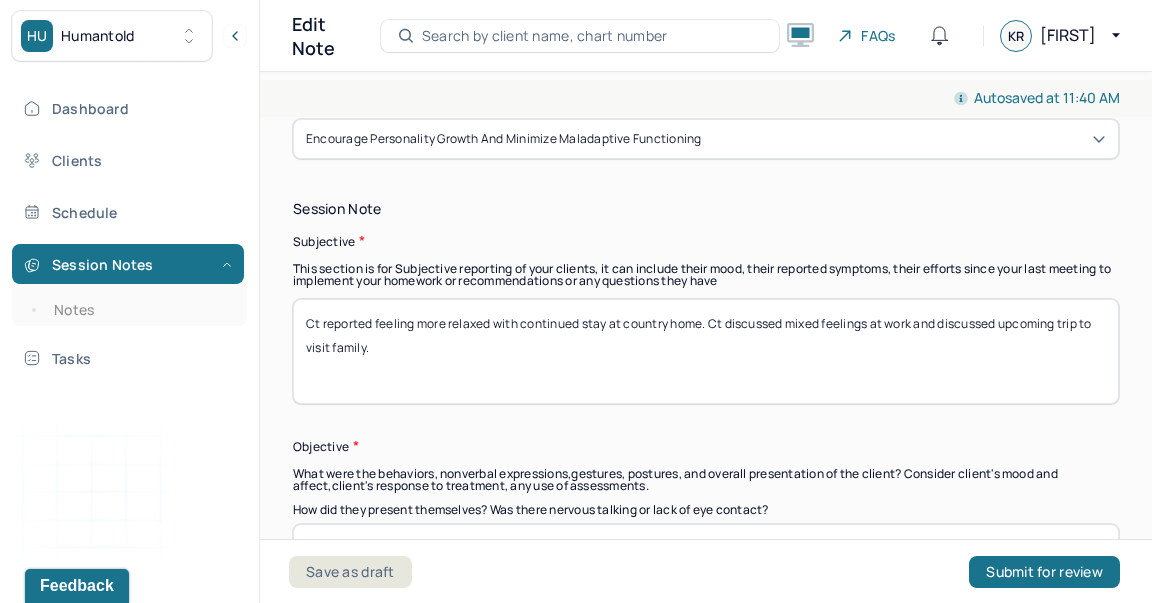 scroll, scrollTop: 1396, scrollLeft: 0, axis: vertical 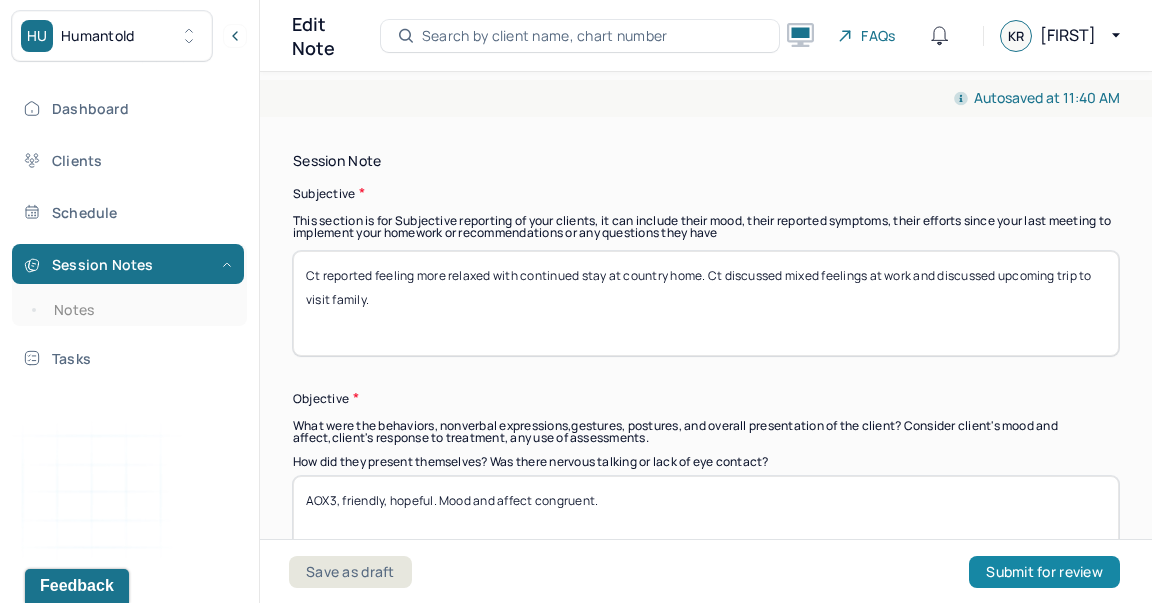type on "KR" 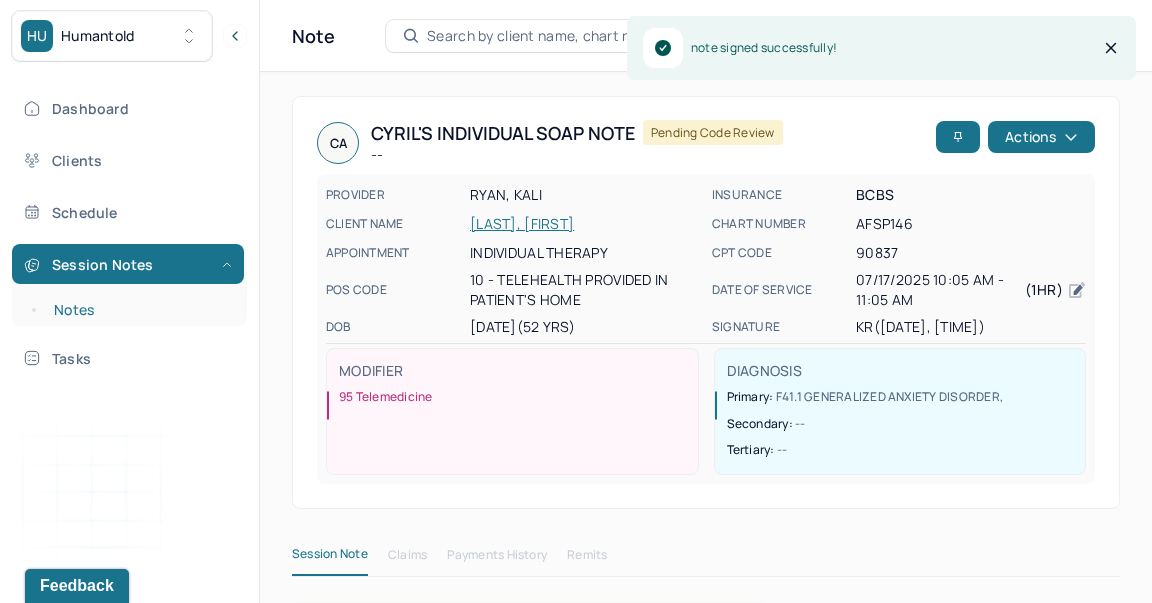 click on "Notes" at bounding box center (139, 310) 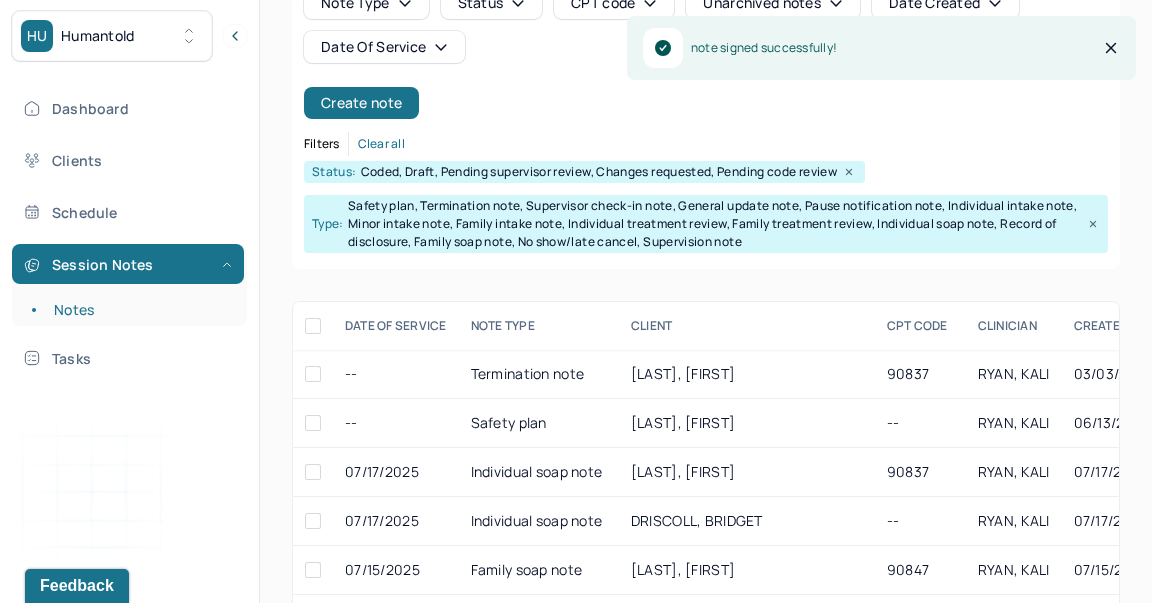 scroll, scrollTop: 182, scrollLeft: 0, axis: vertical 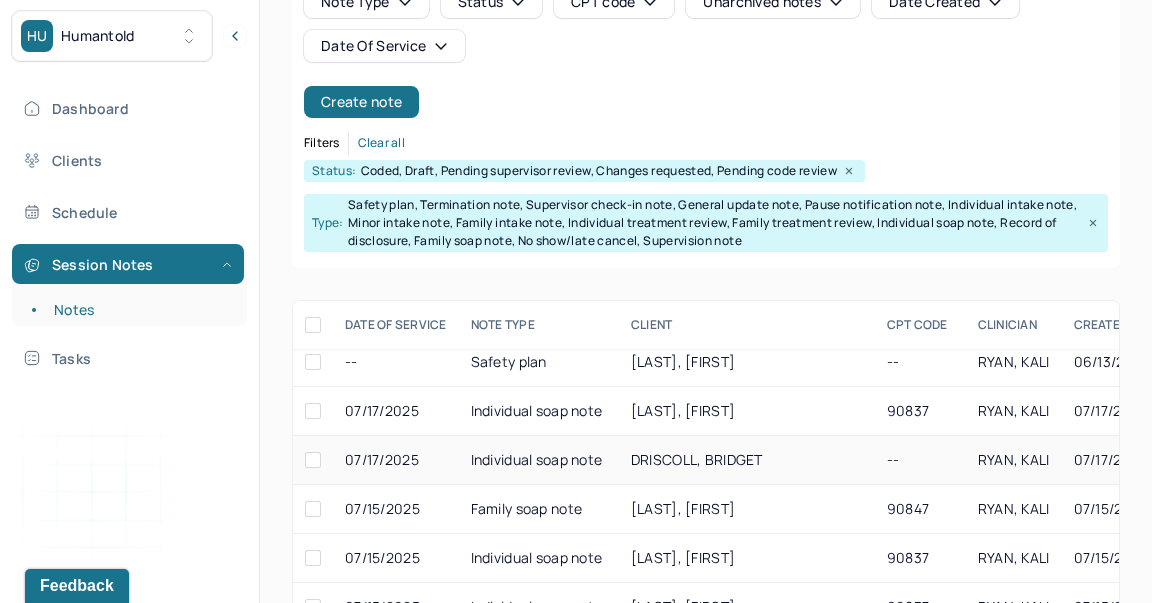 click on "Individual soap note" at bounding box center [539, 460] 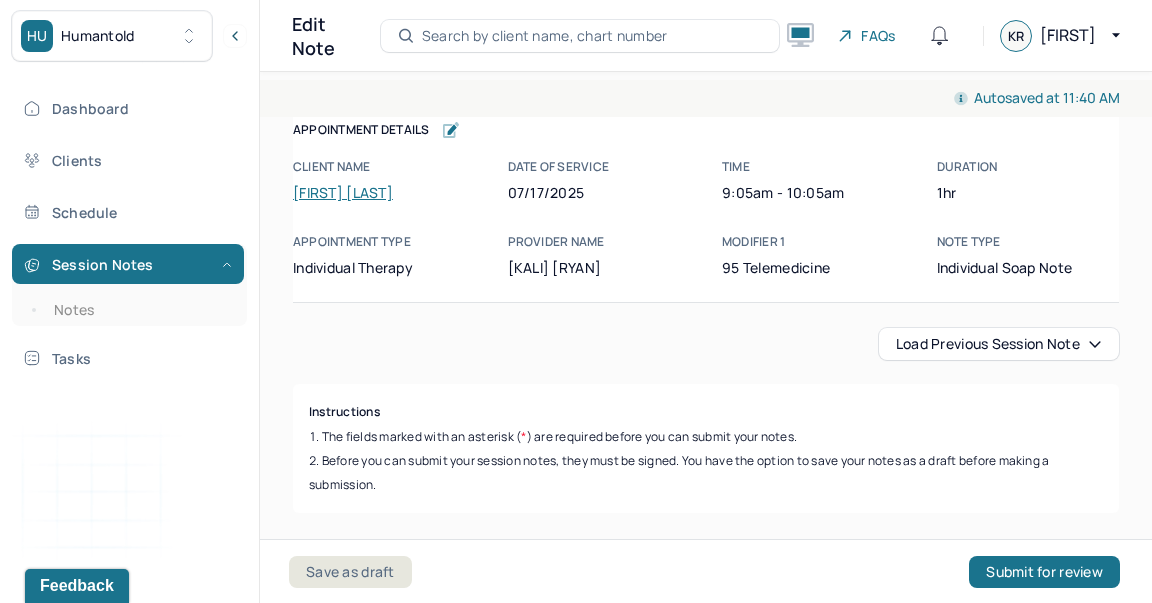 click on "Load previous session note" at bounding box center [999, 344] 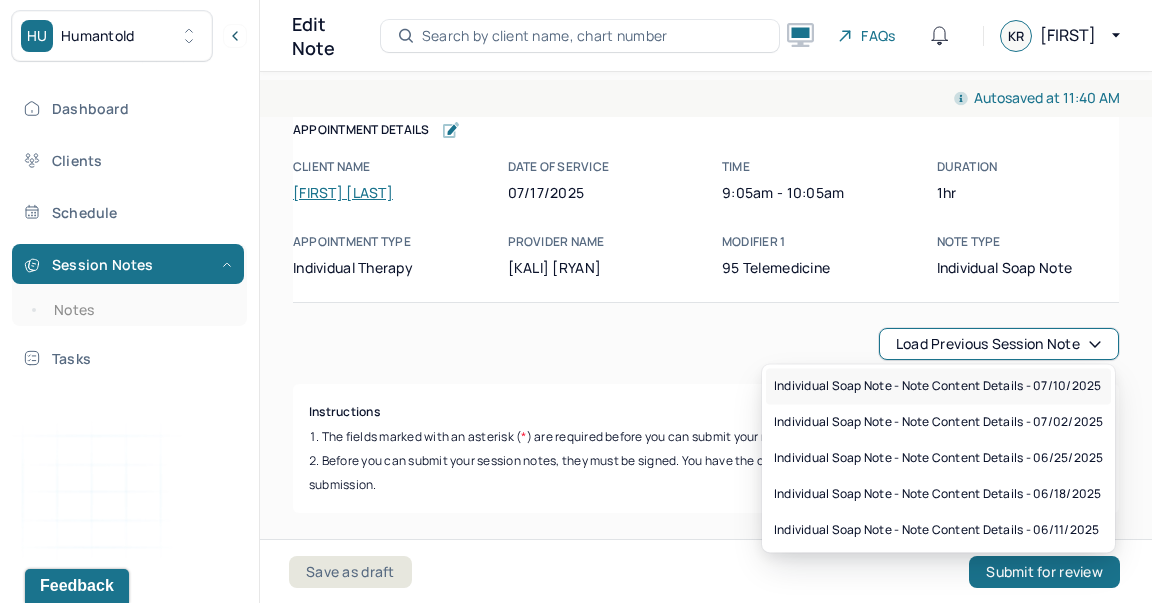 click on "Individual soap note   - Note content Details -   07/10/2025" at bounding box center [937, 386] 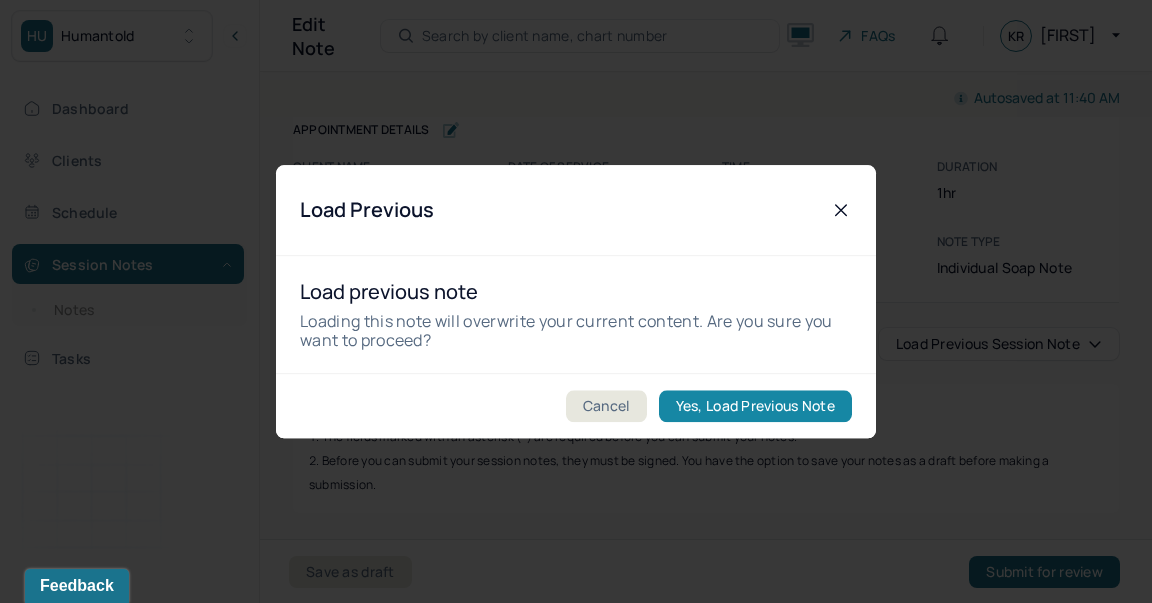 click on "Yes, Load Previous Note" at bounding box center [755, 406] 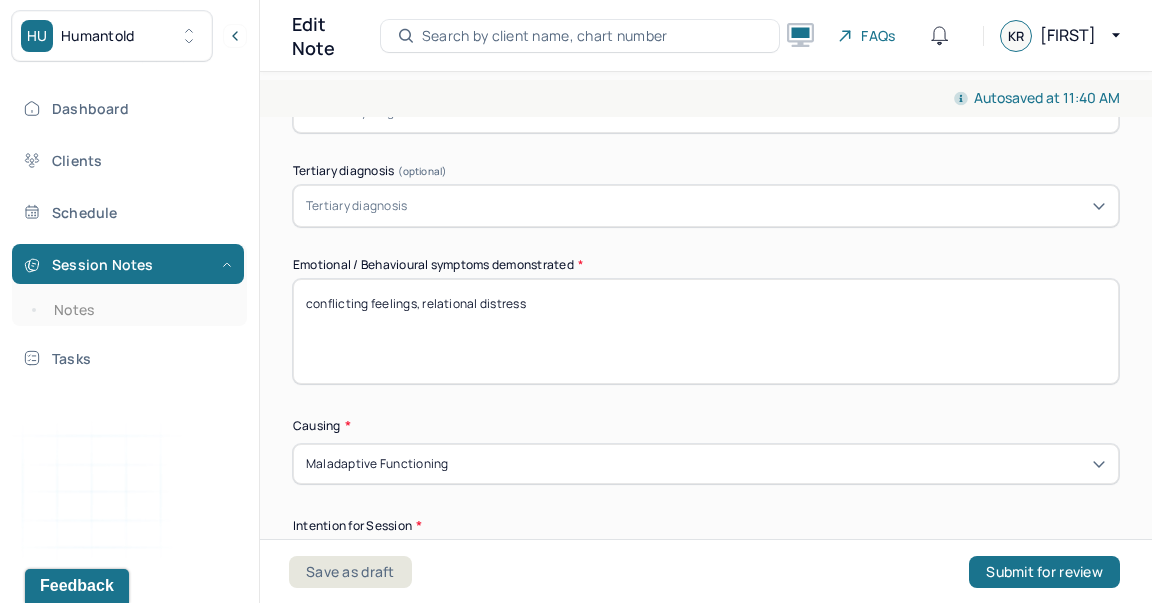 scroll, scrollTop: 788, scrollLeft: 0, axis: vertical 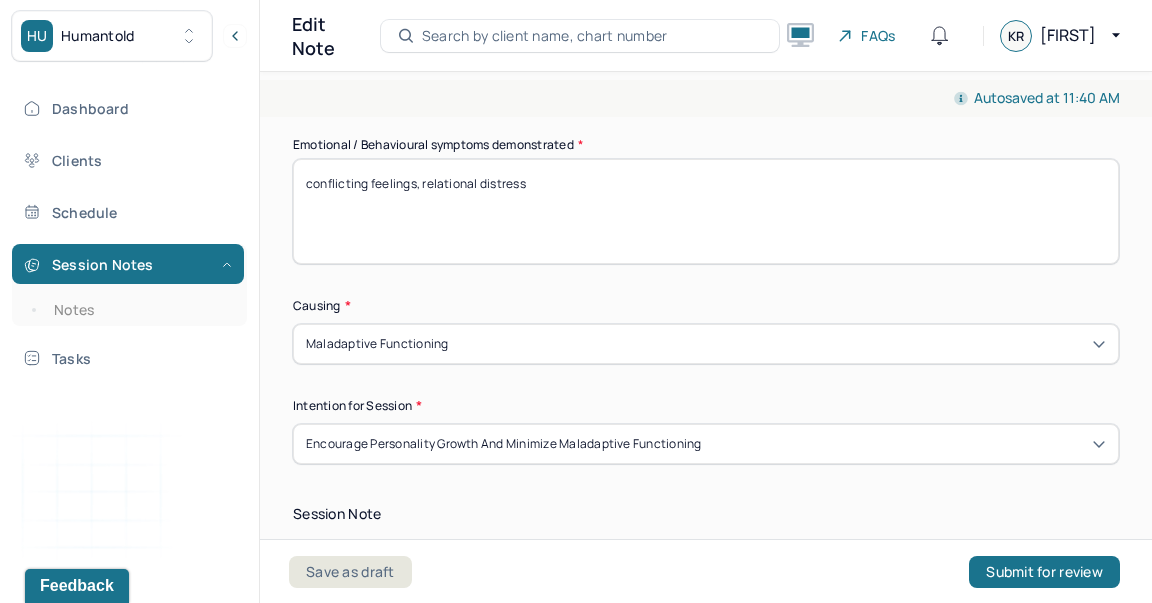 click on "conflicting feelings, relational distress" at bounding box center (706, 211) 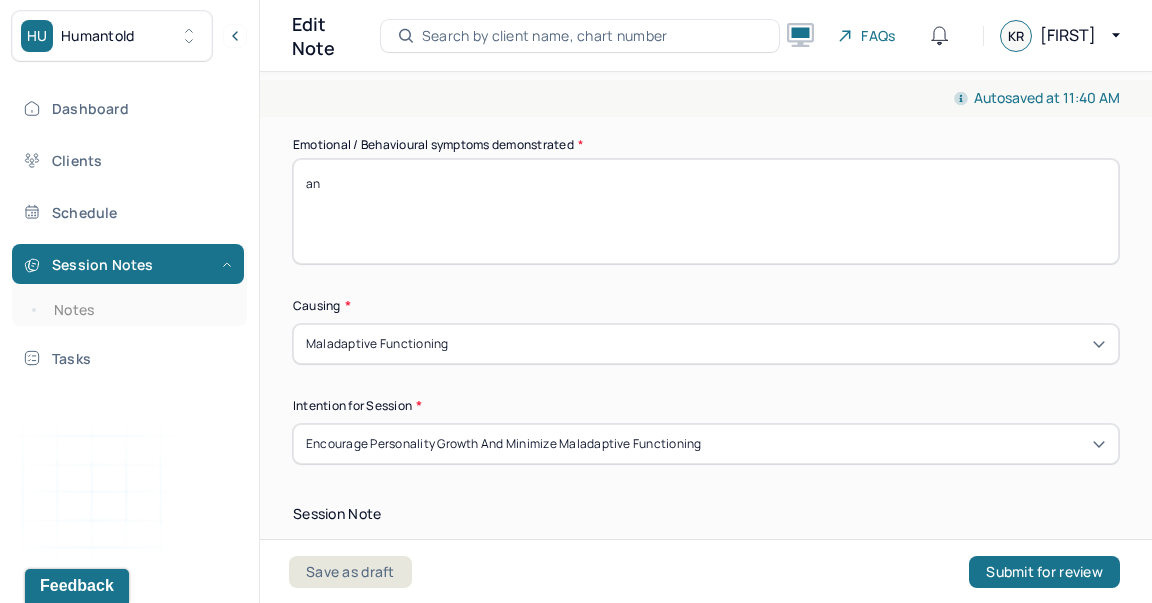type on "a" 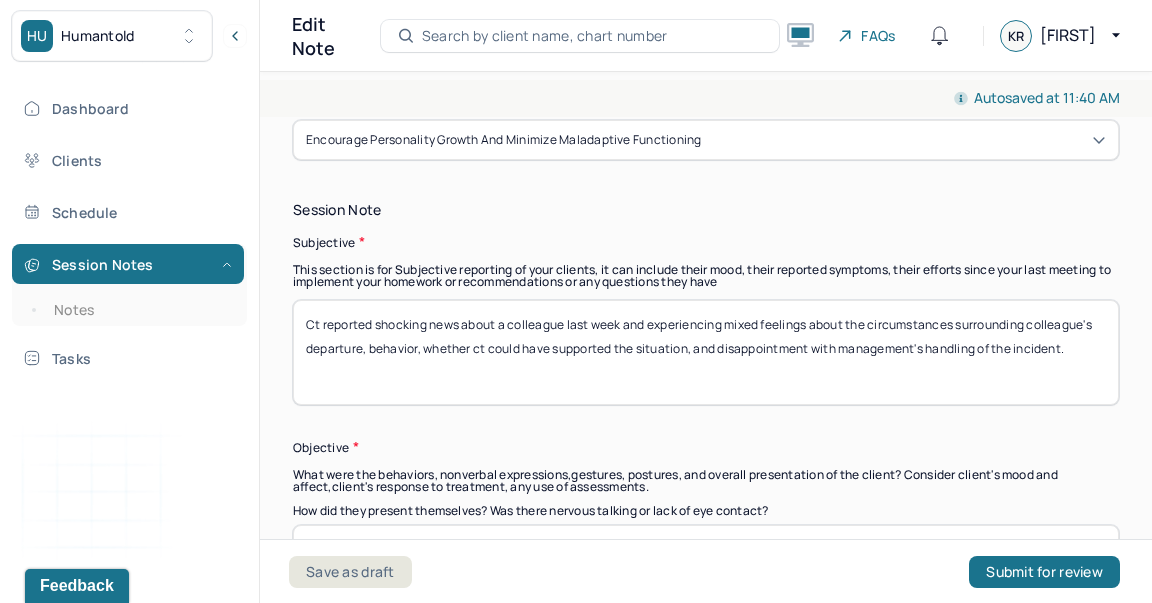 scroll, scrollTop: 1224, scrollLeft: 0, axis: vertical 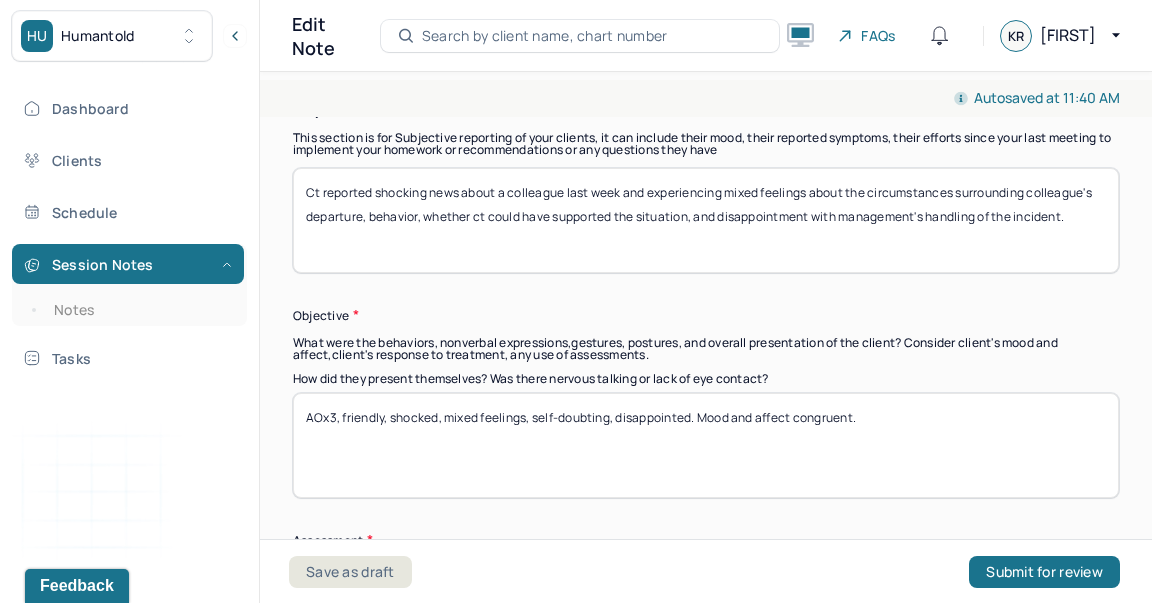 type on "negative self-talk, self-doubt, conflicted" 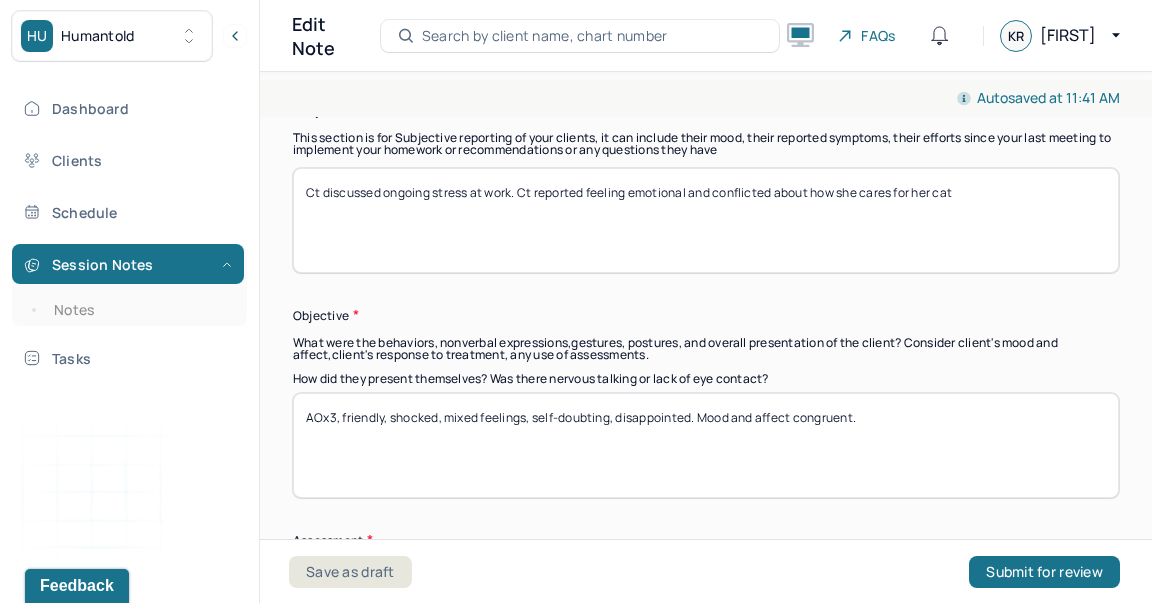 click on "Ct discussed ongoing stress at work. Ct reported feeling emotional and conflicted about how she cares for her cat" at bounding box center [706, 220] 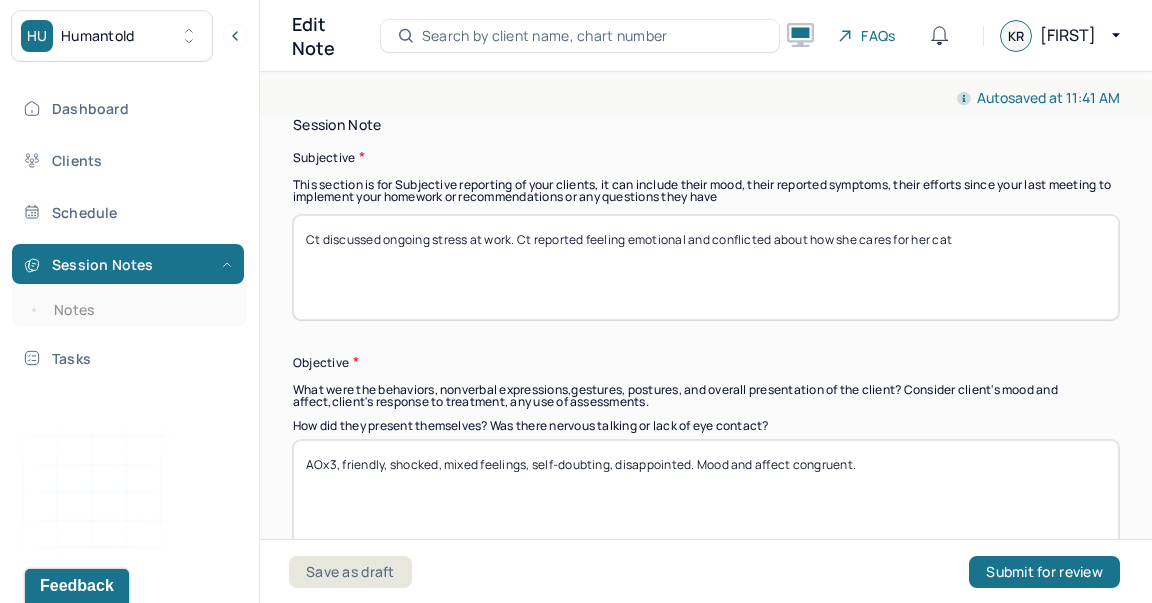 scroll, scrollTop: 1175, scrollLeft: 0, axis: vertical 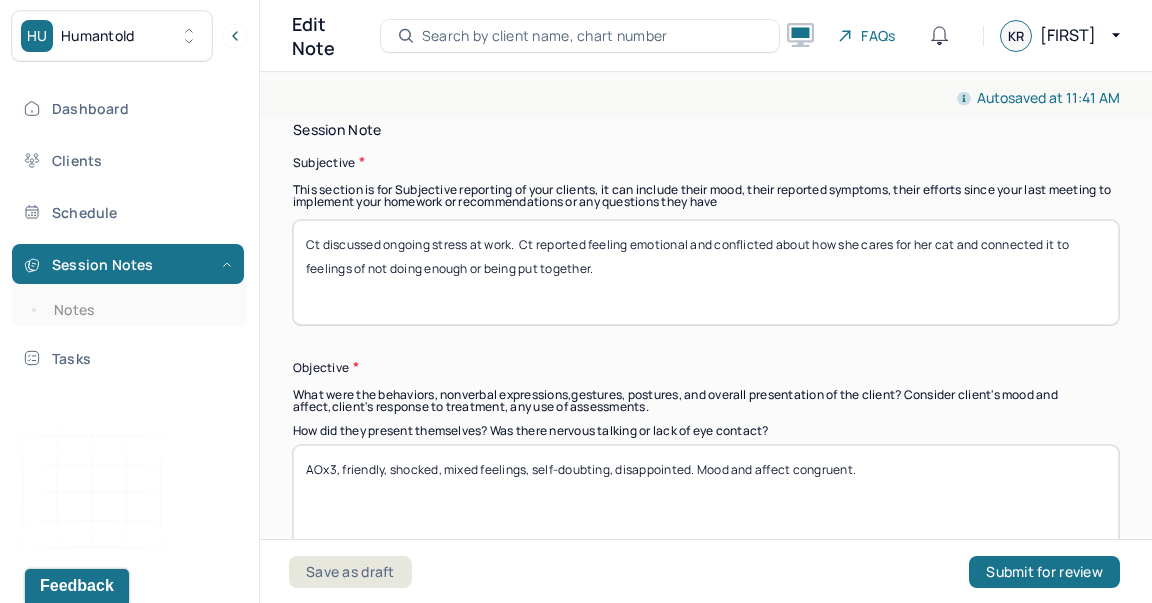 type on "Ct discussed ongoing stress at work.  Ct reported feeling emotional and conflicted about how she cares for her cat and connected it to feelings of not doing enough or being put together." 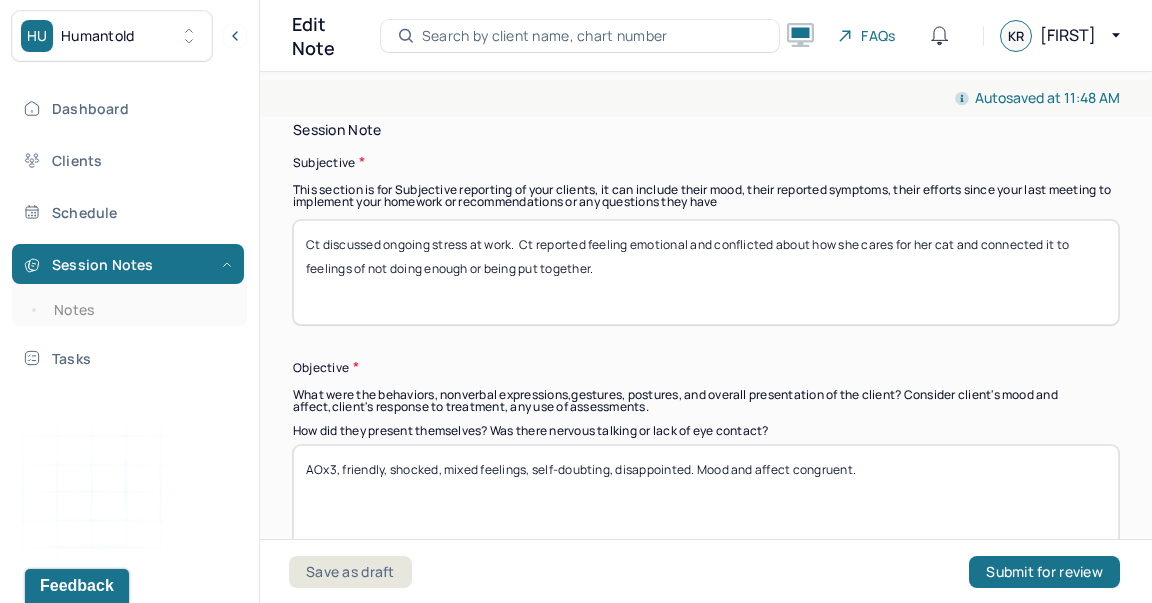 drag, startPoint x: 694, startPoint y: 464, endPoint x: 389, endPoint y: 468, distance: 305.0262 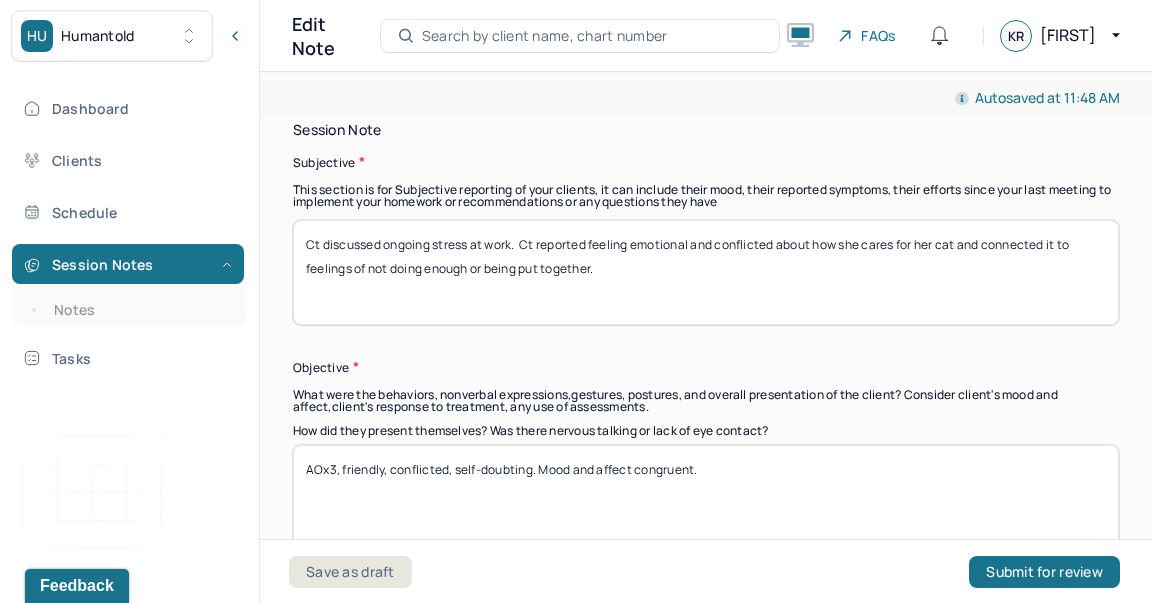 scroll, scrollTop: 1492, scrollLeft: 0, axis: vertical 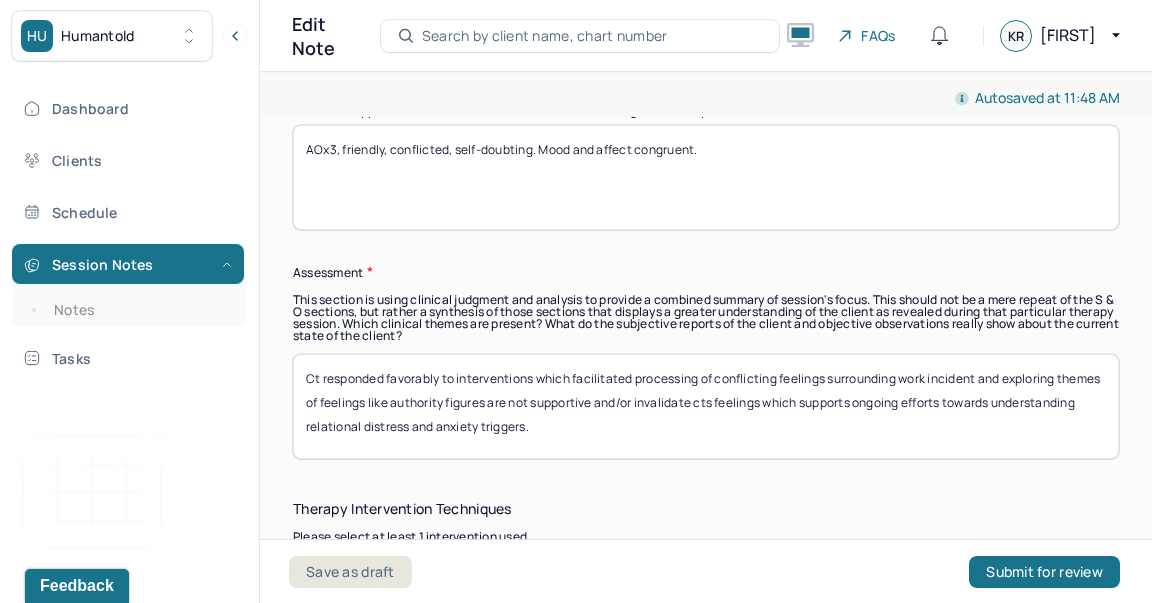 type on "AOx3, friendly, conflicted, self-doubting. Mood and affect congruent." 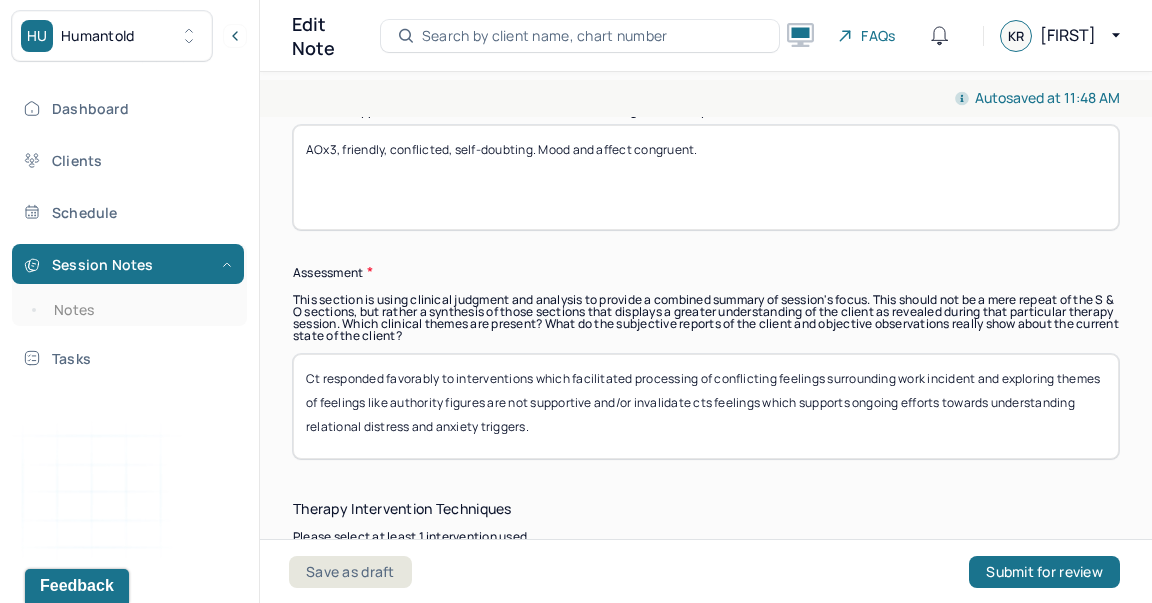 drag, startPoint x: 583, startPoint y: 438, endPoint x: 700, endPoint y: 374, distance: 133.36041 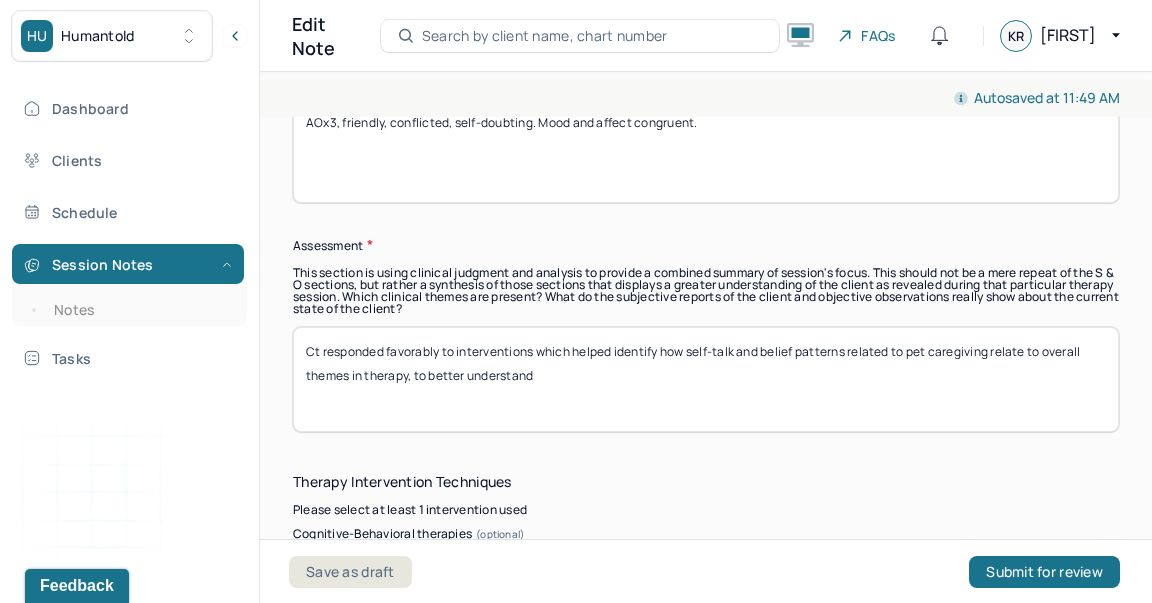 scroll, scrollTop: 1520, scrollLeft: 0, axis: vertical 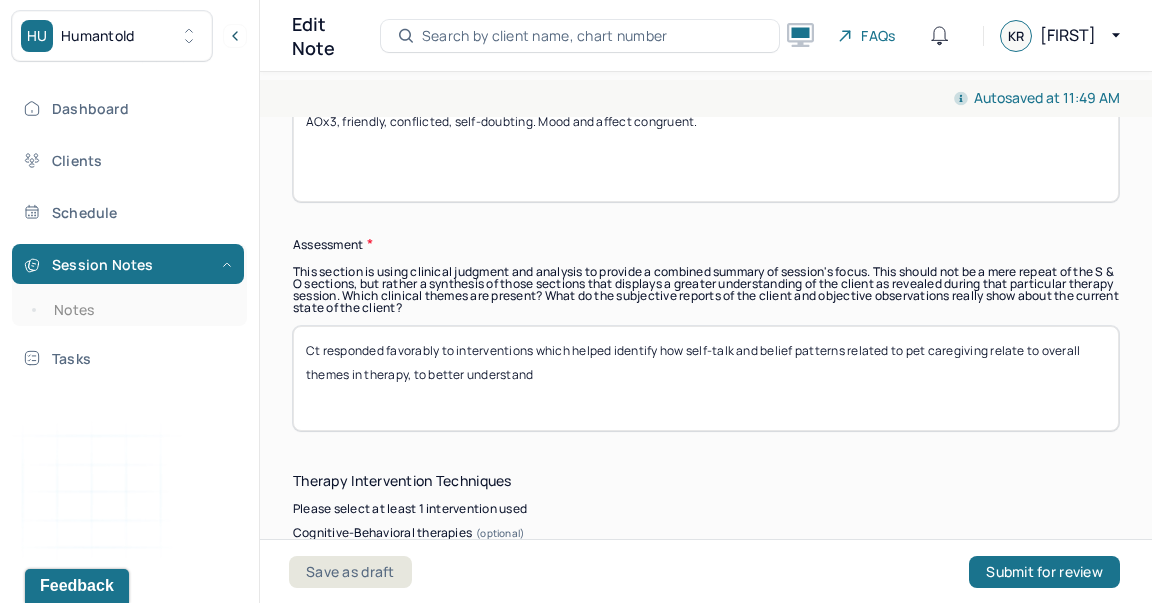 drag, startPoint x: 561, startPoint y: 368, endPoint x: 413, endPoint y: 359, distance: 148.27339 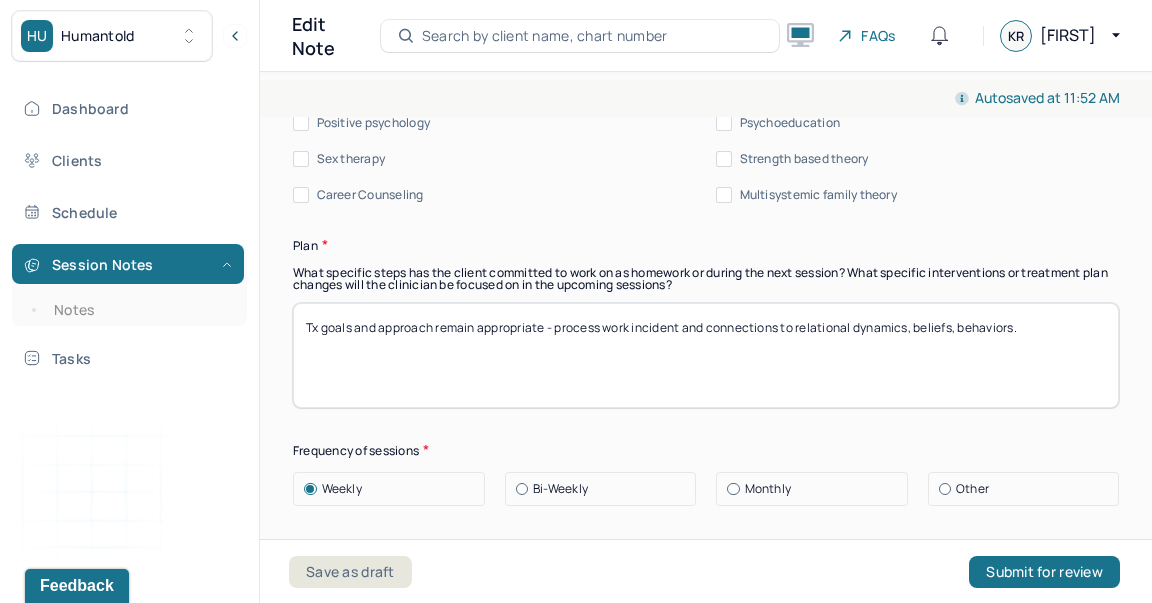 scroll, scrollTop: 2446, scrollLeft: 0, axis: vertical 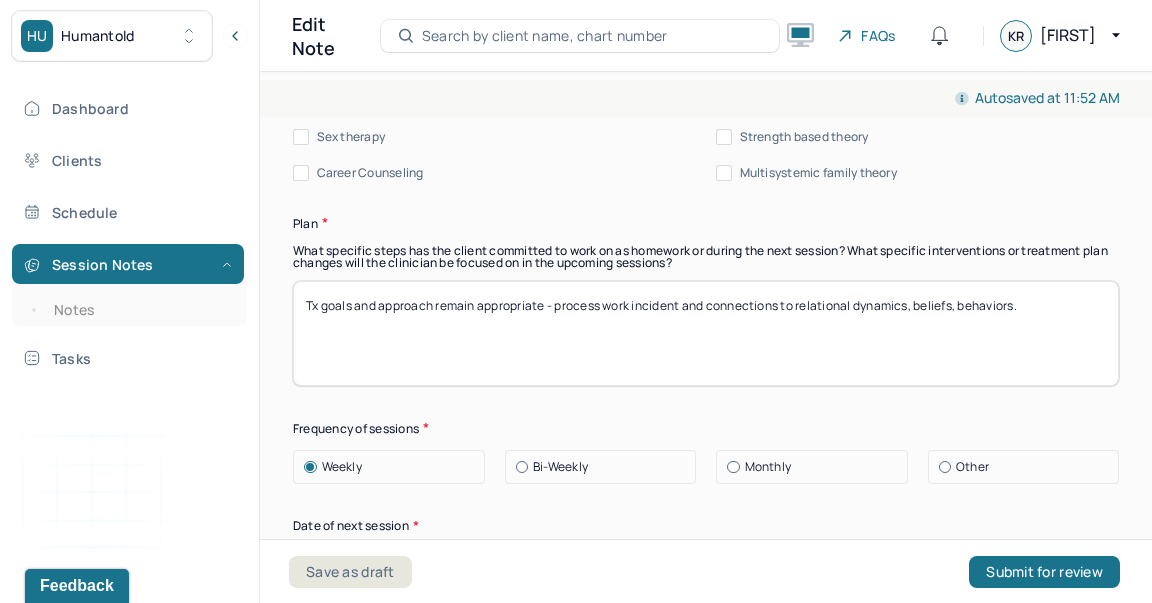 type on "Ct responded favorably to interventions which helped identify how self-talk and belief patterns related to pet caregiving relate to overall themes in therapy, to better understand and target patterns of concern and heal self-esteem as this support anxiety." 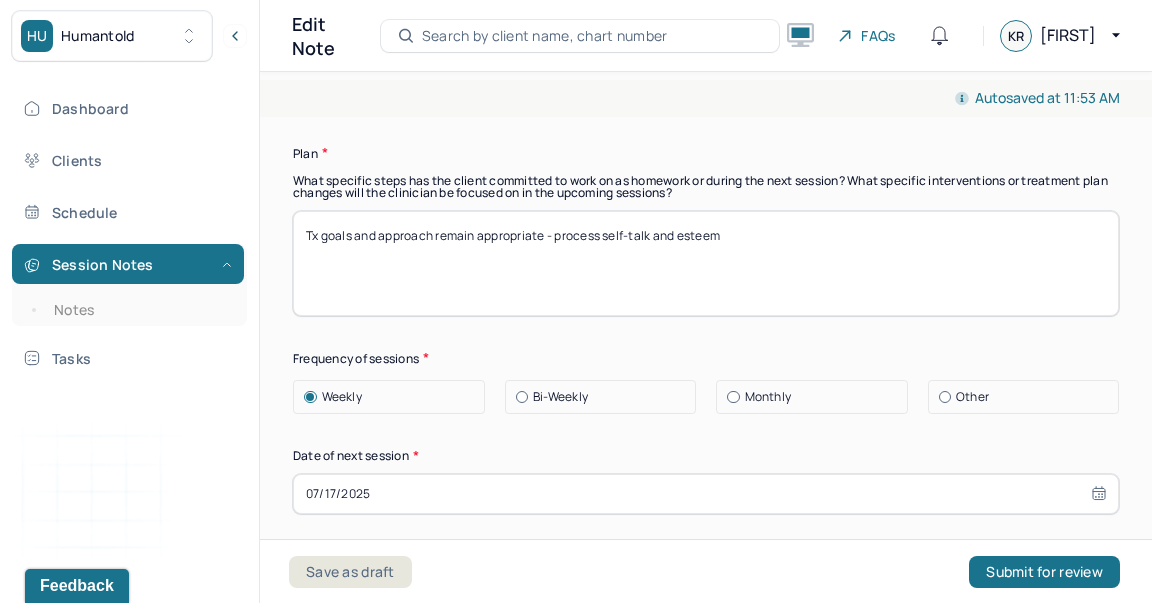 scroll, scrollTop: 2609, scrollLeft: 0, axis: vertical 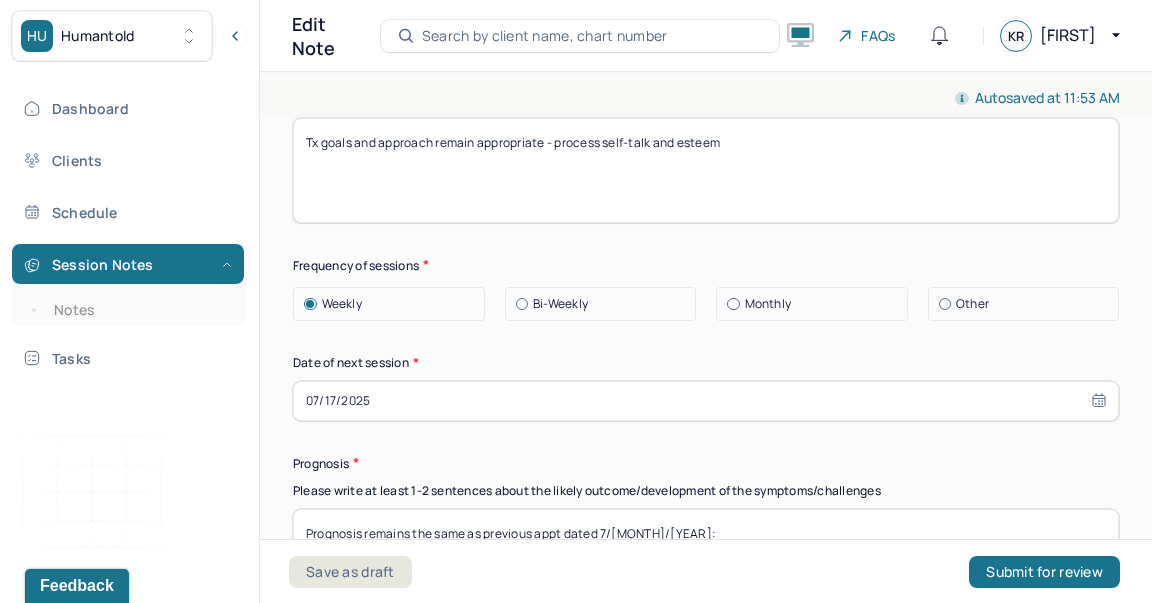 type on "Tx goals and approach remain appropriate - process self-talk and esteem" 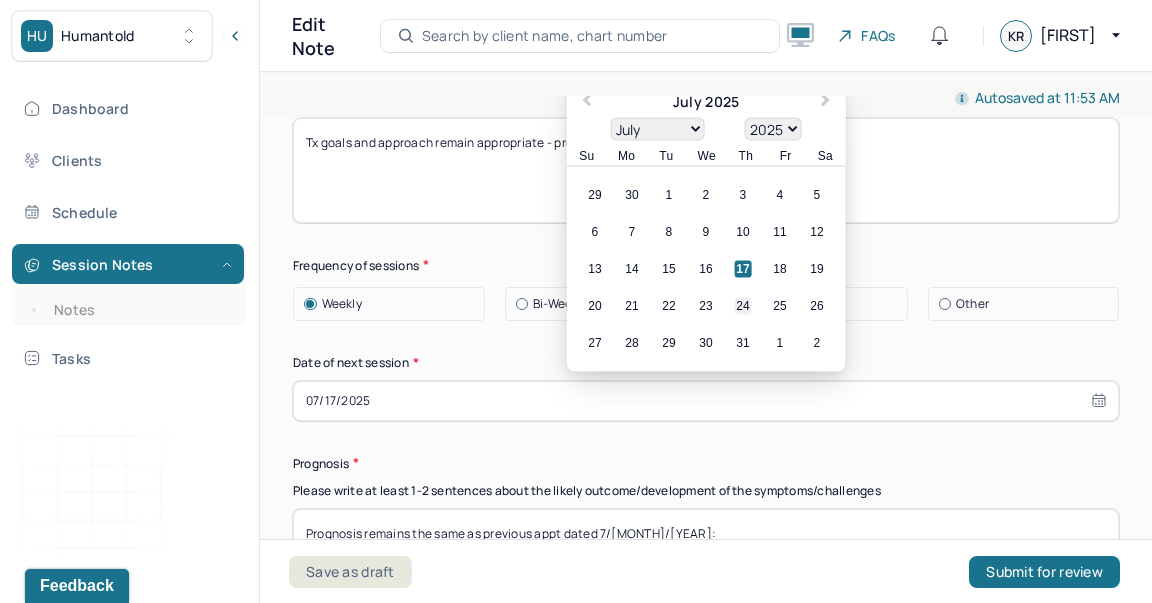 click on "24" at bounding box center (743, 305) 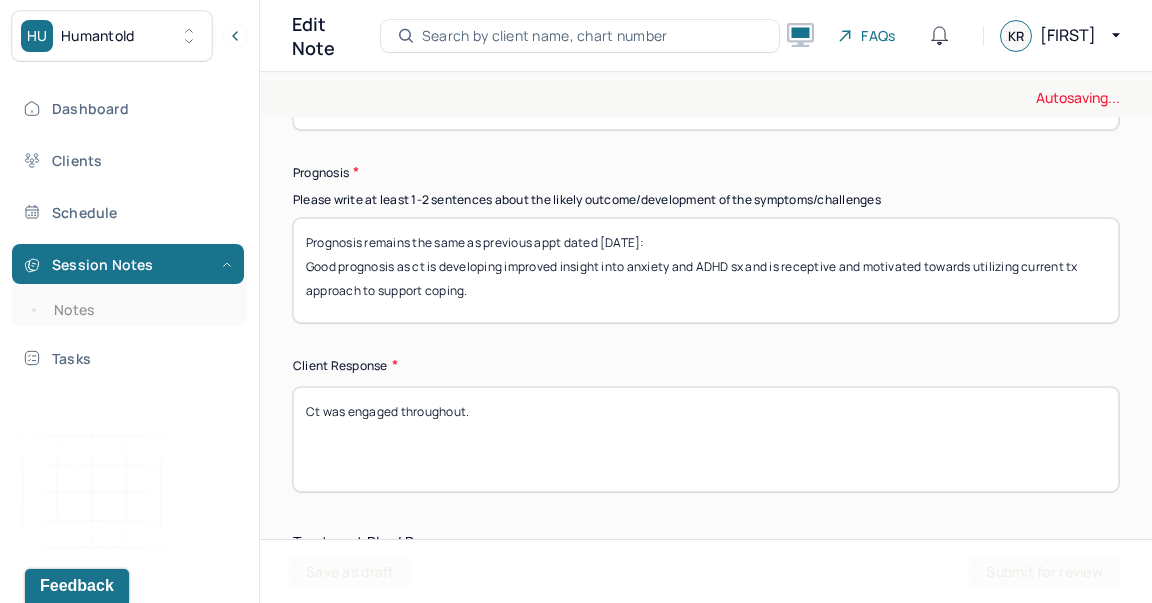 scroll, scrollTop: 2989, scrollLeft: 0, axis: vertical 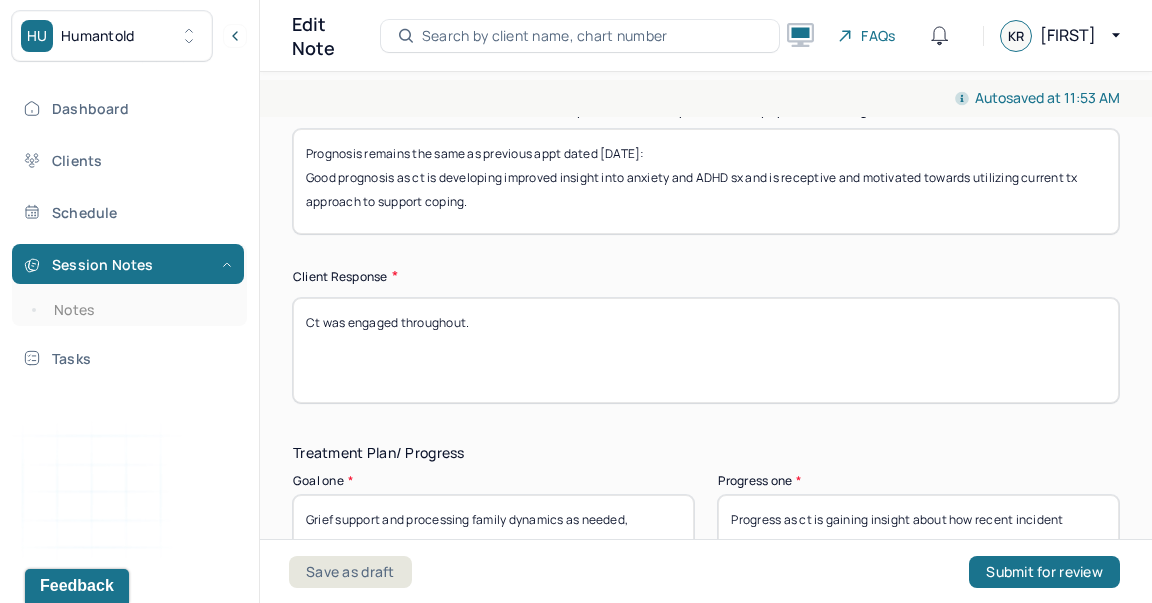 type on "Prognosis remains the same as previous appt dated [DATE]:
Good prognosis as ct is developing improved insight into anxiety and ADHD sx and is receptive and motivated towards utilizing current tx approach to support coping." 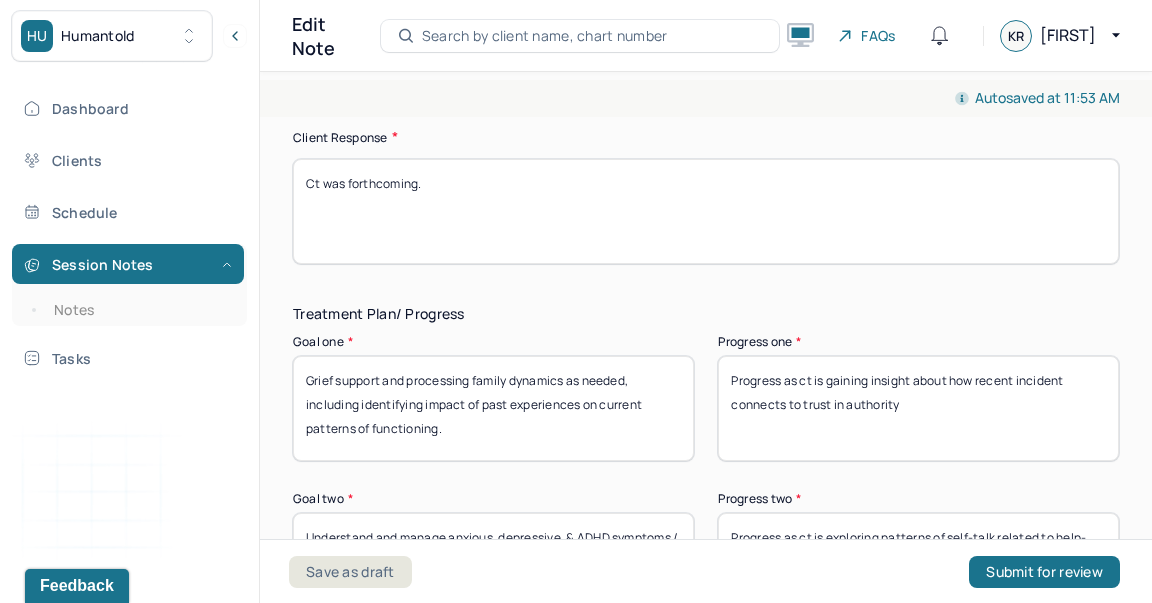 scroll, scrollTop: 3189, scrollLeft: 0, axis: vertical 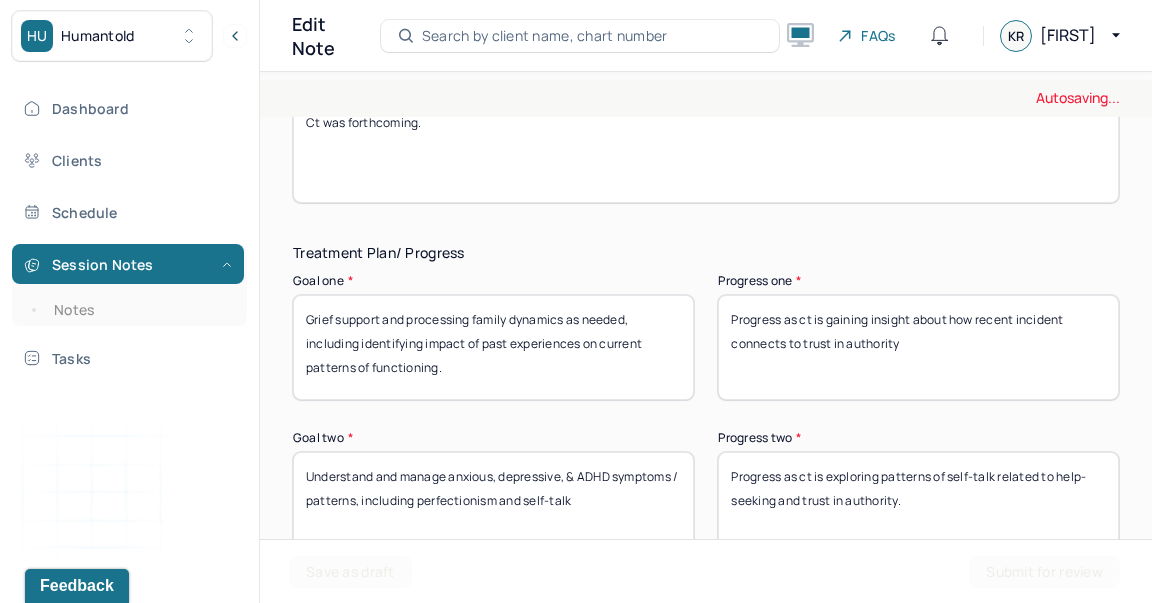 type on "Ct was forthcoming." 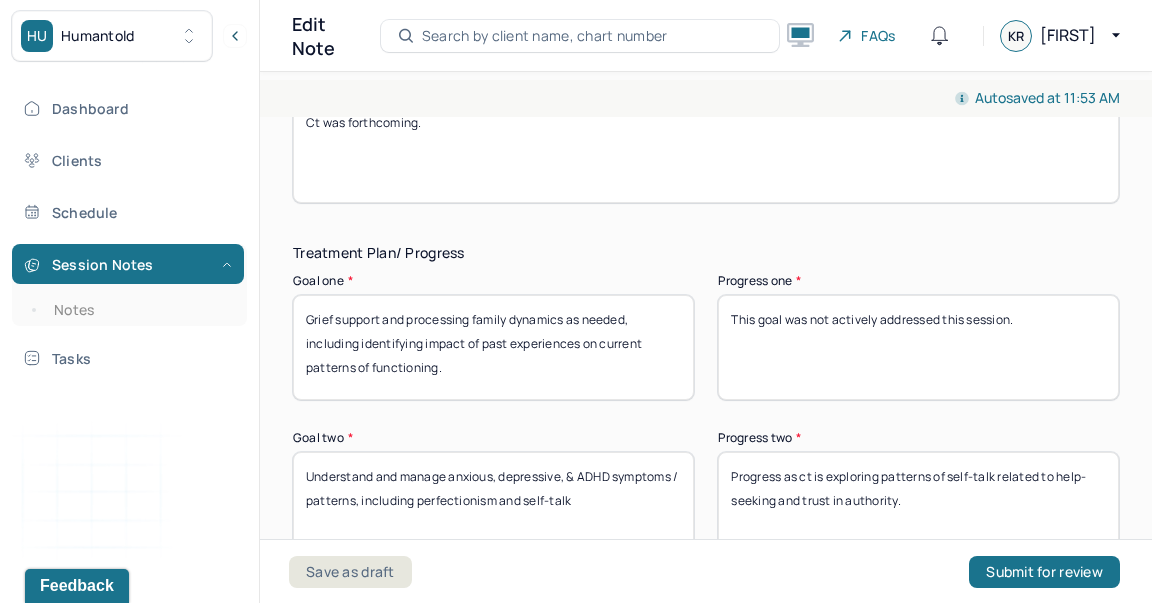 type on "This goal was not actively addressed this session." 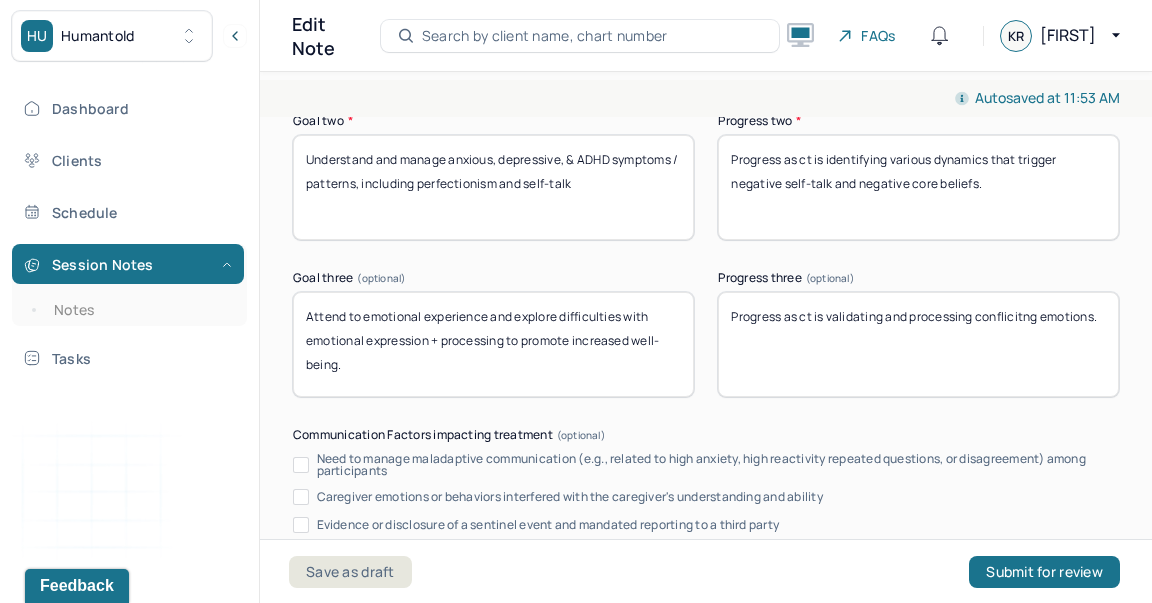 scroll, scrollTop: 3551, scrollLeft: 0, axis: vertical 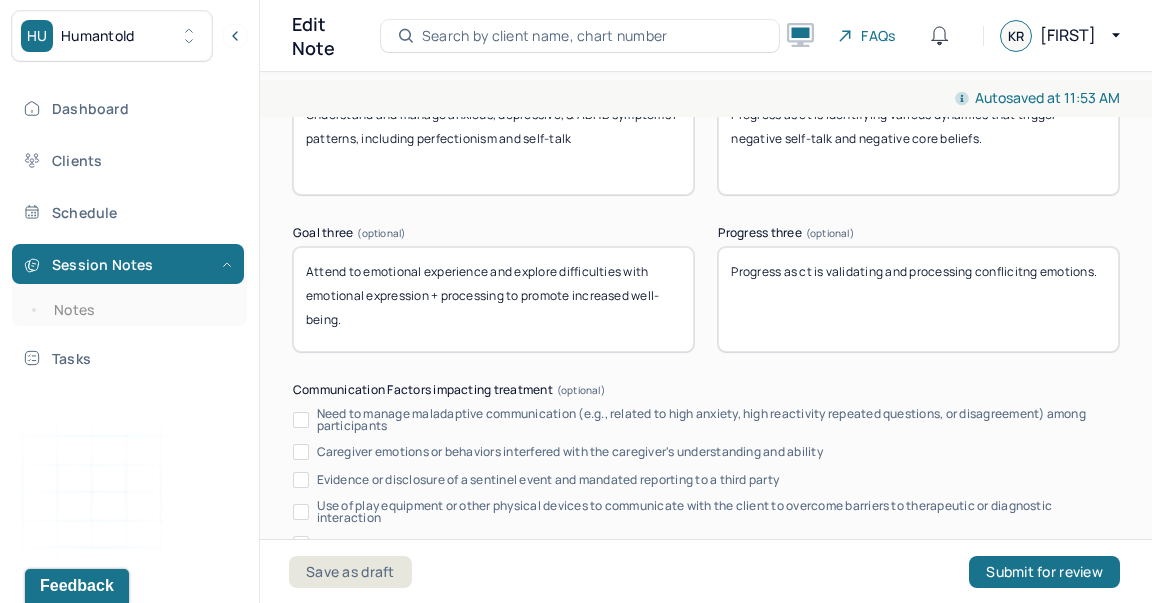 type on "Progress as ct is identifying various dynamics that trigger negative self-talk and negative core beliefs." 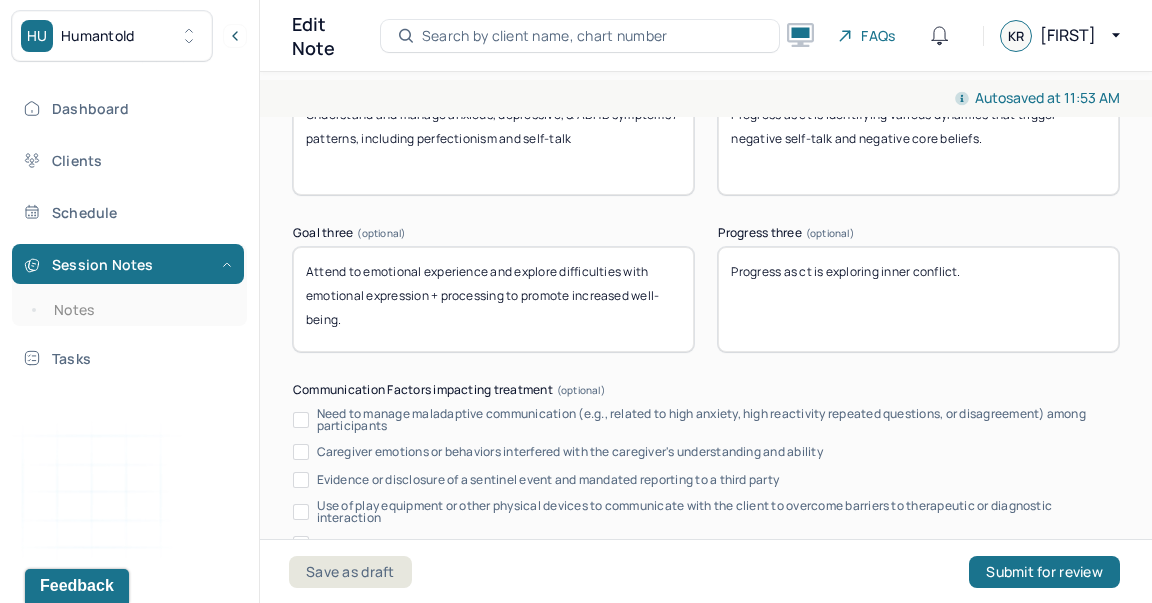 scroll, scrollTop: 4042, scrollLeft: 0, axis: vertical 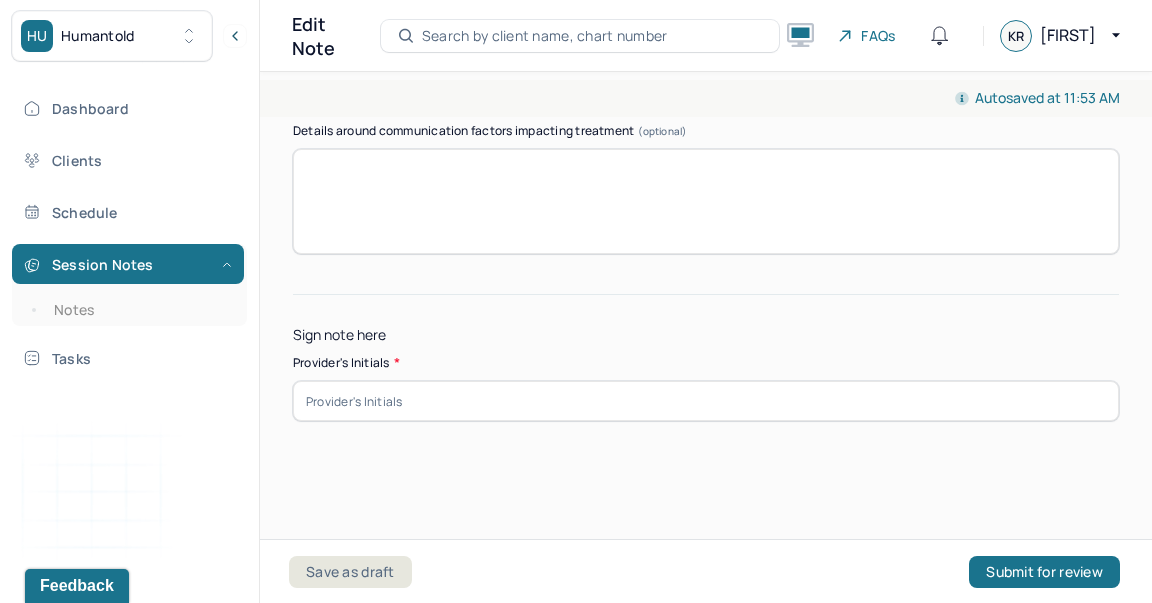 type on "Progress as ct is exploring inner conflict." 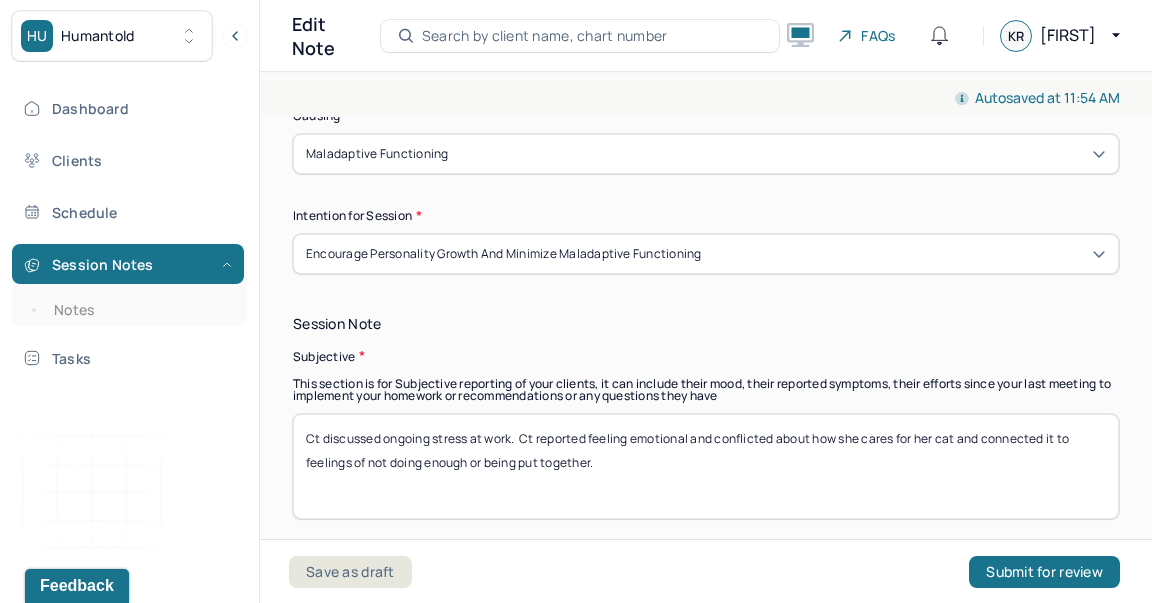 scroll, scrollTop: 0, scrollLeft: 0, axis: both 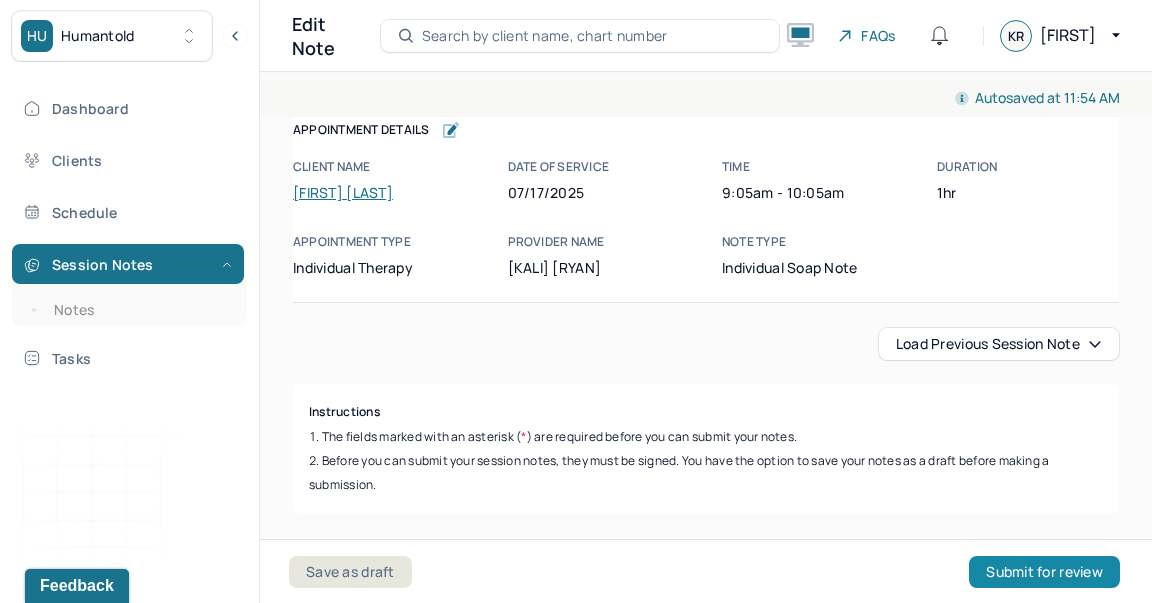 type on "KR" 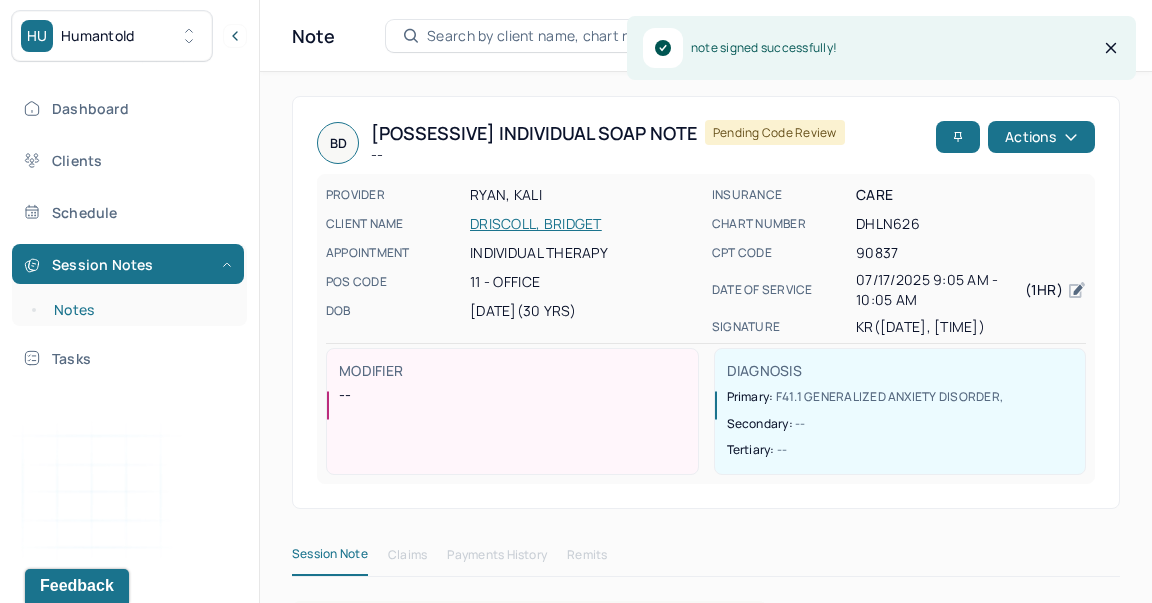 click on "Notes" at bounding box center (139, 310) 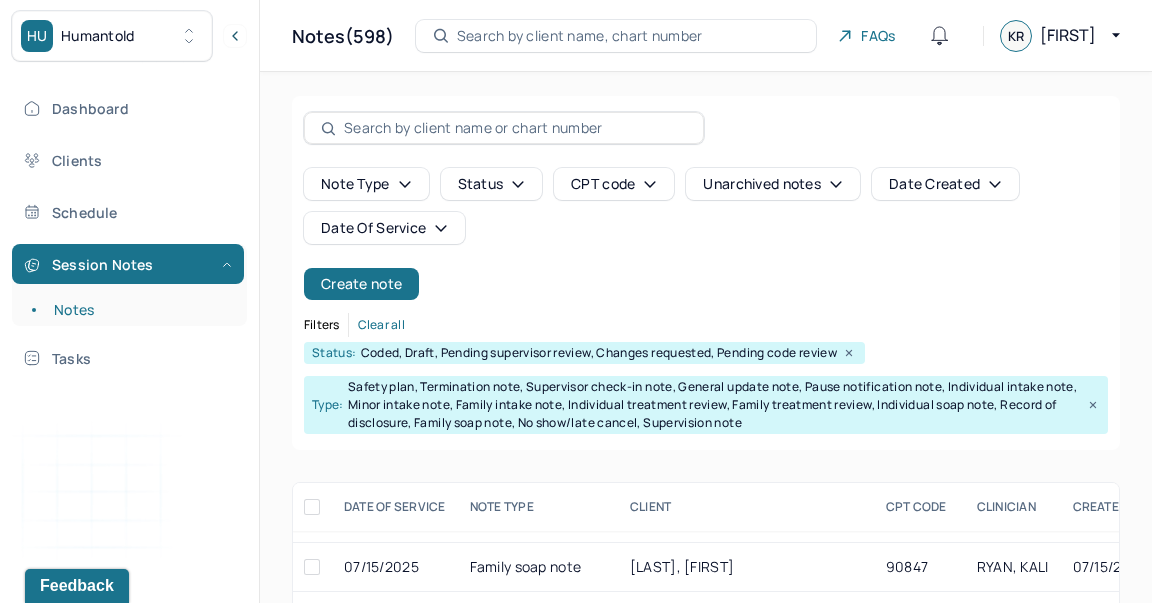 scroll, scrollTop: 176, scrollLeft: 1, axis: both 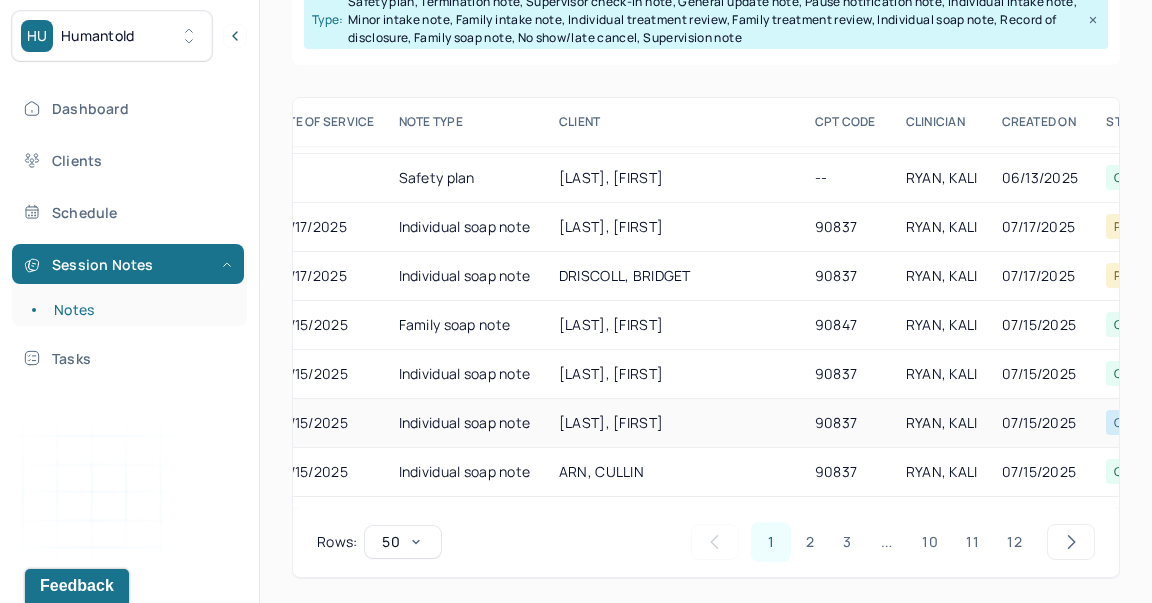 click on "Individual soap note" at bounding box center [467, 423] 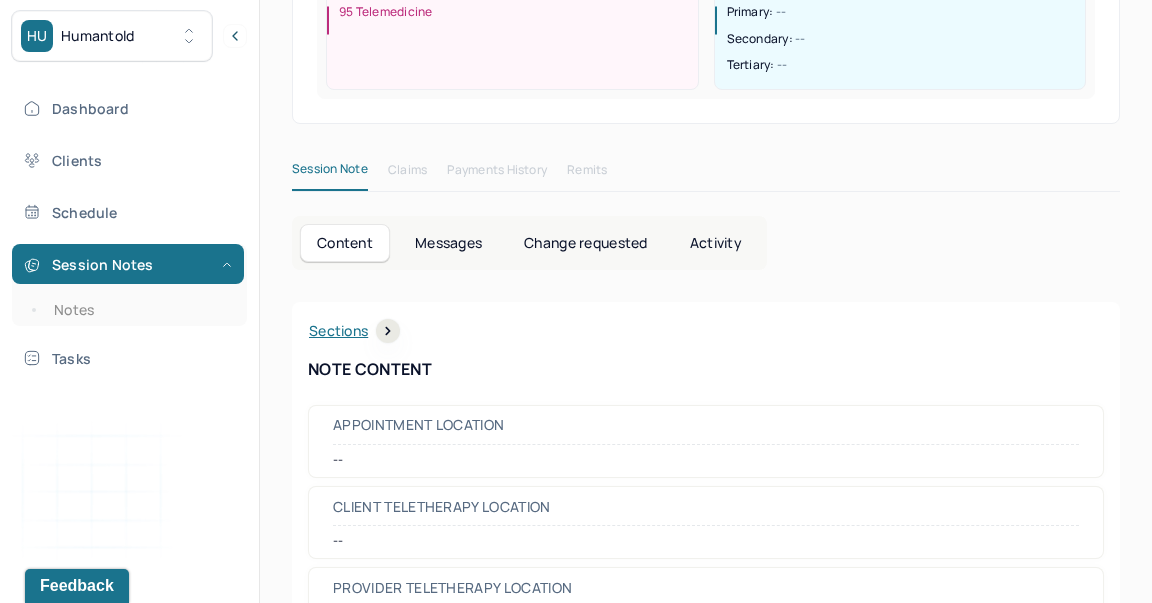 click on "Activity" at bounding box center (716, 243) 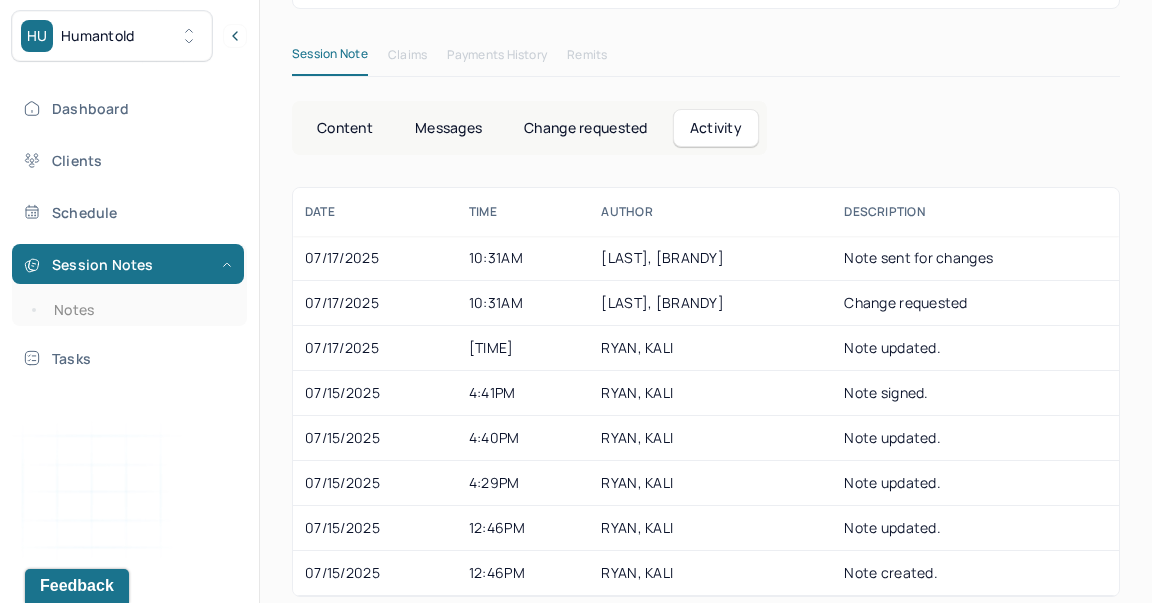 scroll, scrollTop: 514, scrollLeft: 0, axis: vertical 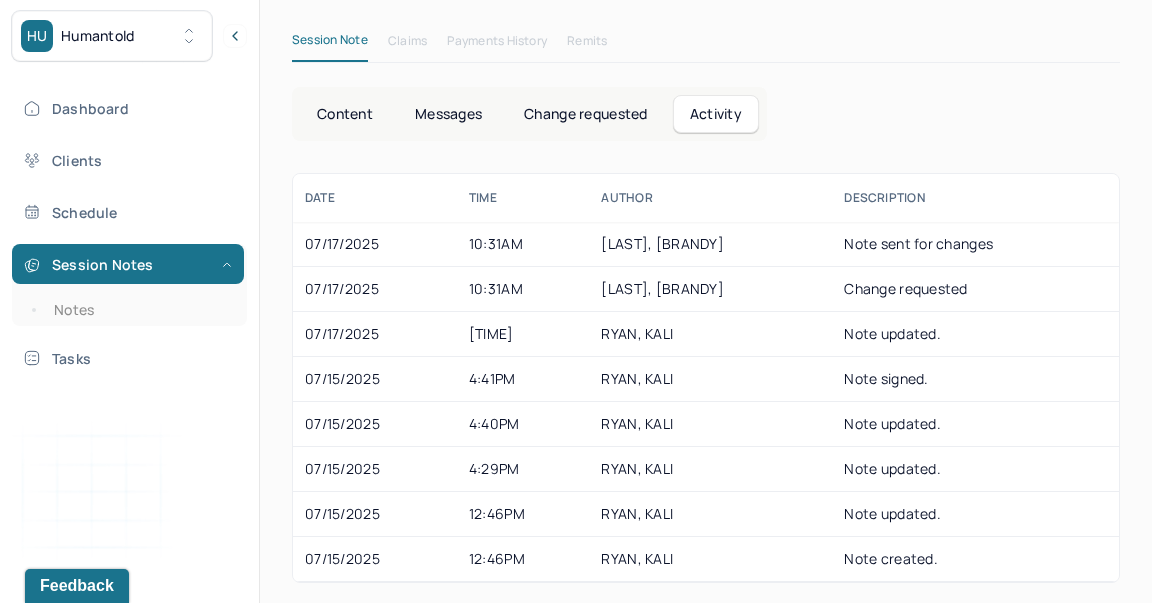 click on "date Time AUTHOR DESCRIPTION [DATE] [TIME] [LAST], [FIRST] Note sent for changes [DATE] [TIME] [LAST], [FIRST] Change requested [DATE] [TIME] [LAST], [FIRST] Note updated. [DATE] [TIME] [LAST], [FIRST] Note signed. [DATE] [TIME] [LAST], [FIRST] Note updated. [DATE] [TIME] [LAST], [FIRST] Note updated. [DATE] [TIME] [LAST], [FIRST] Note updated. [DATE] [TIME] [LAST], [FIRST] Note created." at bounding box center [706, 378] 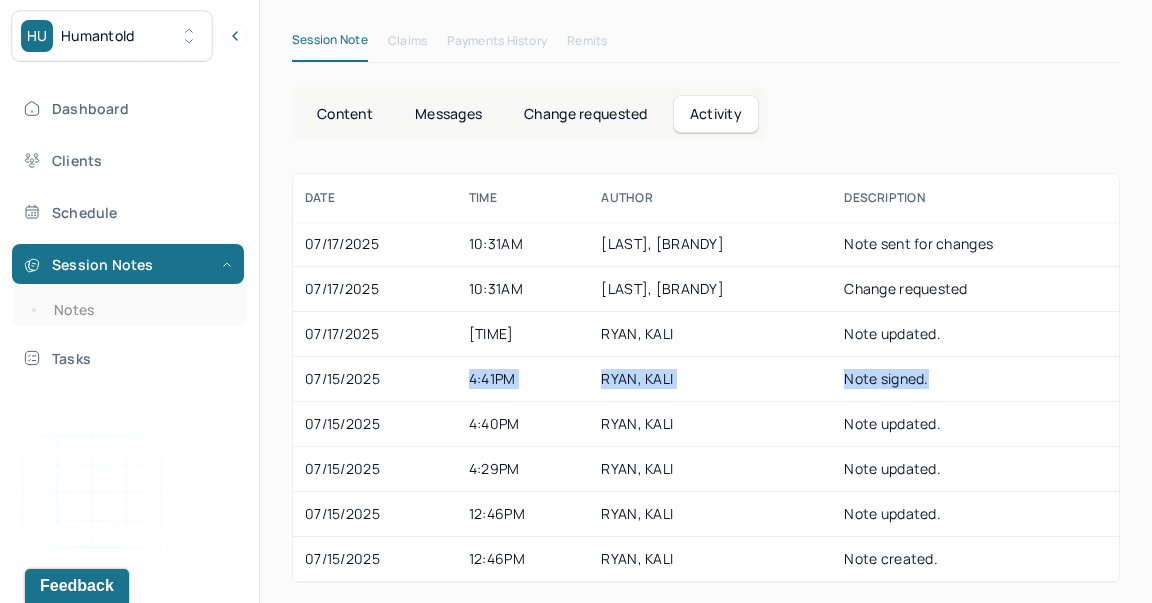 drag, startPoint x: 452, startPoint y: 373, endPoint x: 966, endPoint y: 369, distance: 514.01556 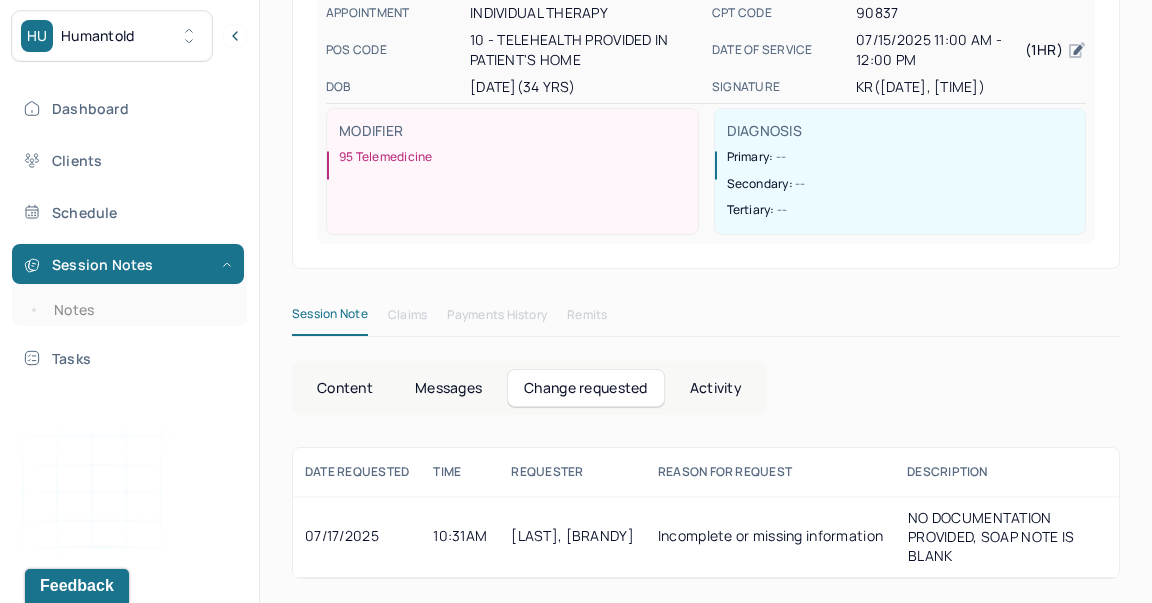 scroll, scrollTop: 238, scrollLeft: 0, axis: vertical 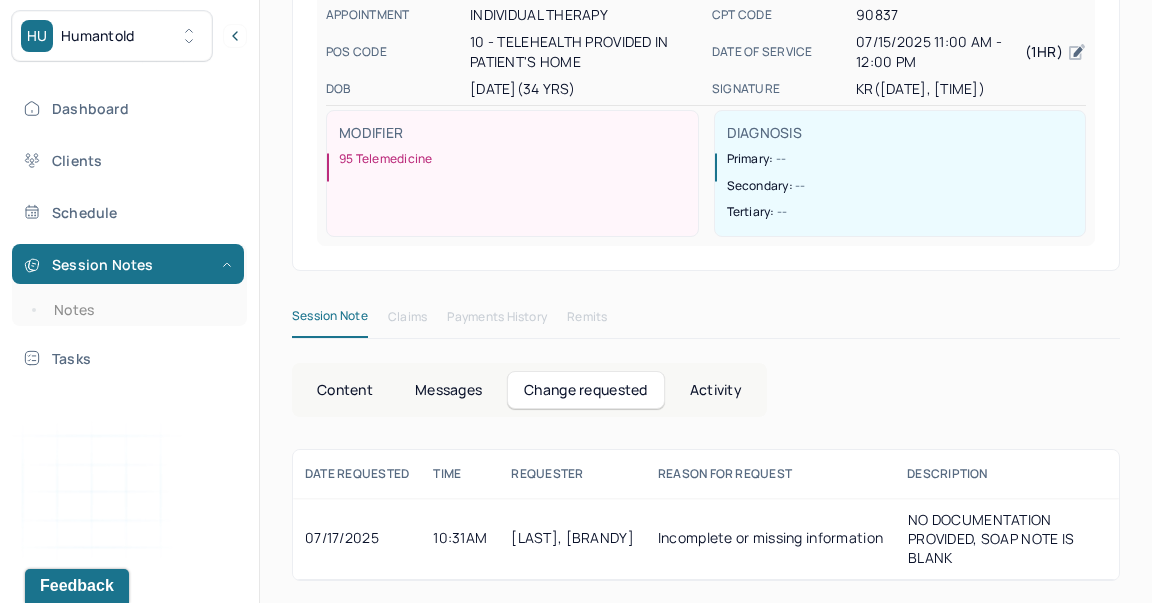 click on "Messages" at bounding box center (448, 390) 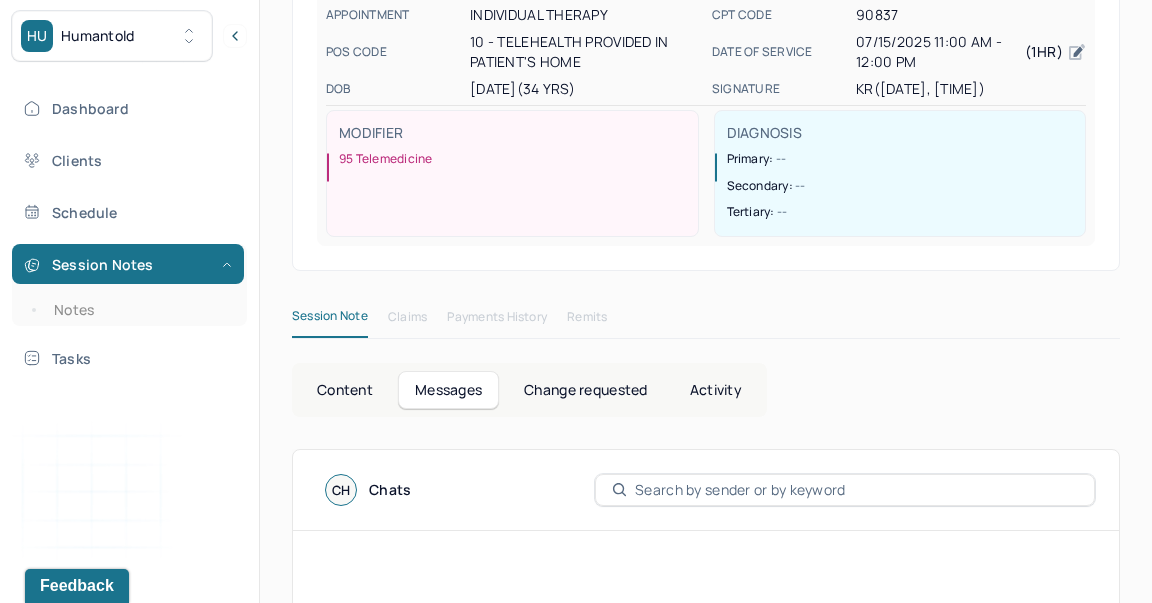 click on "Change requested" at bounding box center [585, 390] 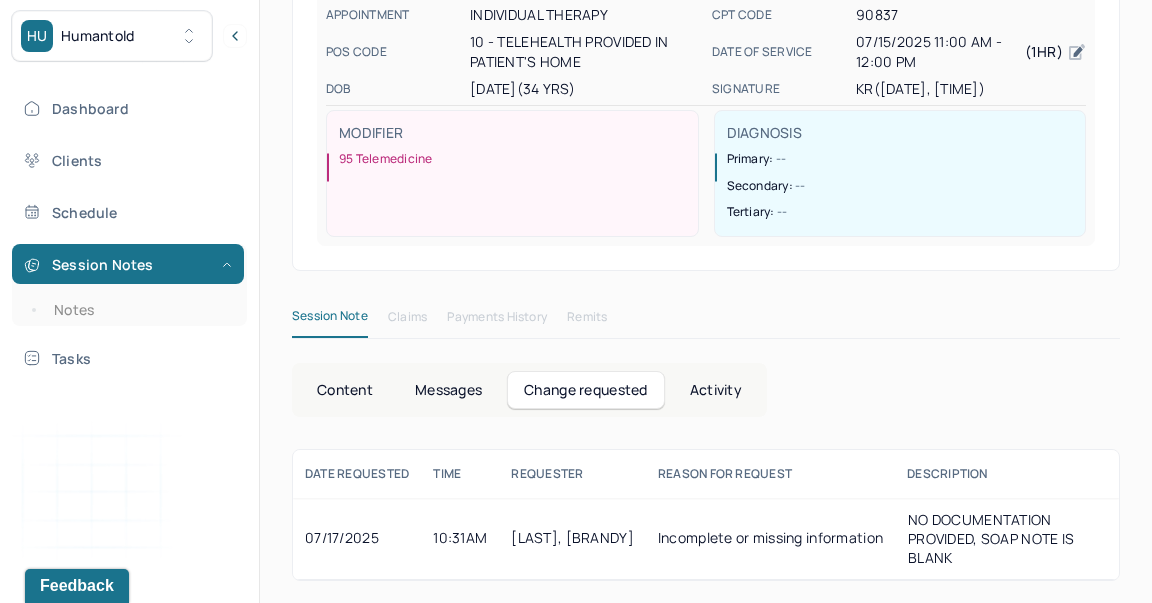 click on "Content" at bounding box center (345, 390) 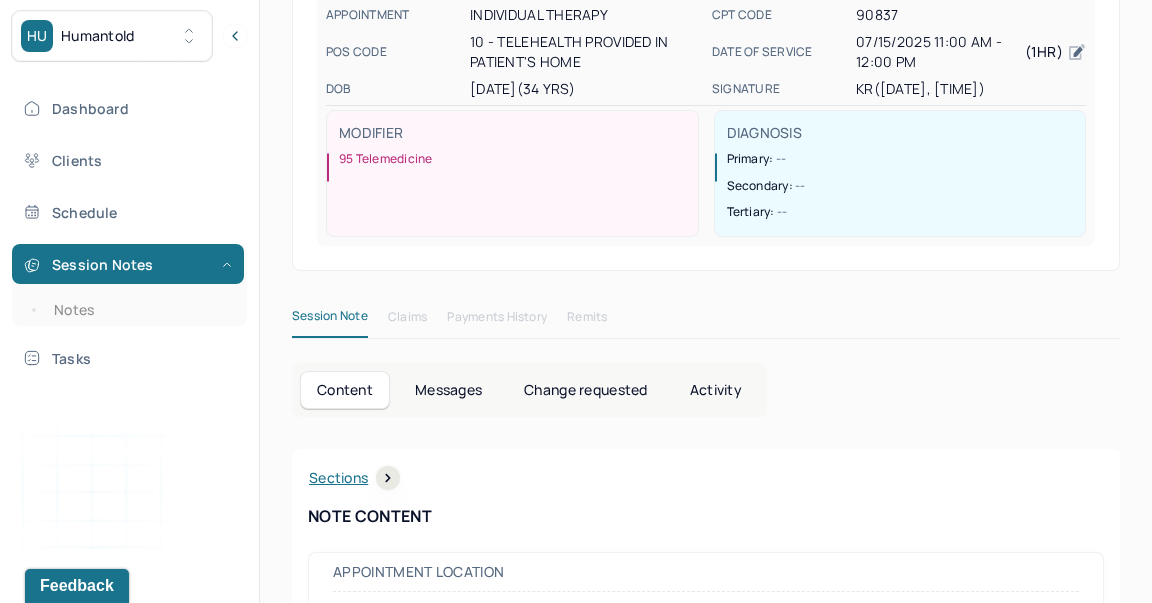 click on "Messages" at bounding box center (448, 390) 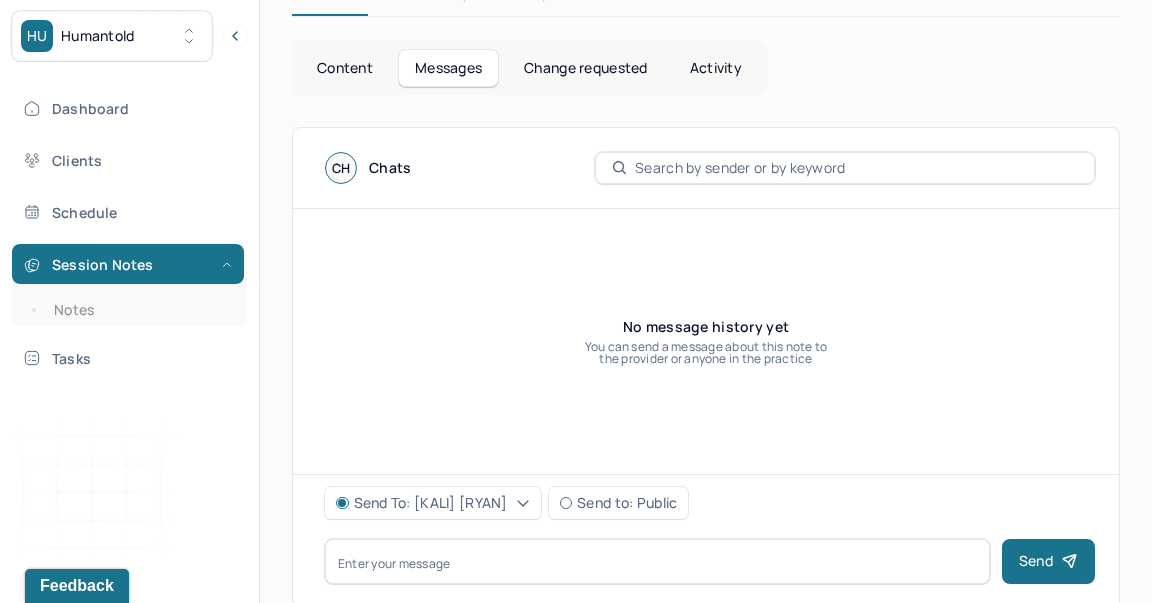 scroll, scrollTop: 556, scrollLeft: 0, axis: vertical 